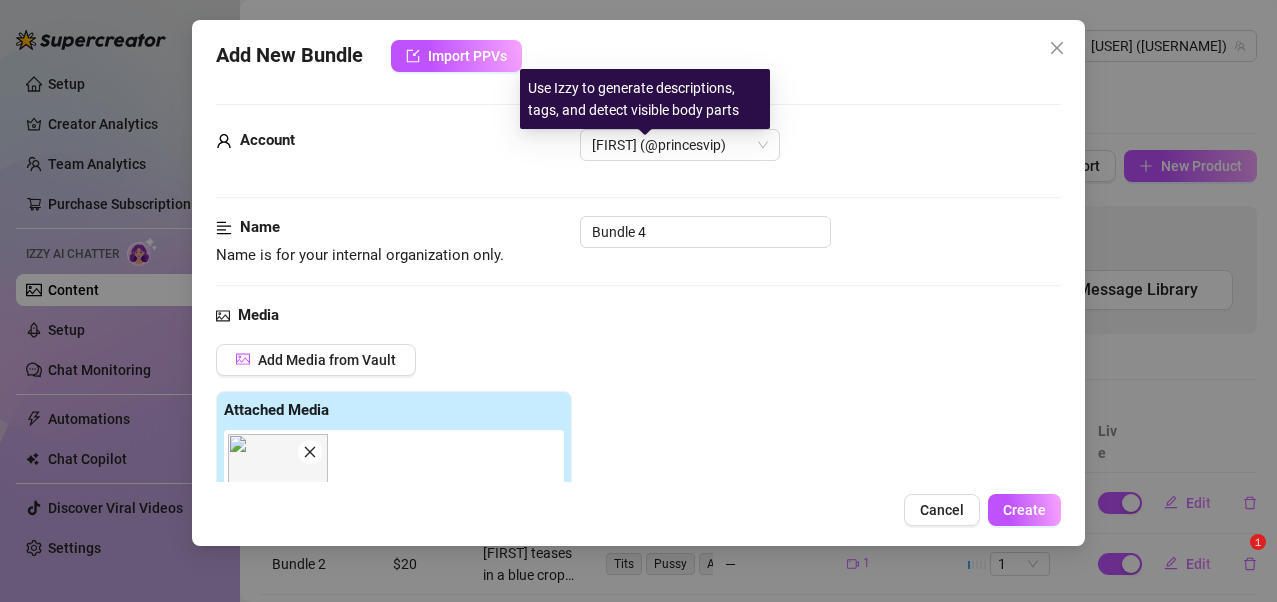 scroll, scrollTop: 0, scrollLeft: 0, axis: both 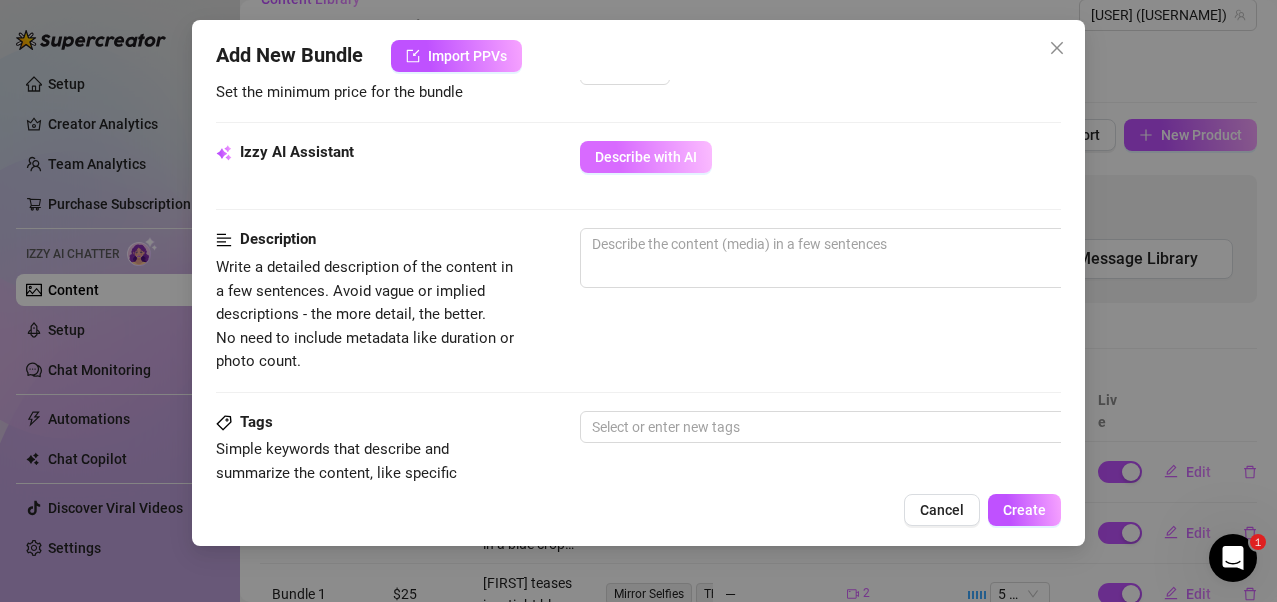 click on "Describe with AI" at bounding box center [646, 157] 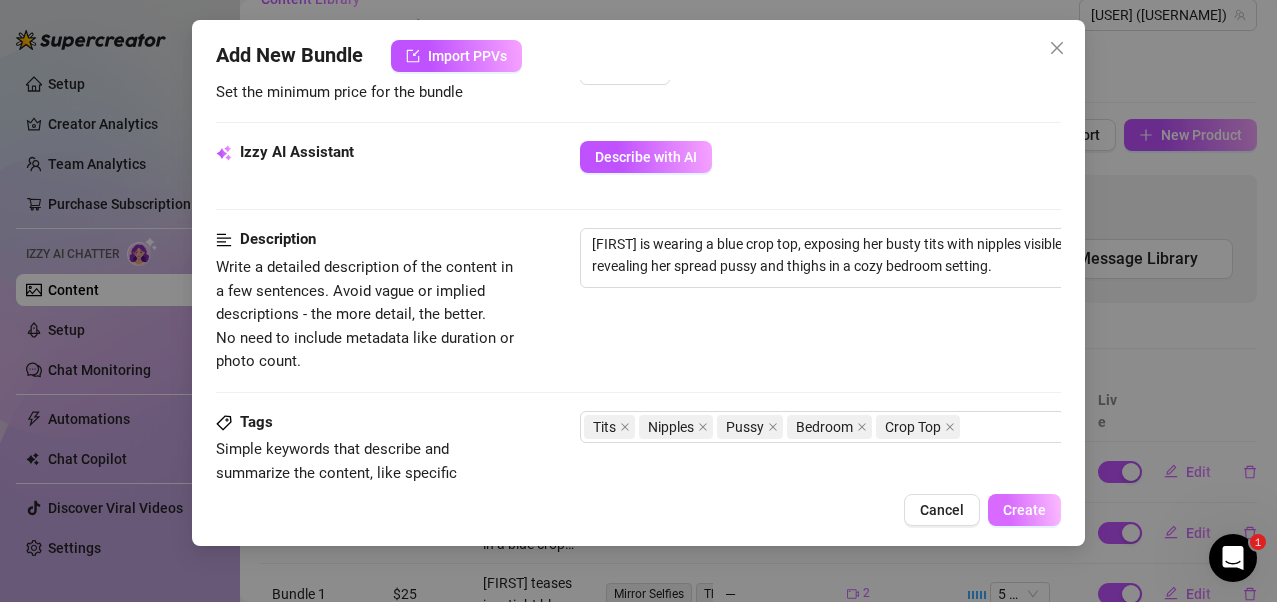 click on "Create" at bounding box center [1024, 510] 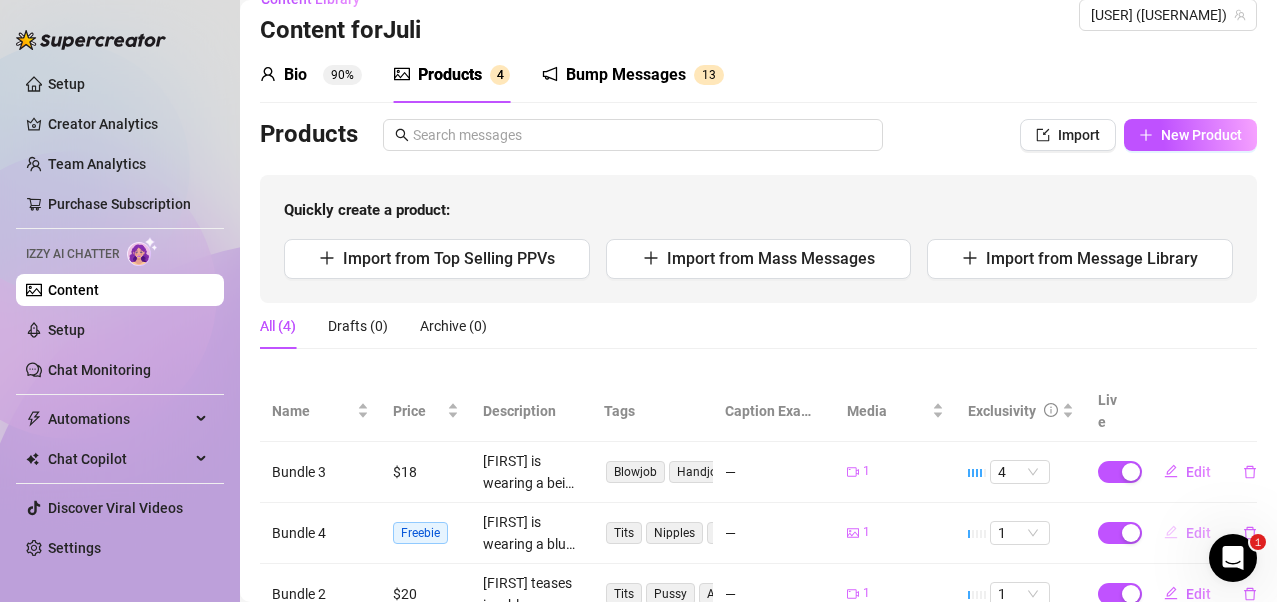 click on "Edit" at bounding box center [1198, 533] 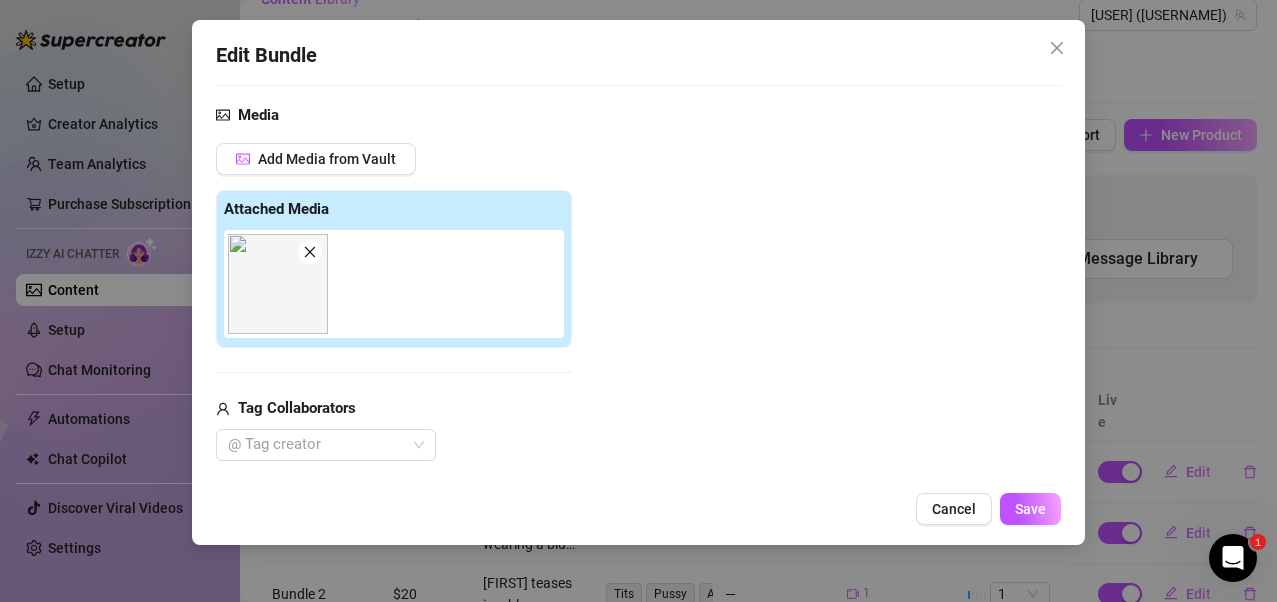 scroll, scrollTop: 500, scrollLeft: 0, axis: vertical 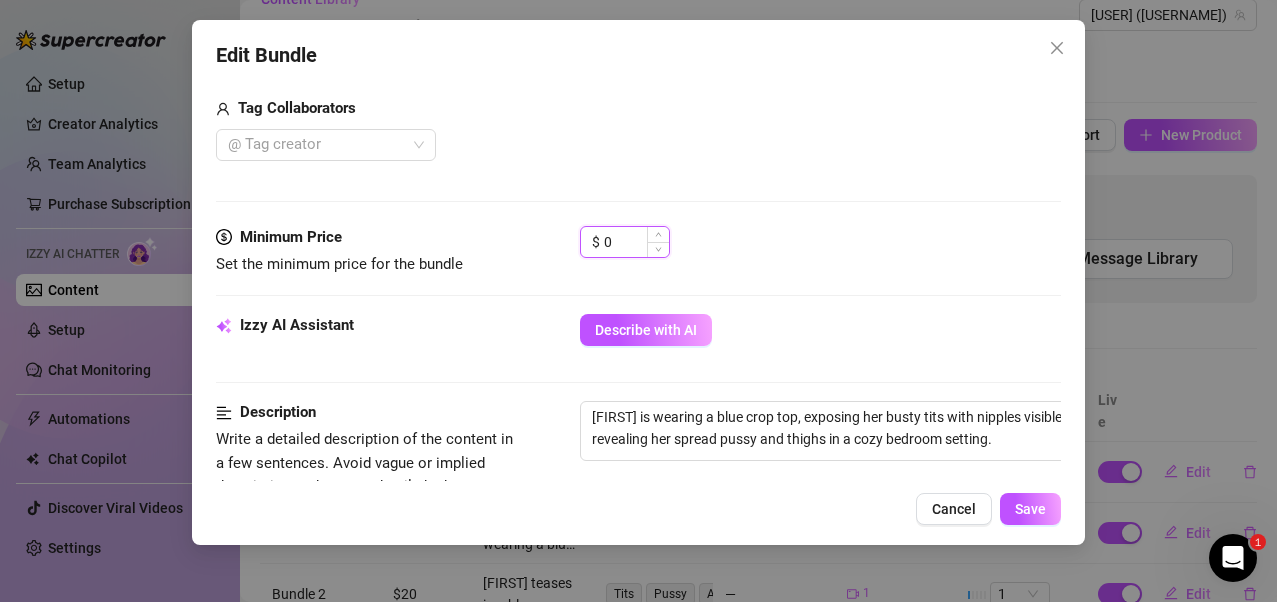 drag, startPoint x: 624, startPoint y: 243, endPoint x: 598, endPoint y: 243, distance: 26 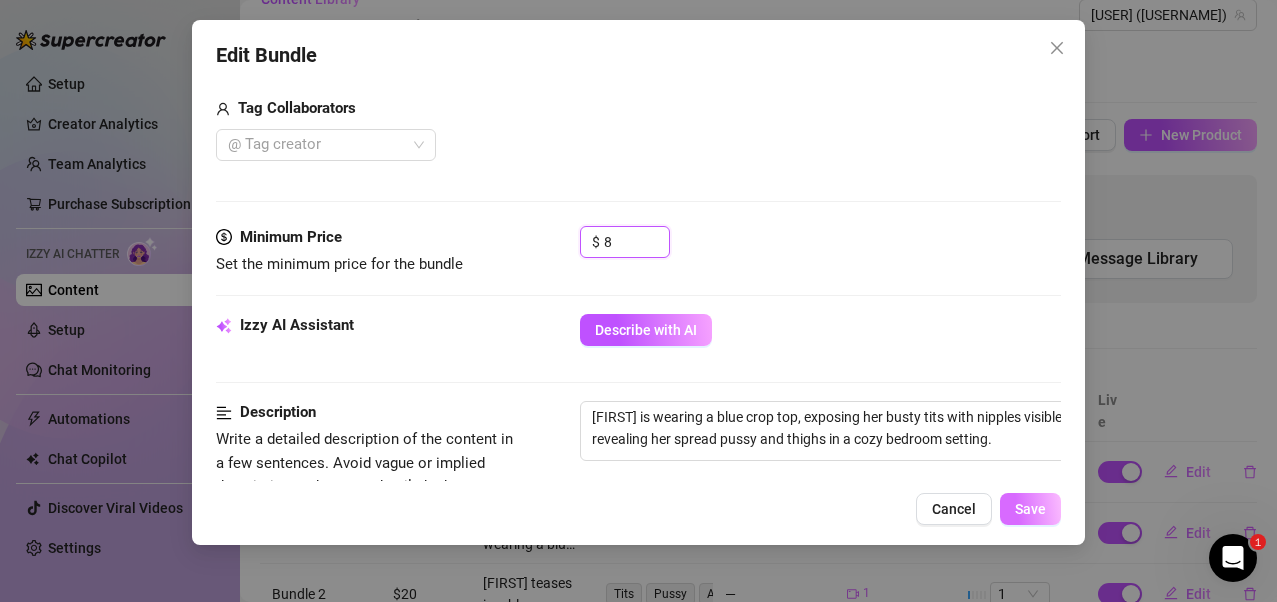 type on "8" 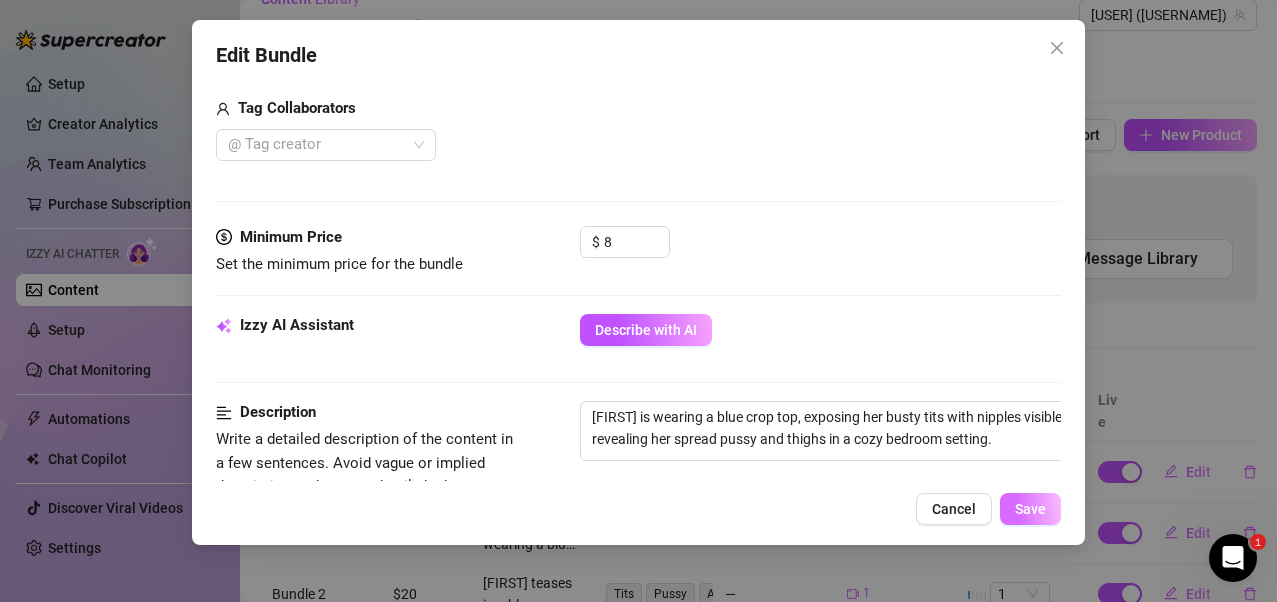 click on "Save" at bounding box center (1030, 509) 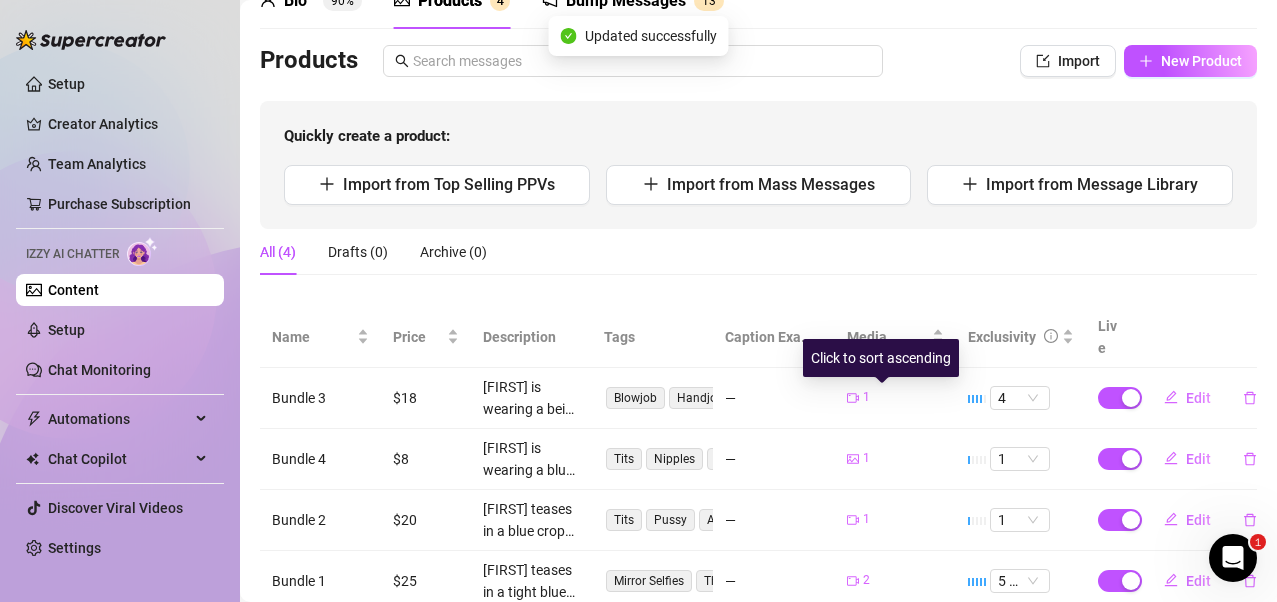 scroll, scrollTop: 153, scrollLeft: 0, axis: vertical 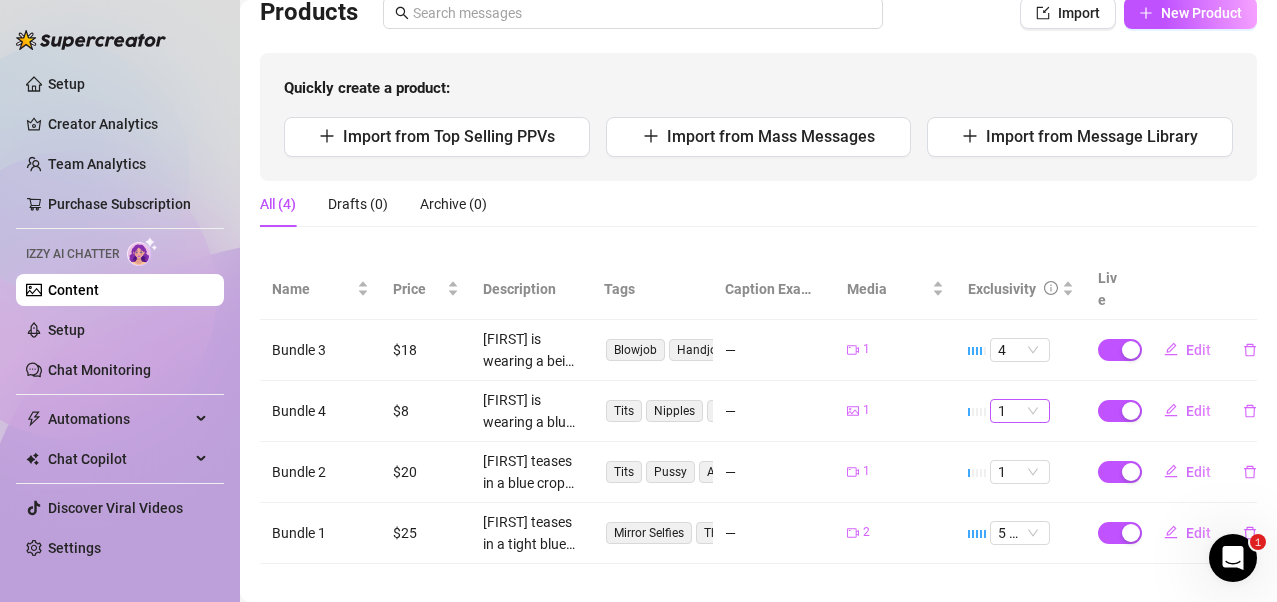 click on "1" at bounding box center [1020, 411] 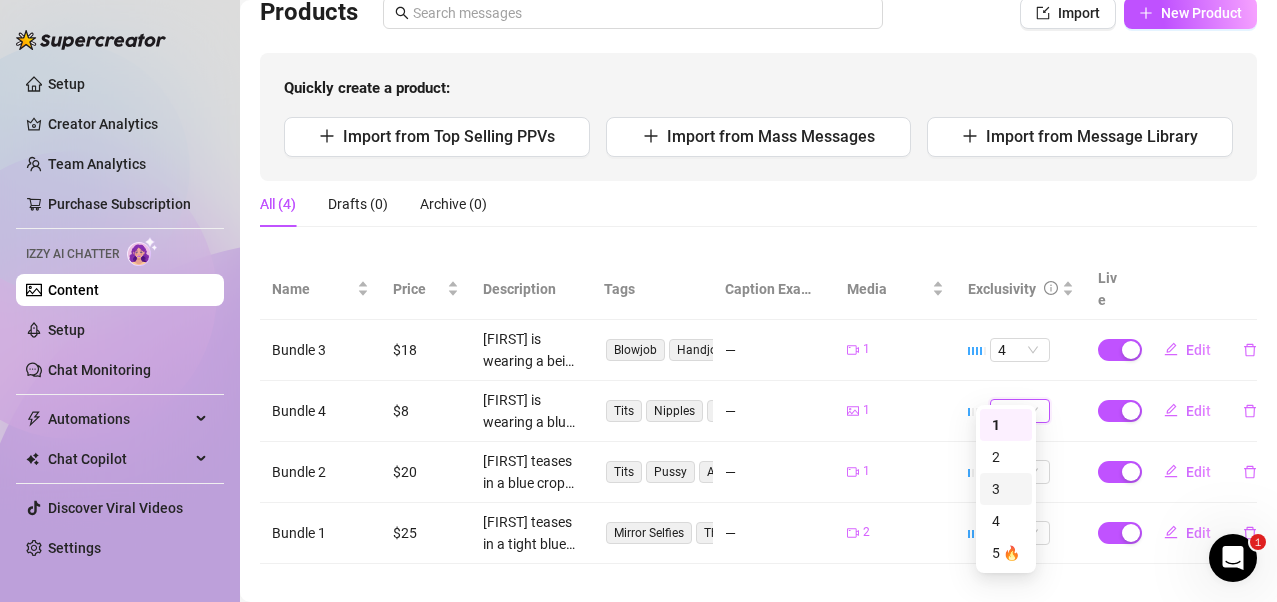 click on "3" at bounding box center (1006, 489) 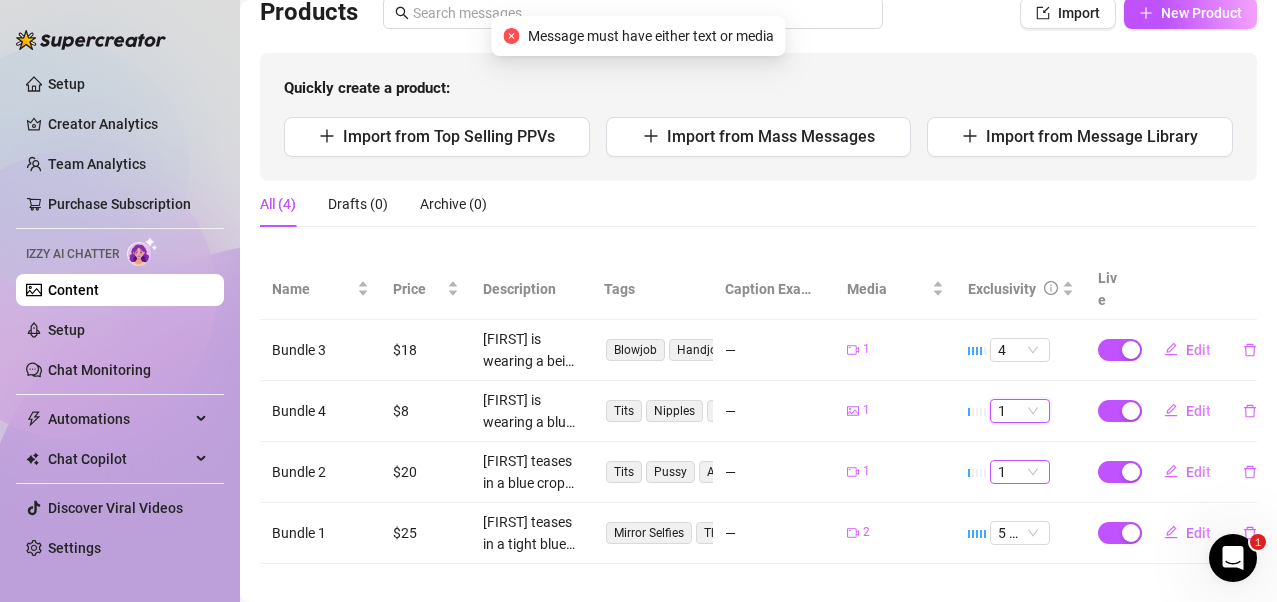 click on "1" at bounding box center [1020, 472] 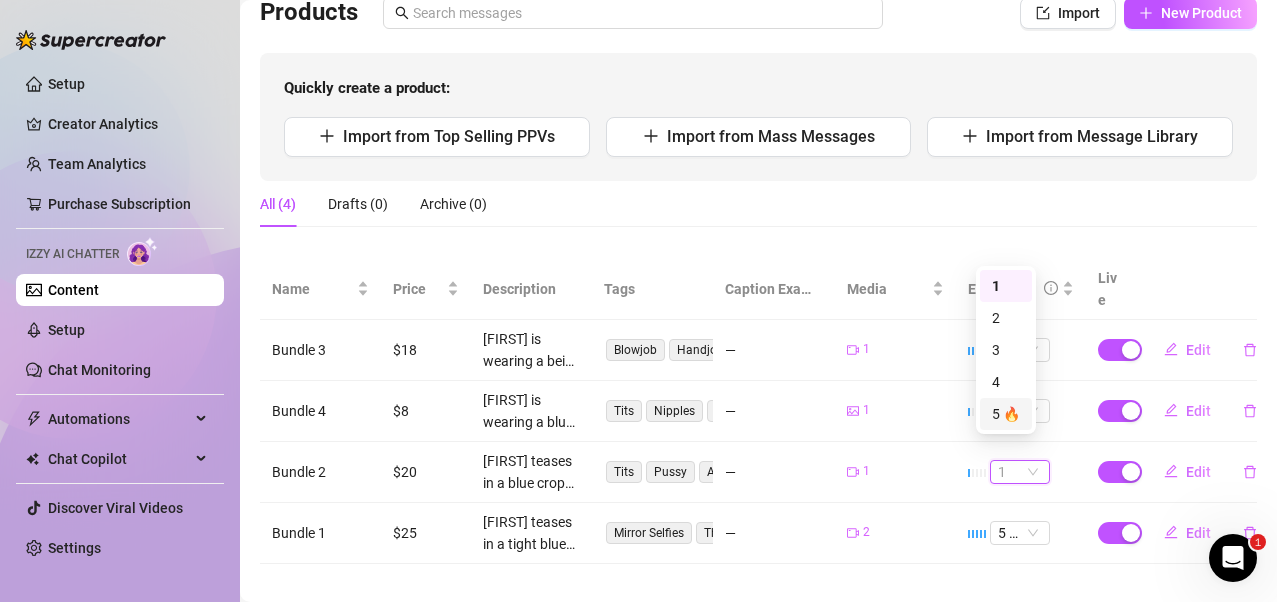 click on "5 🔥" at bounding box center [1006, 414] 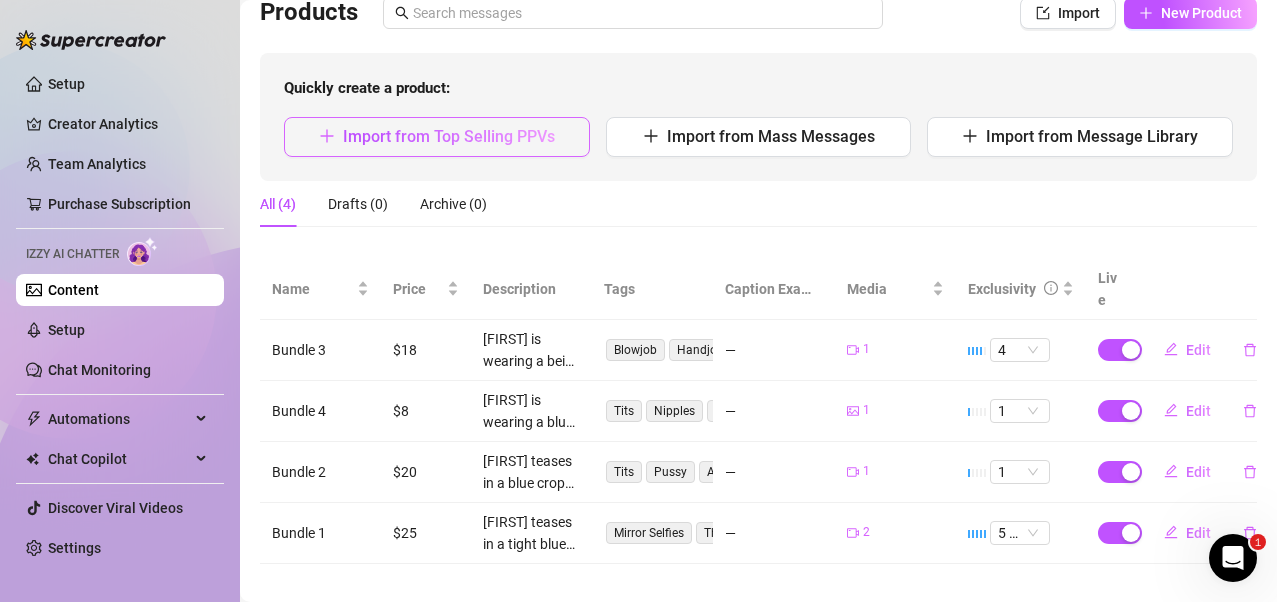 click on "Import from Top Selling PPVs" at bounding box center [449, 136] 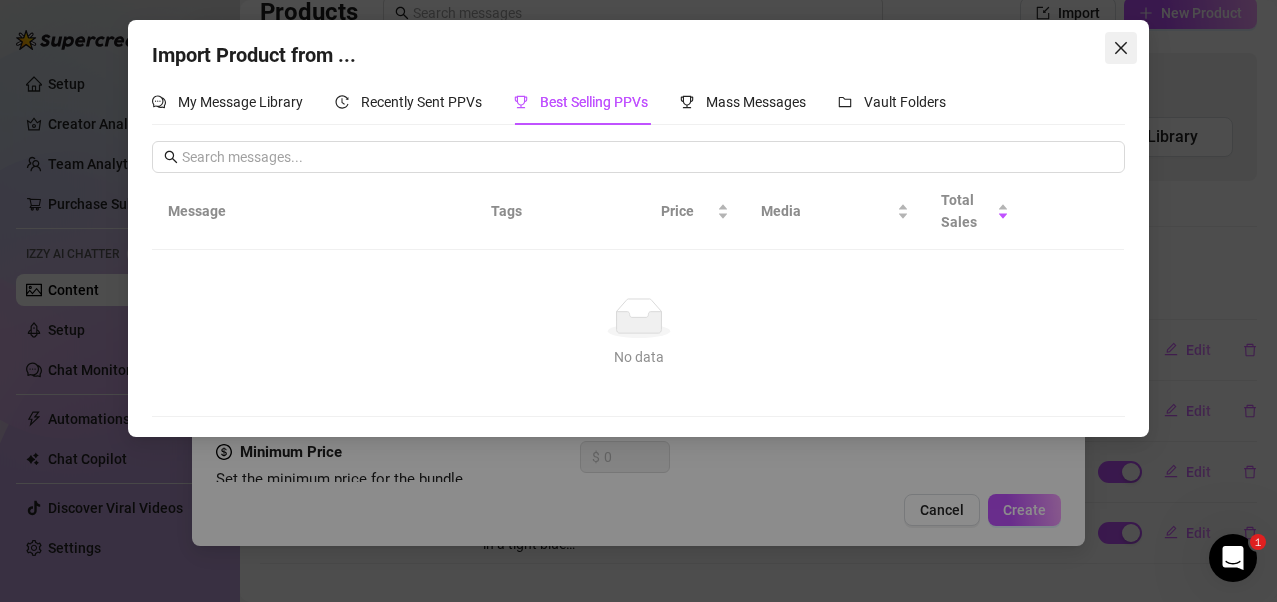 click 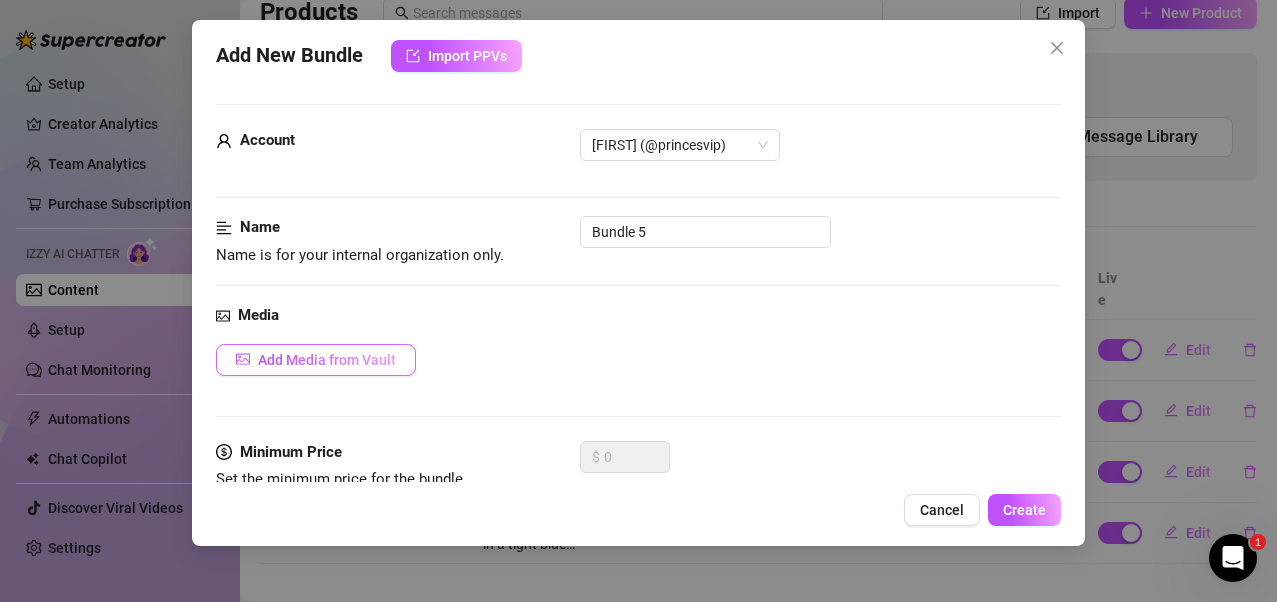 click on "Add Media from Vault" at bounding box center [327, 360] 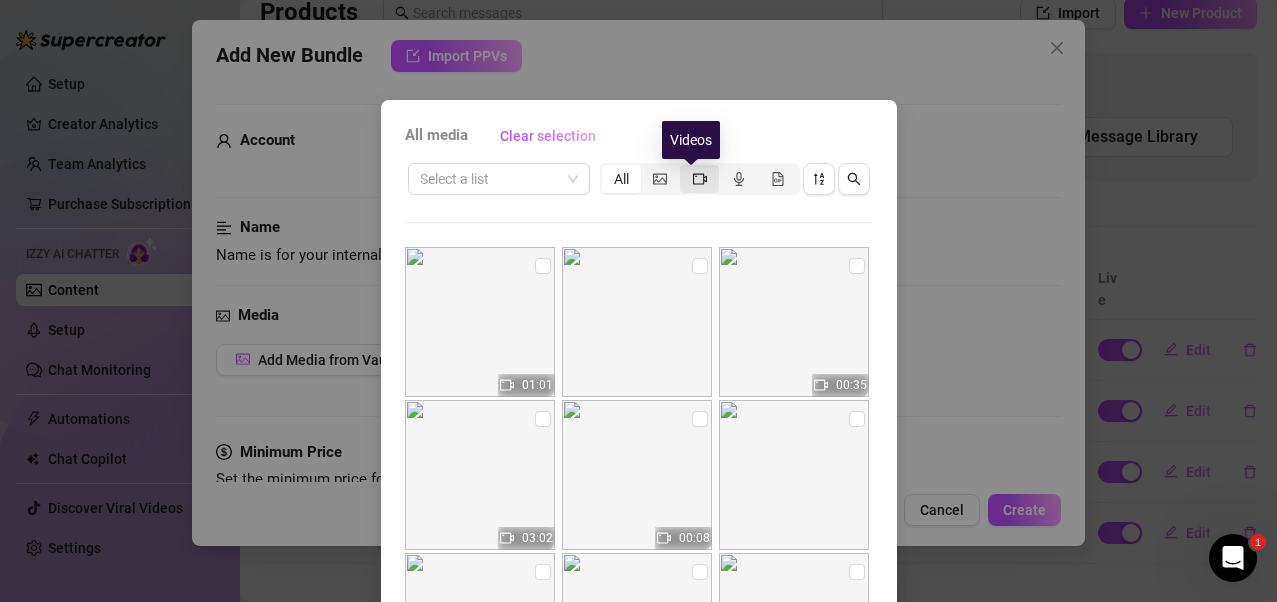 click at bounding box center (699, 179) 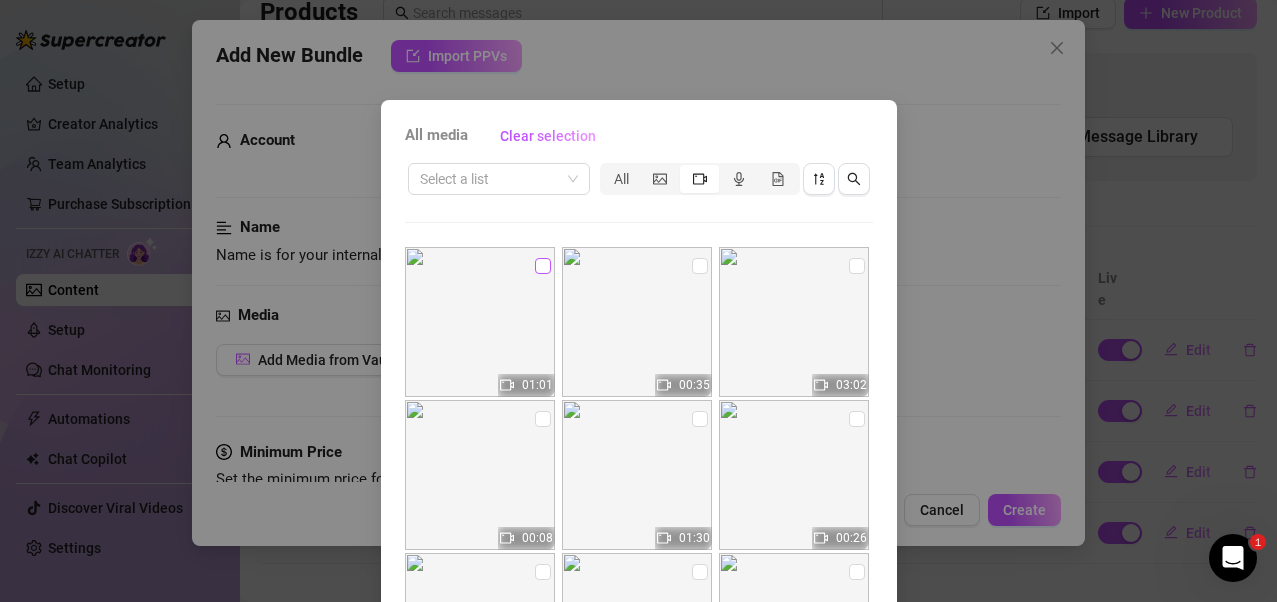 click at bounding box center [543, 266] 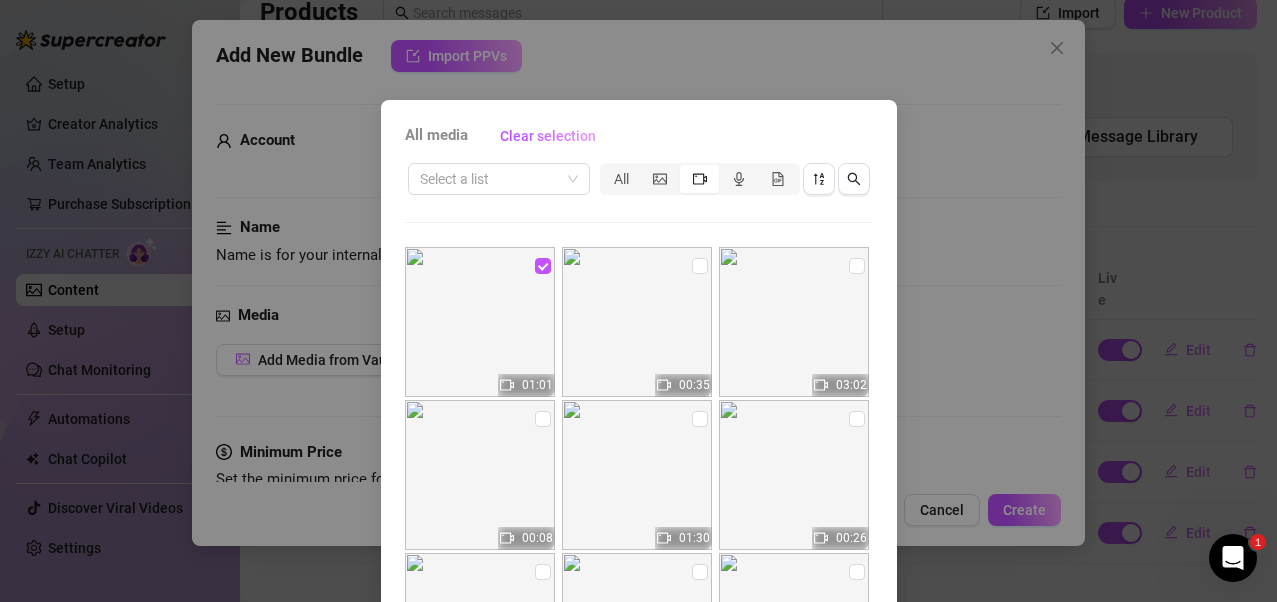 scroll, scrollTop: 233, scrollLeft: 0, axis: vertical 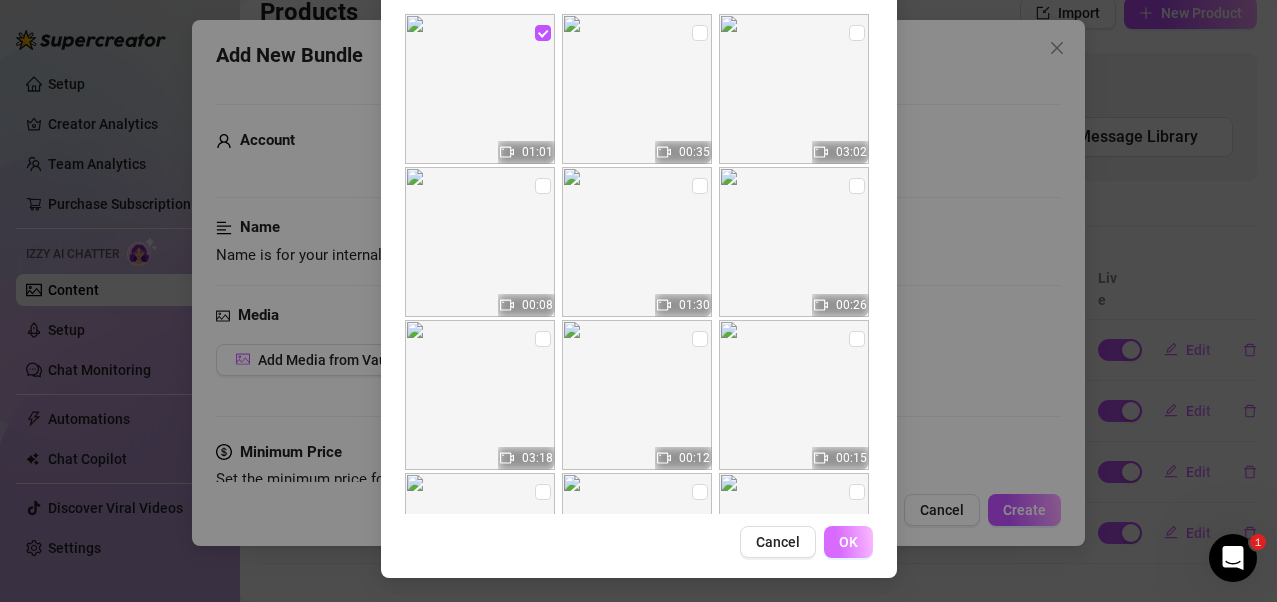 click on "OK" at bounding box center (848, 542) 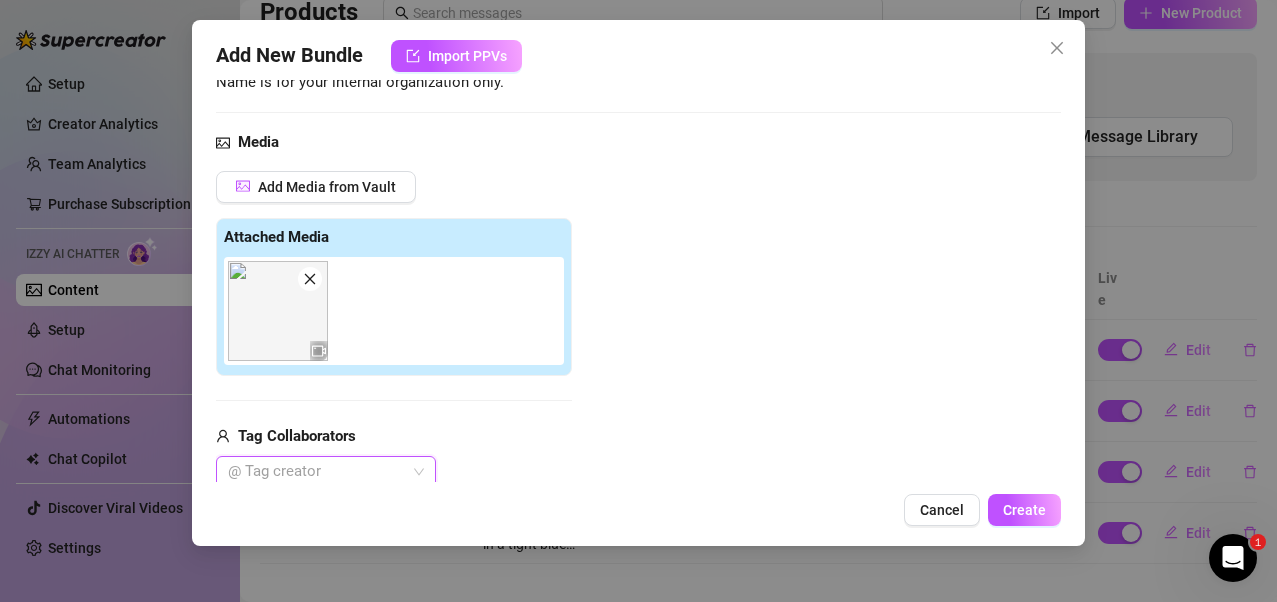 scroll, scrollTop: 473, scrollLeft: 0, axis: vertical 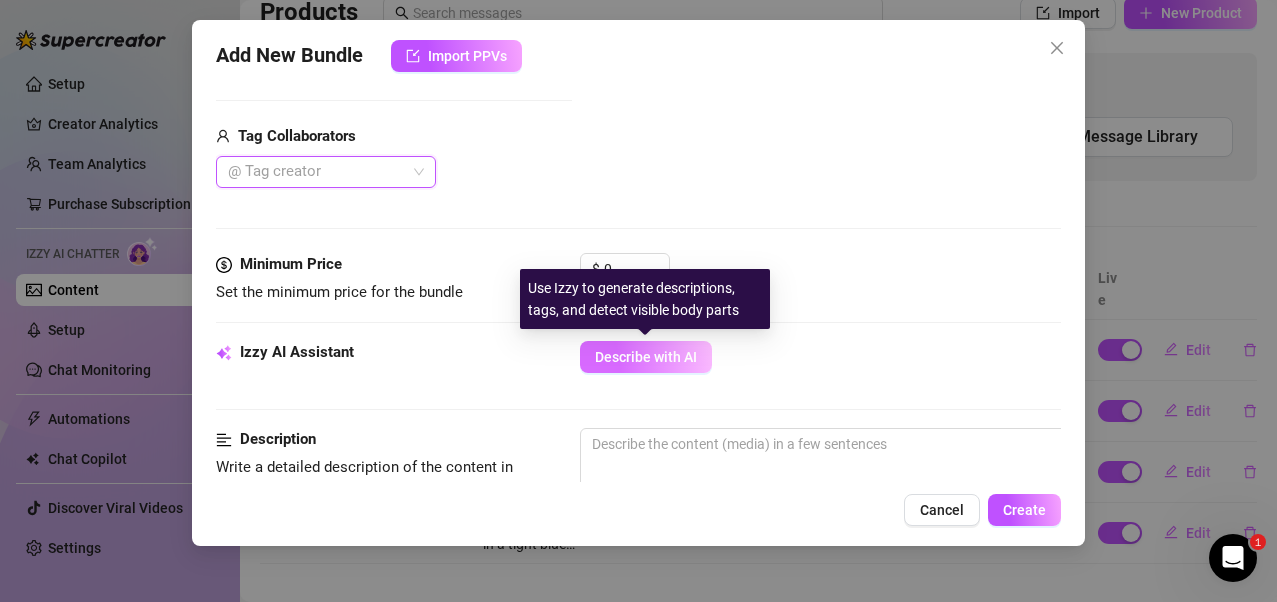 click on "Describe with AI" at bounding box center (646, 357) 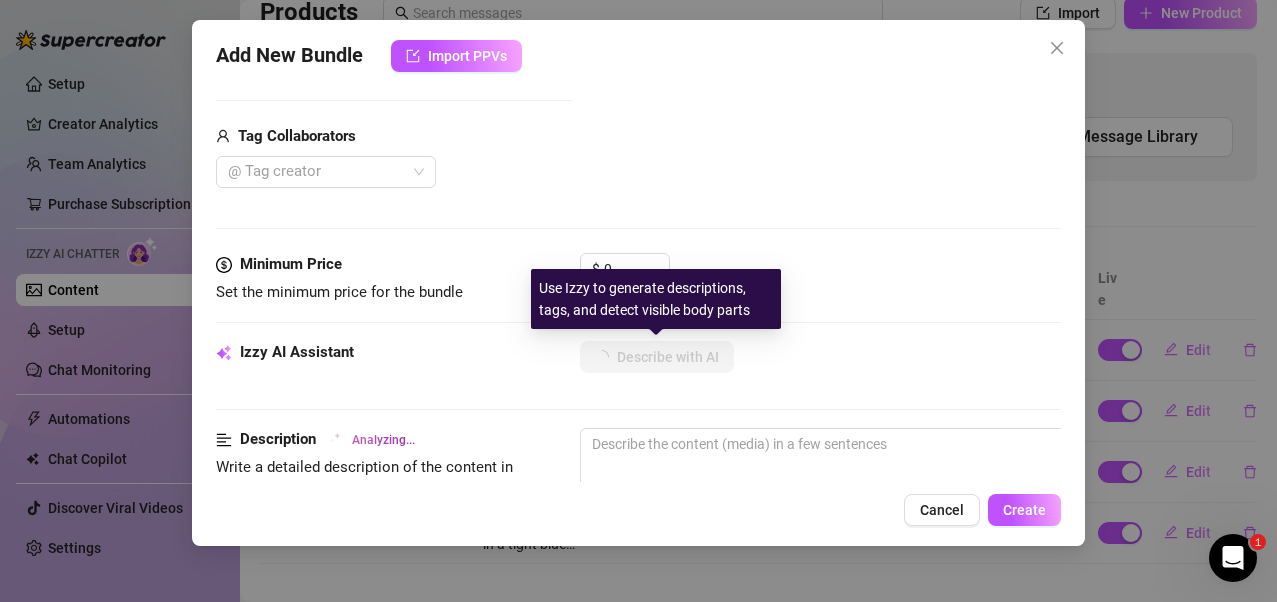type on "[FIRST]" 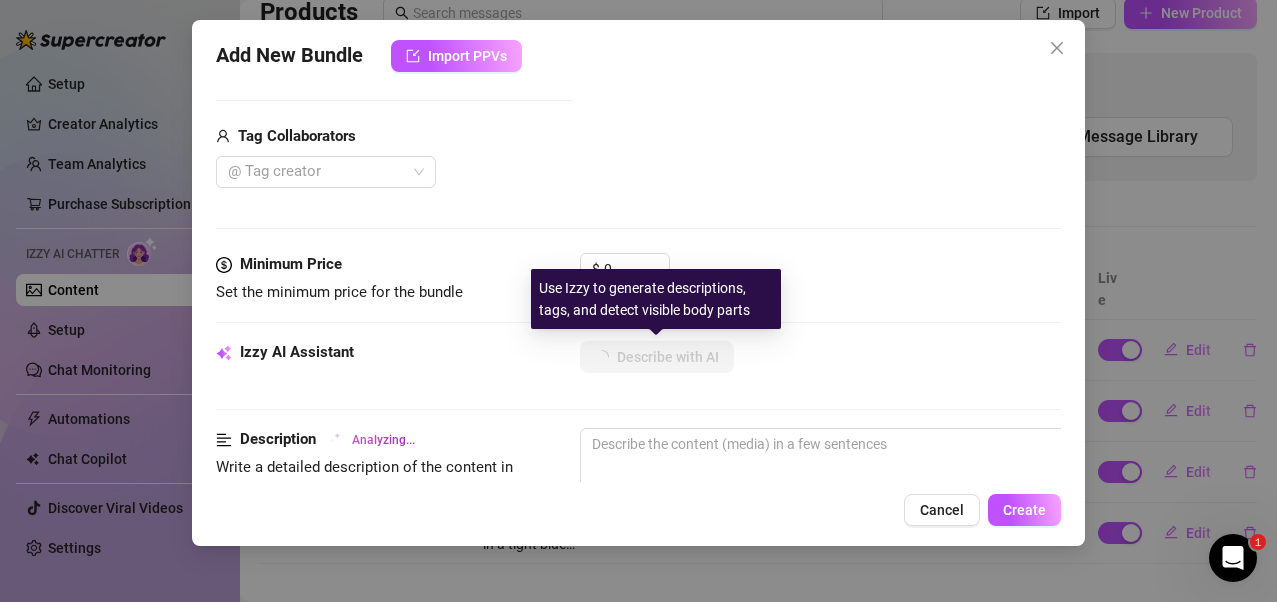 type on "[FIRST]" 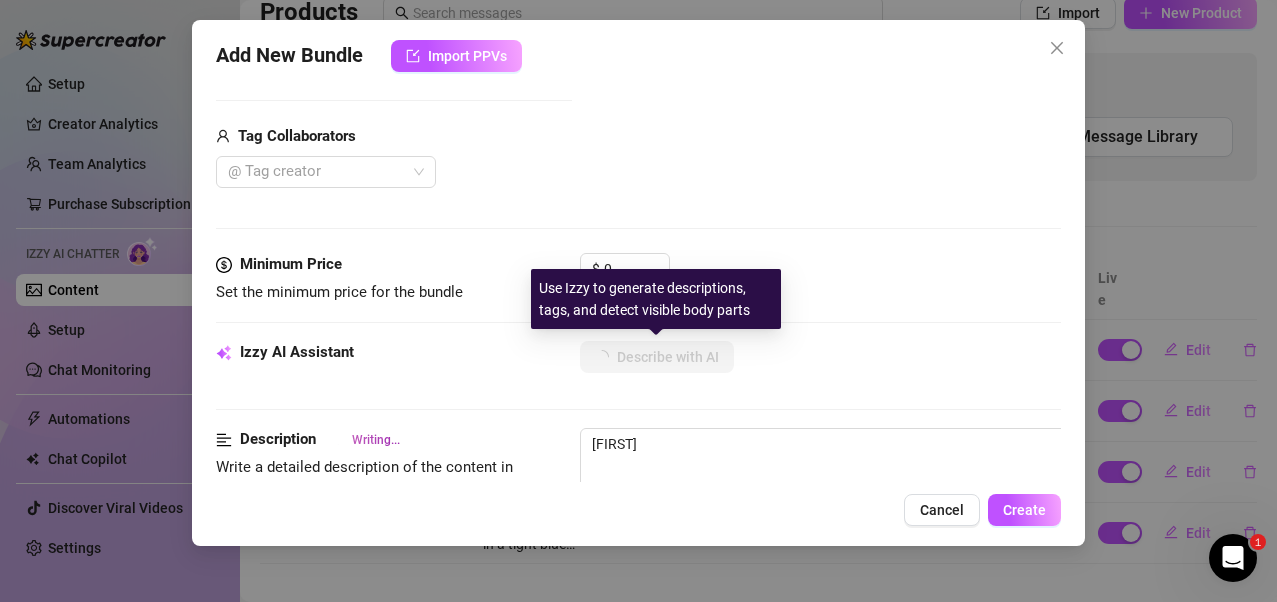 type on "Julia is" 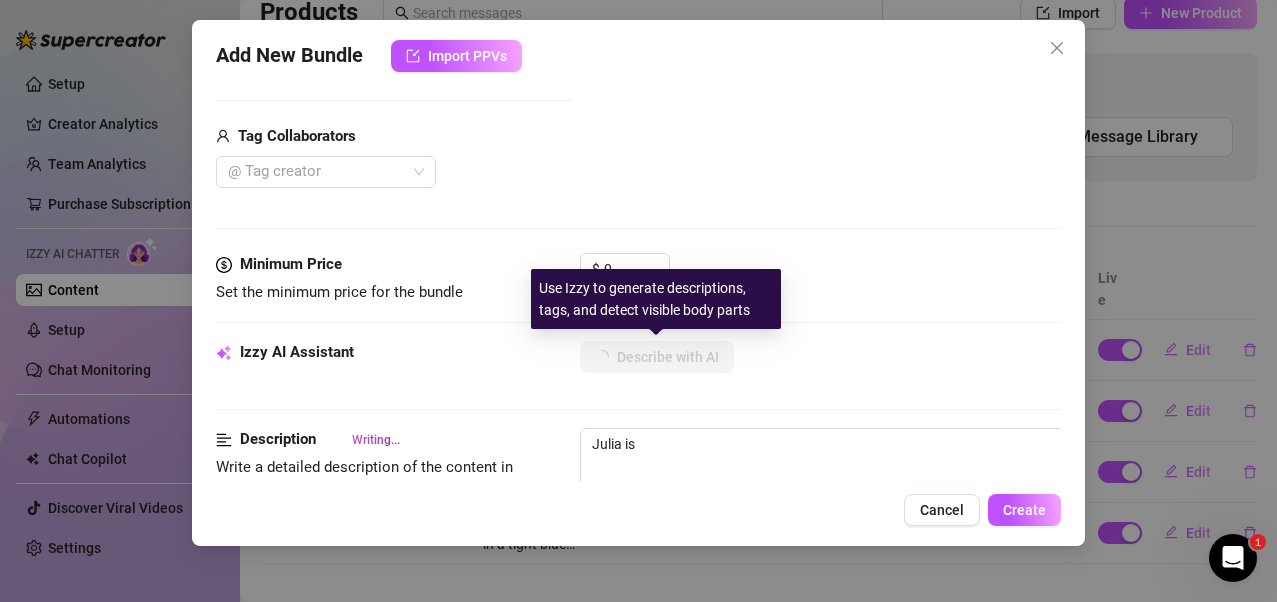 type on "[FIRST] is in" 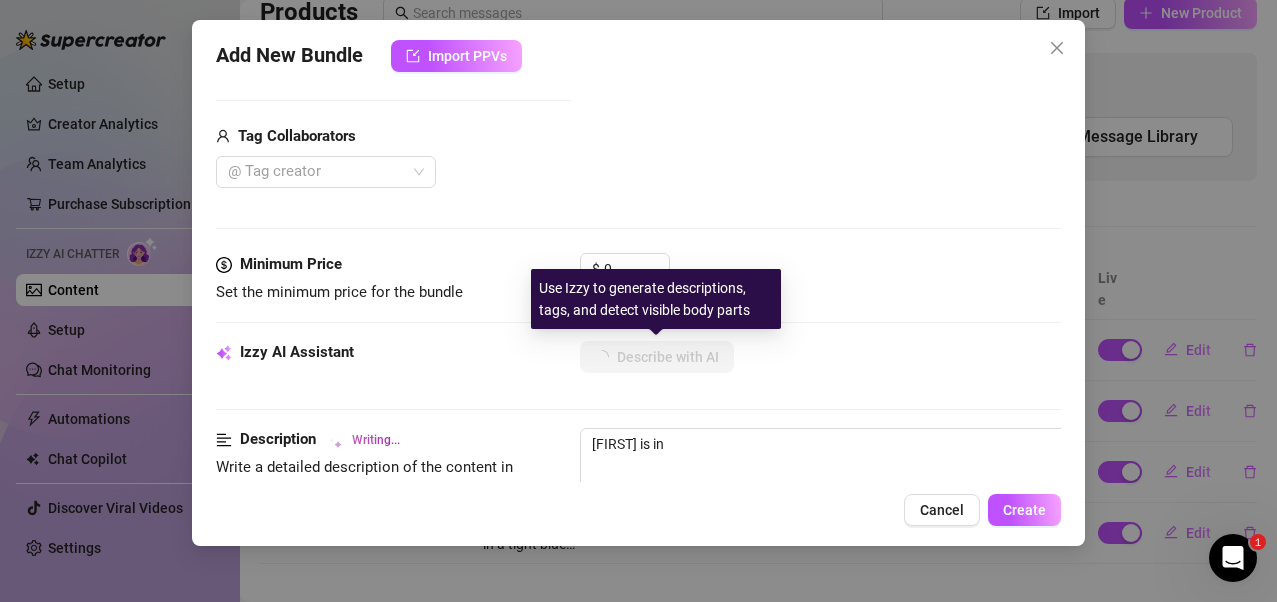 type on "[FIRST] is in a" 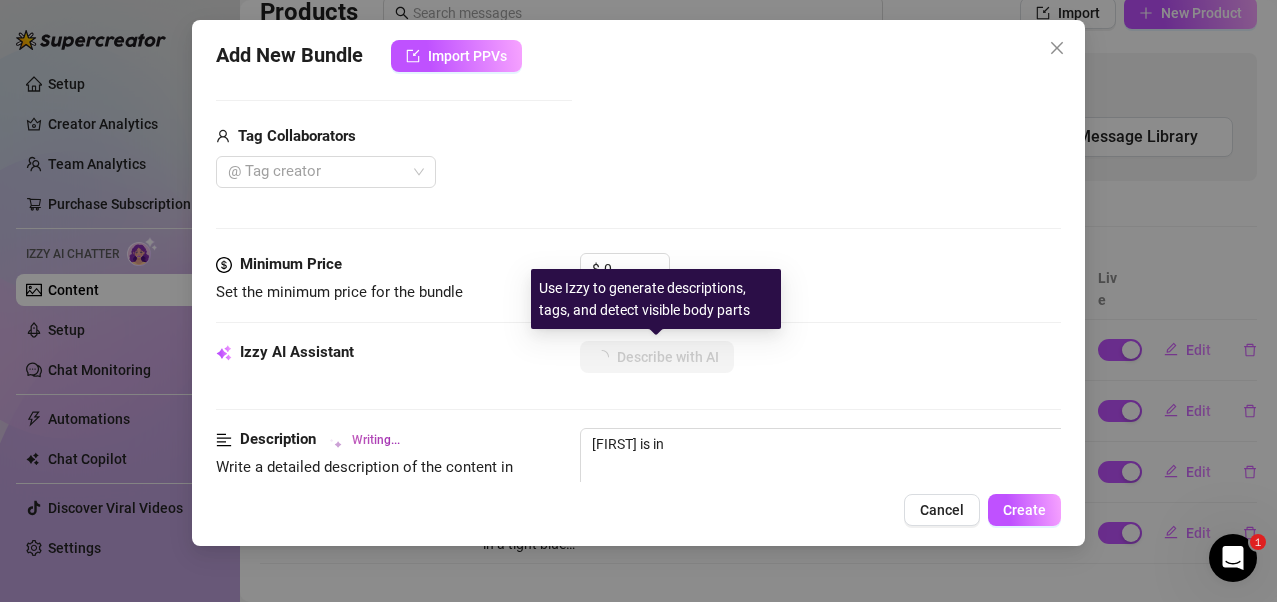 type on "[FIRST] is in a" 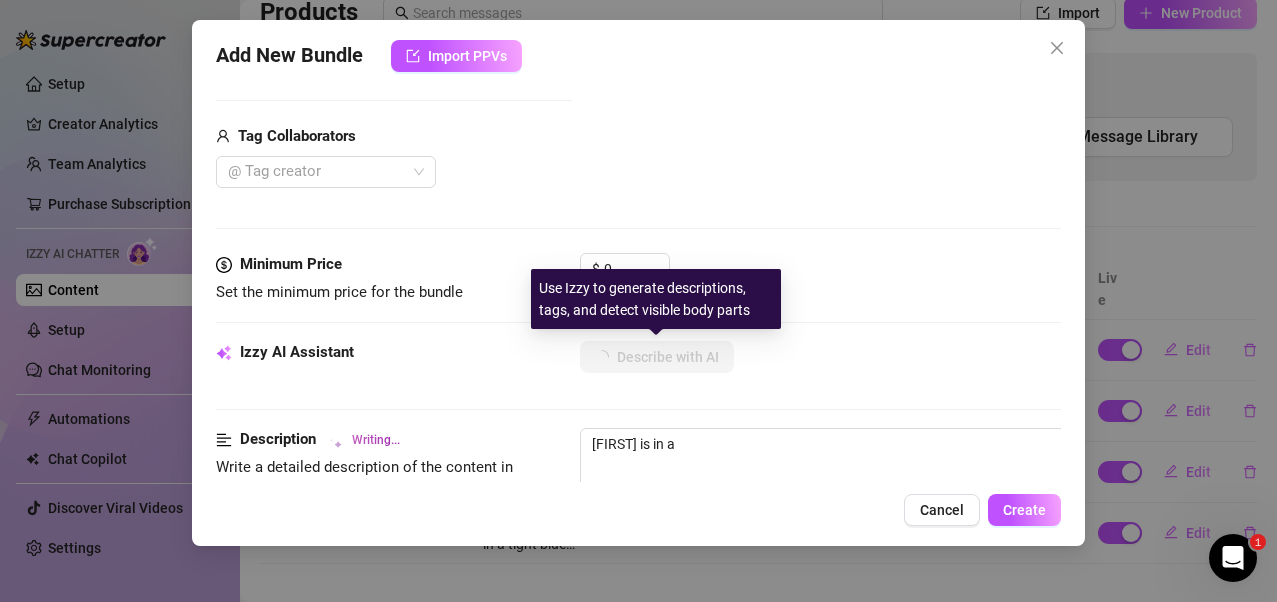 type on "[FIRST] is in a bedroom," 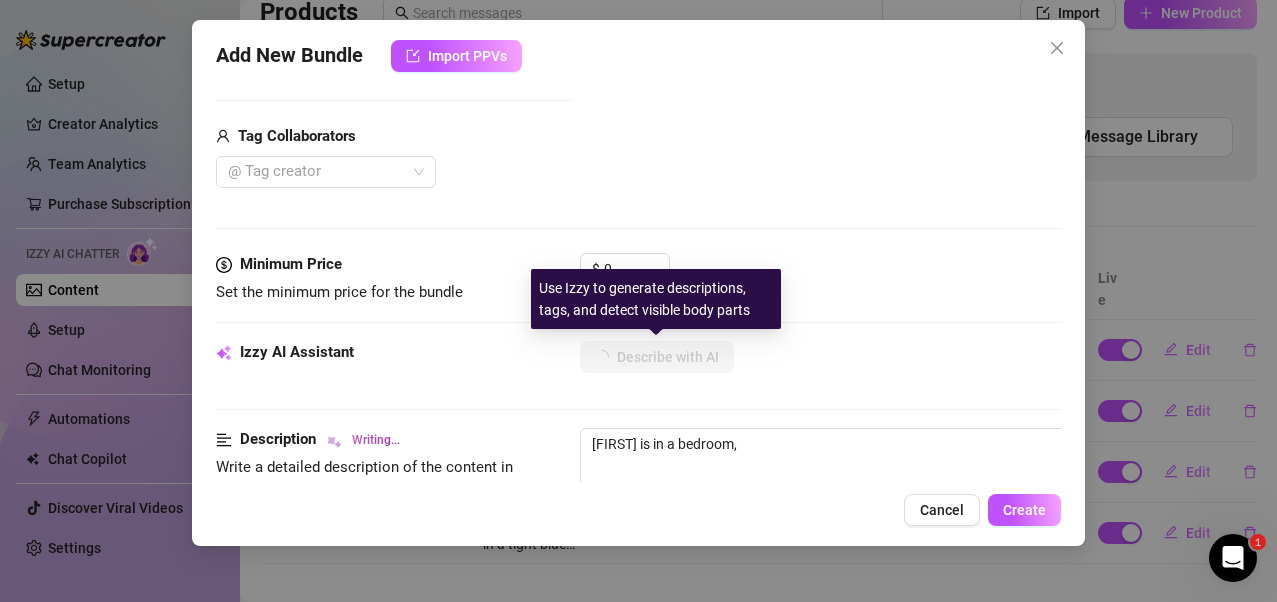 type on "[FIRST] is in a bedroom, wearing" 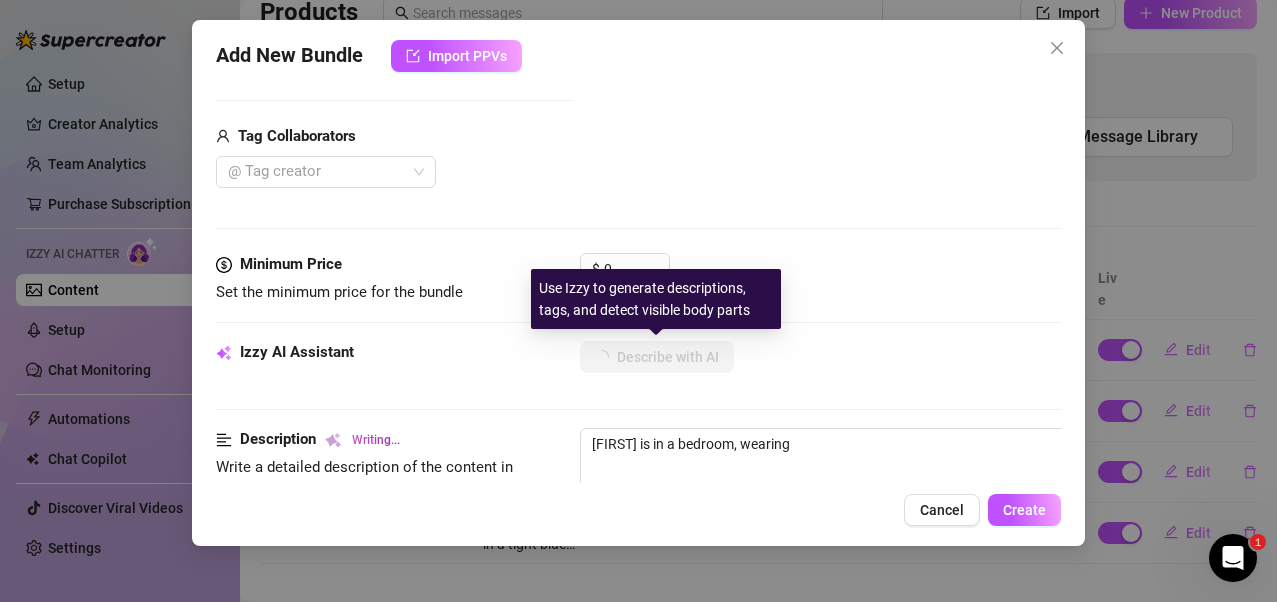 type on "[FIRST] is in a bedroom, wearing a" 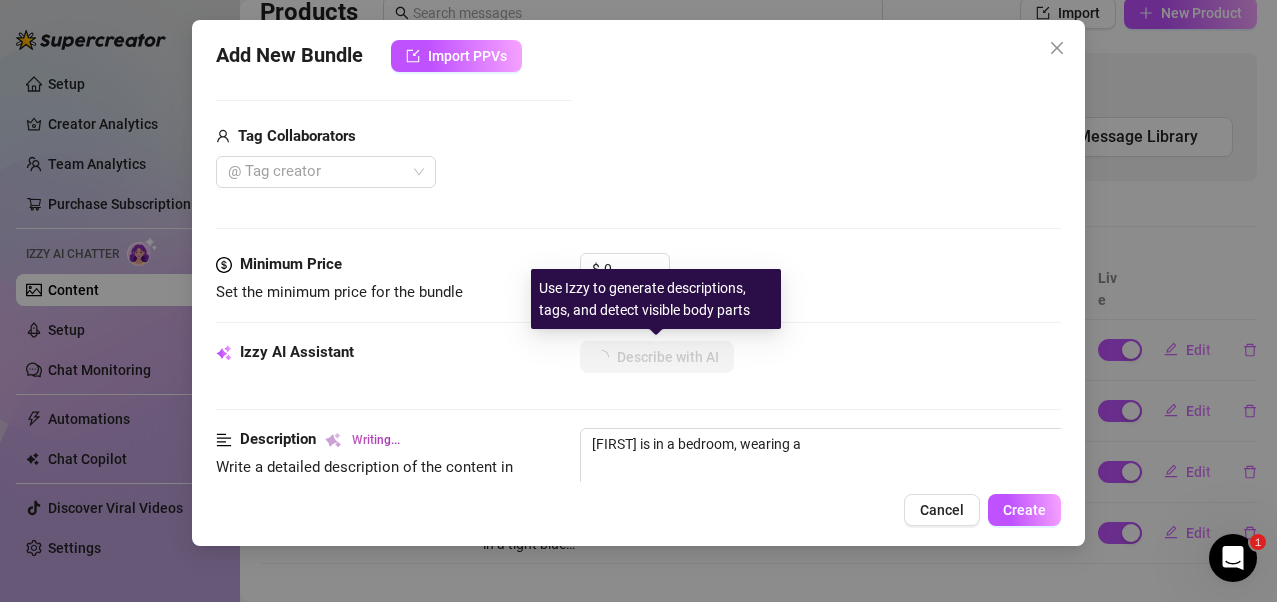 type on "[FIRST] is in a bedroom, wearing a striped" 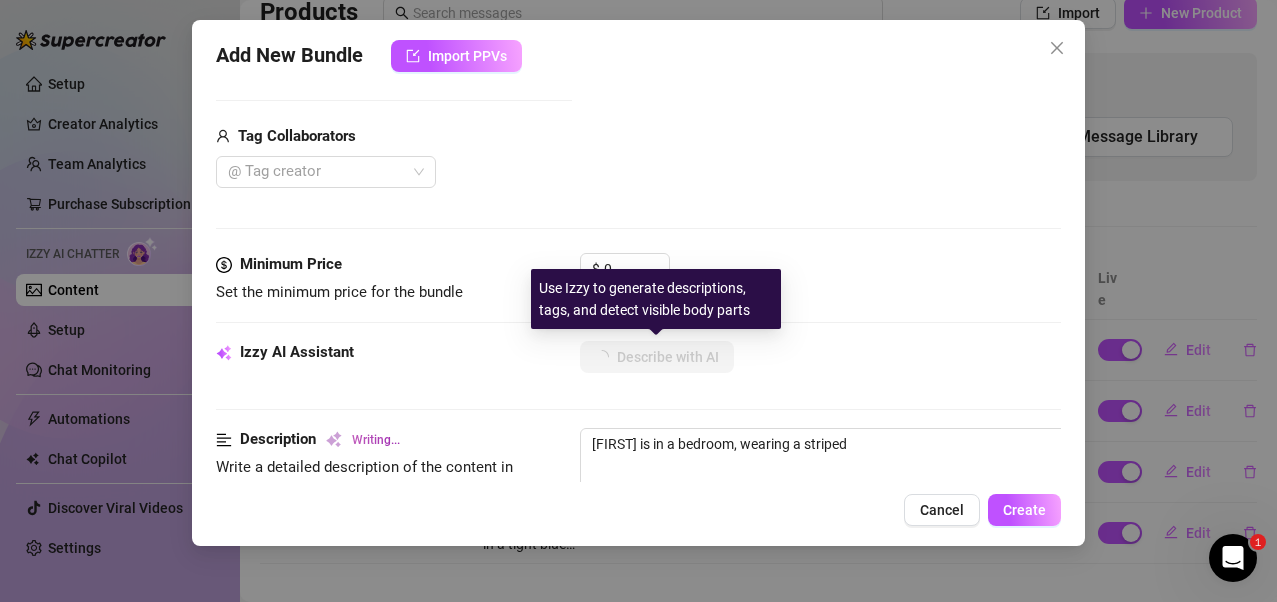 type on "[FIRST] is in a bedroom, wearing a striped bikini" 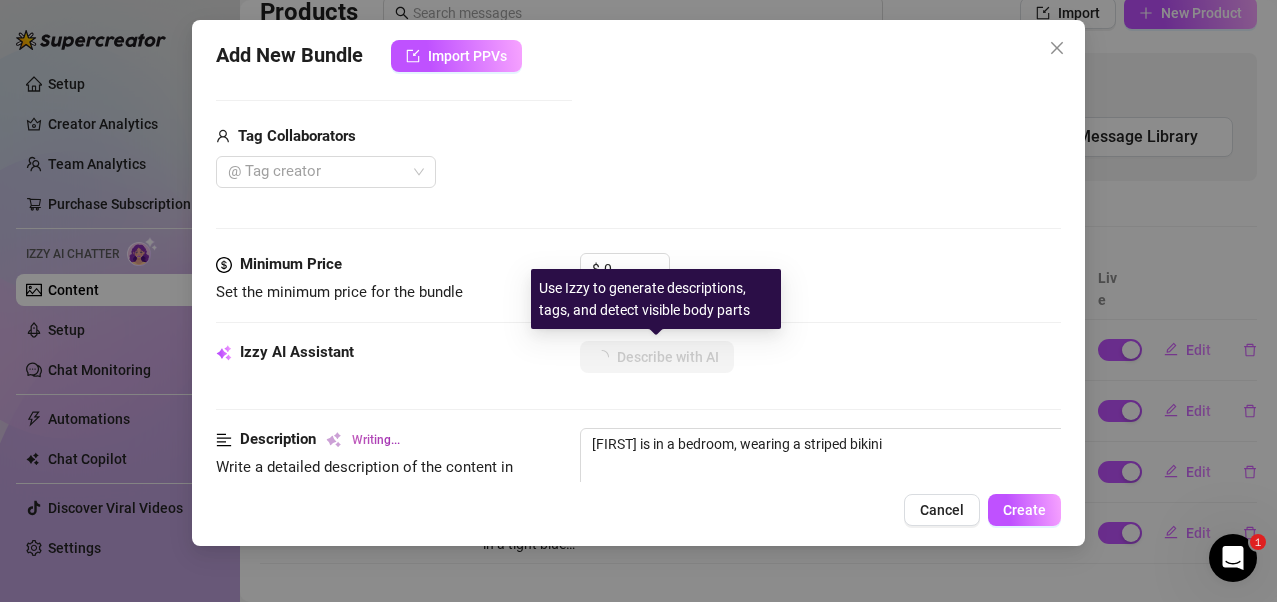 type on "[FIRST] is in a bedroom, wearing a striped bikini bottom," 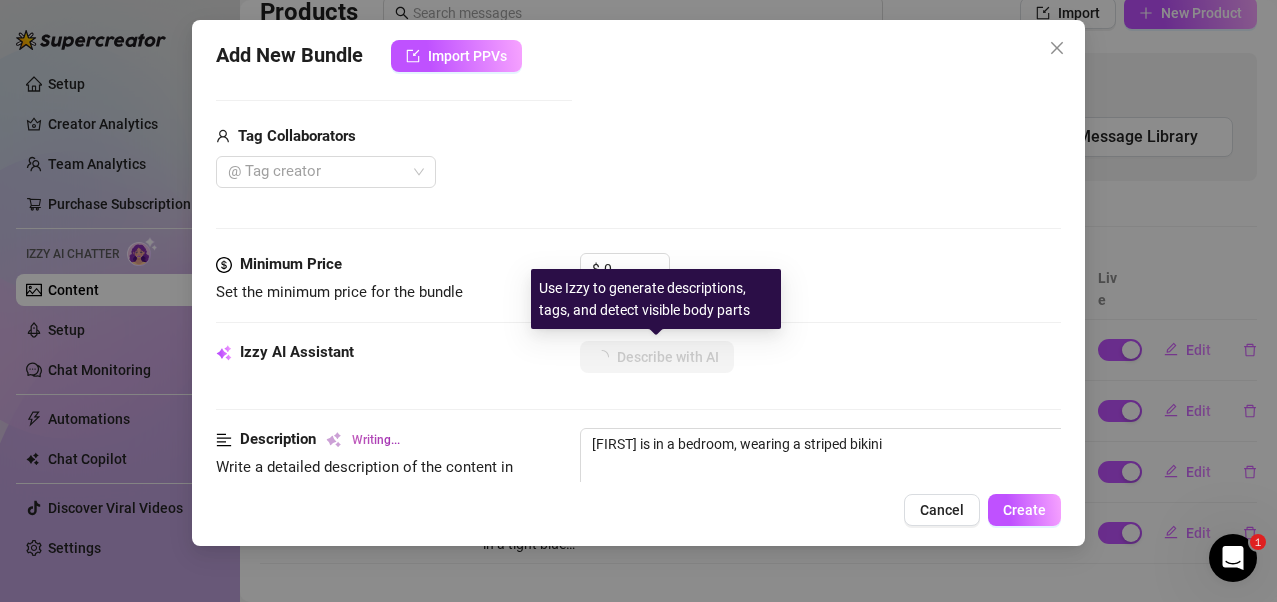 type on "[FIRST] is in a bedroom, wearing a striped bikini bottom," 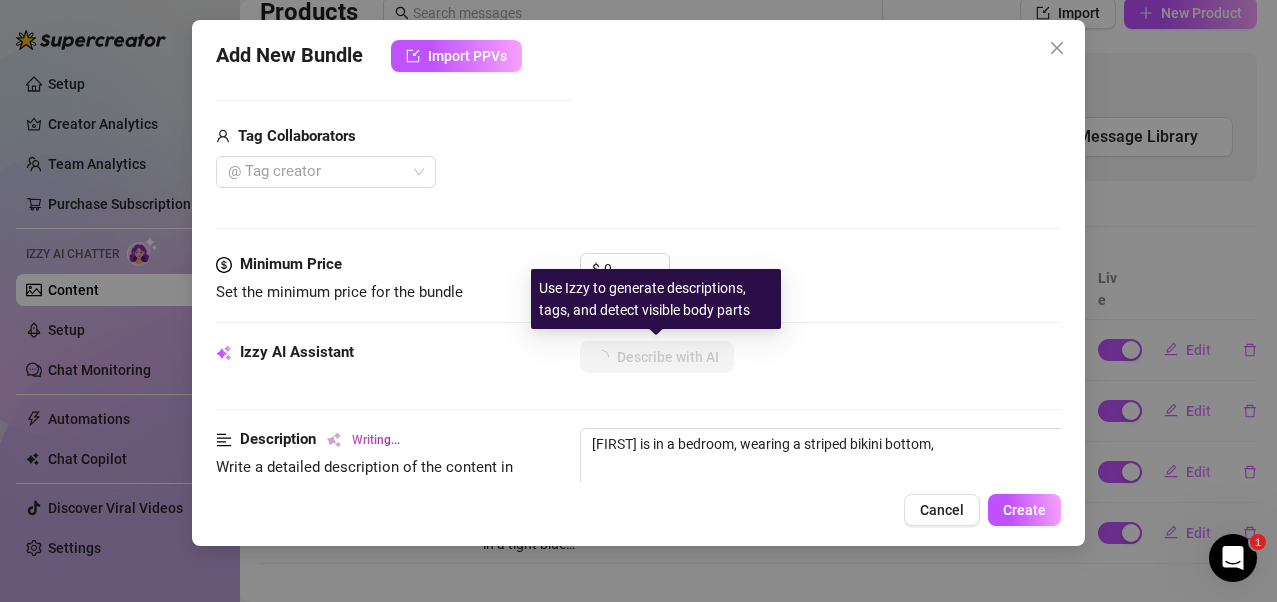 type on "[FIRST] is in a bedroom, wearing a striped bikini bottom, teasing" 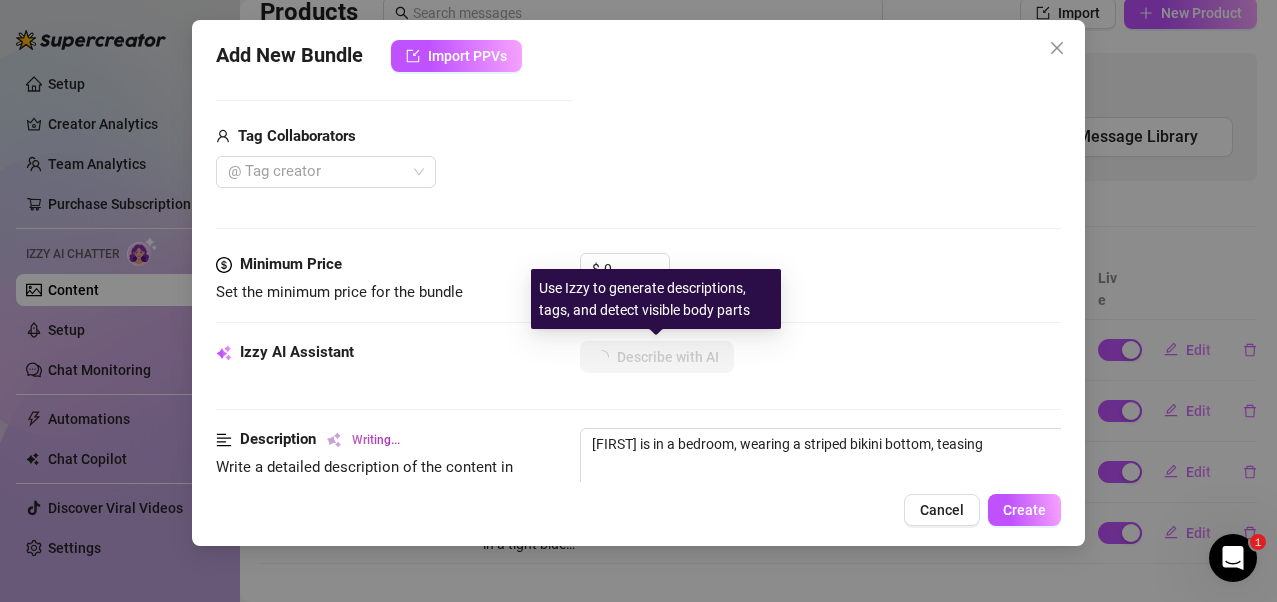 type on "[FIRST] is in a bedroom, wearing a striped bikini bottom, teasing her" 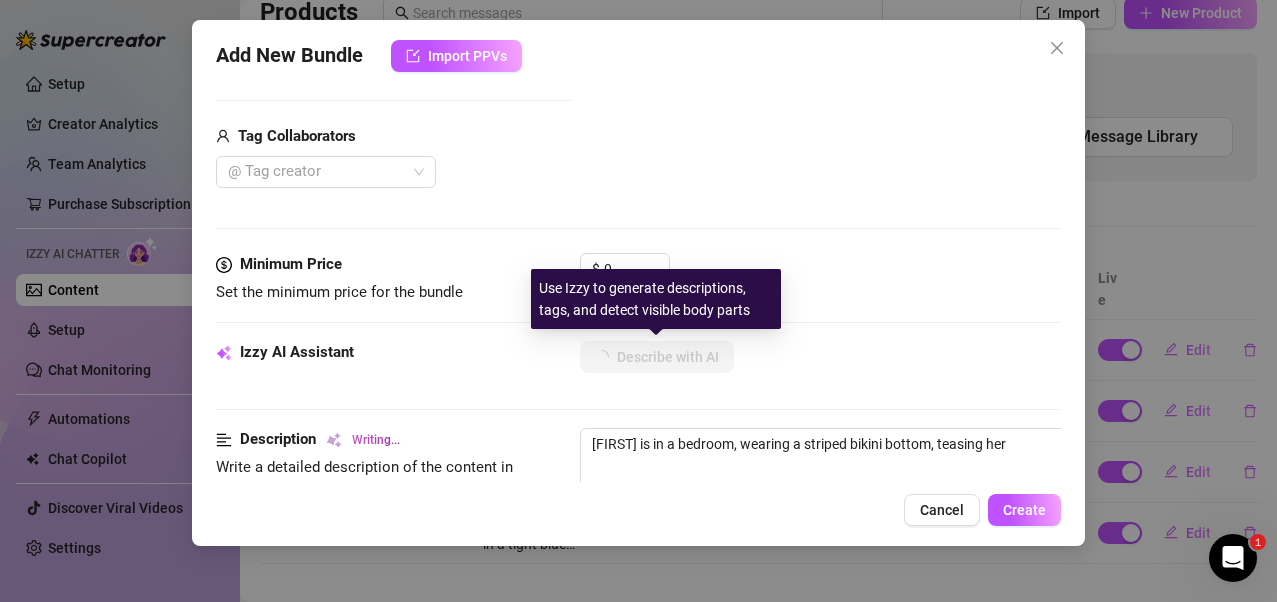 type on "[FIRST] is in a bedroom, wearing a striped bikini bottom, teasing her pussy" 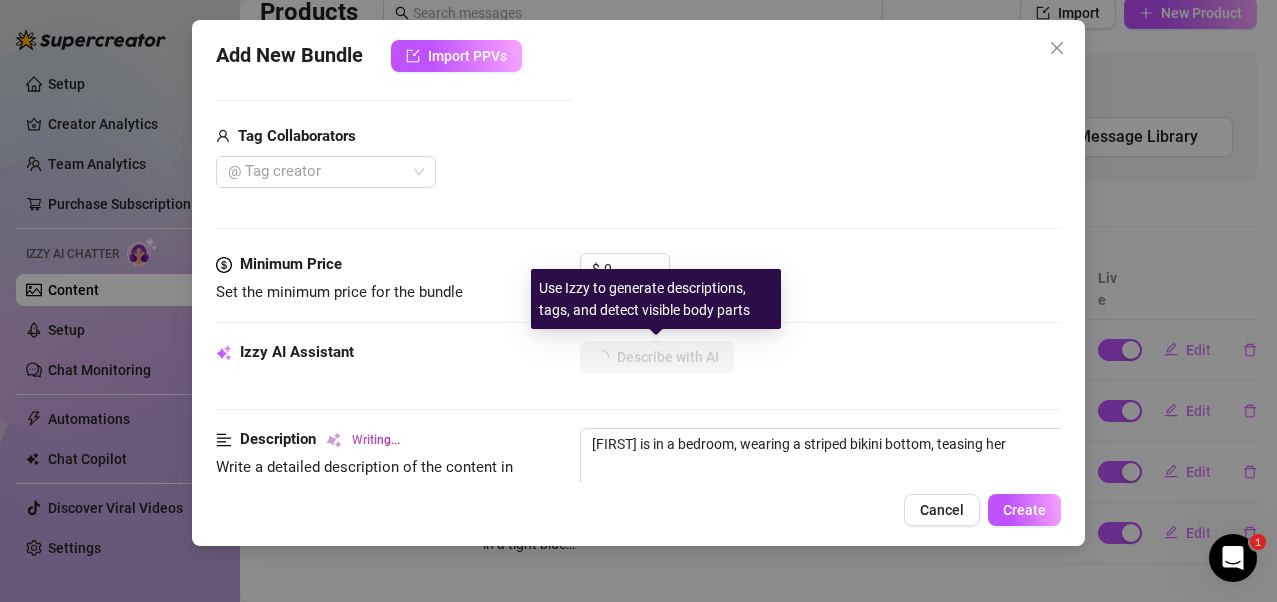 type on "[FIRST] is in a bedroom, wearing a striped bikini bottom, teasing her pussy" 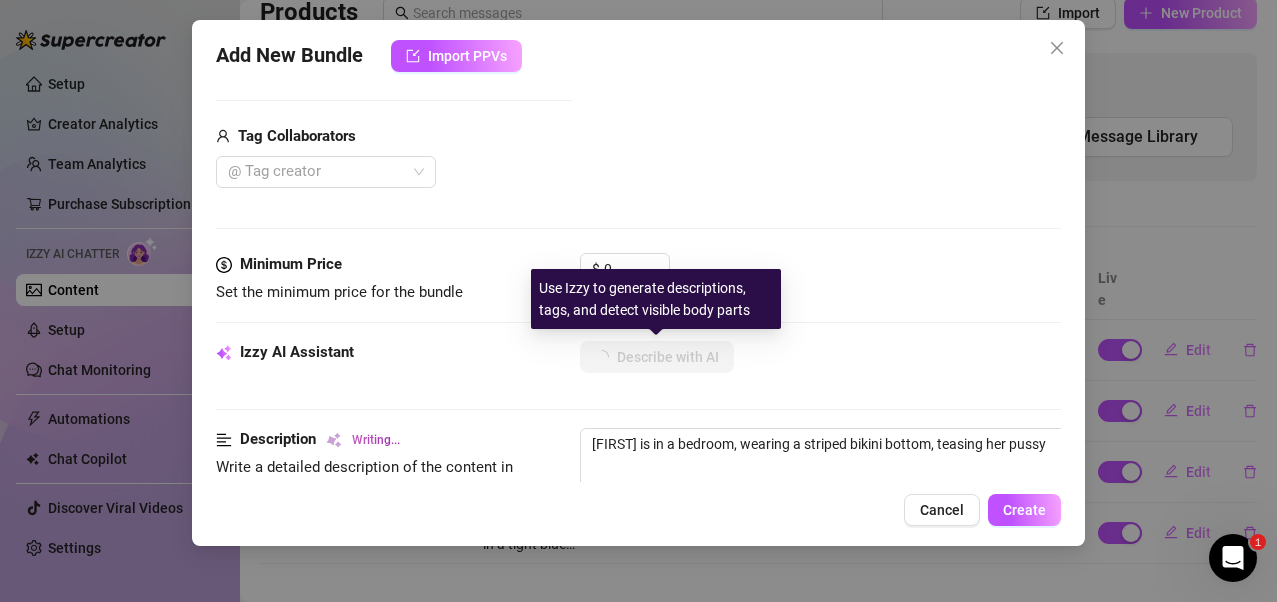 type on "[FIRST] is in a bedroom, wearing a striped bikini bottom, teasing her pussy with" 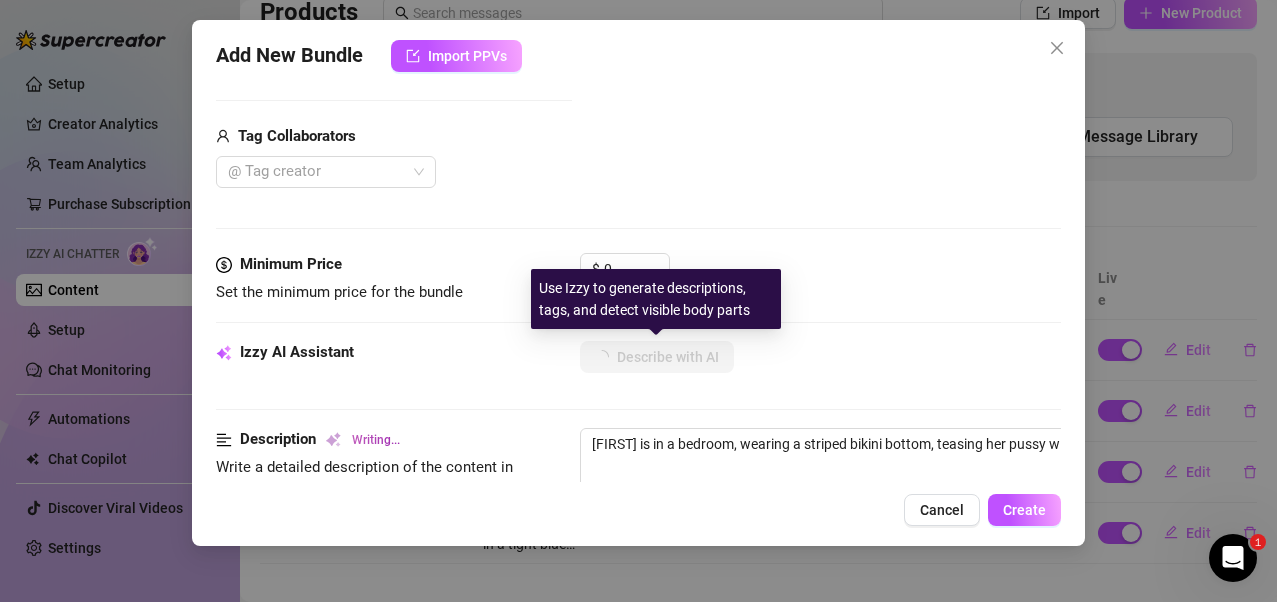 type on "[FIRST] is in a bedroom, wearing a striped bikini bottom, teasing her pussy with her" 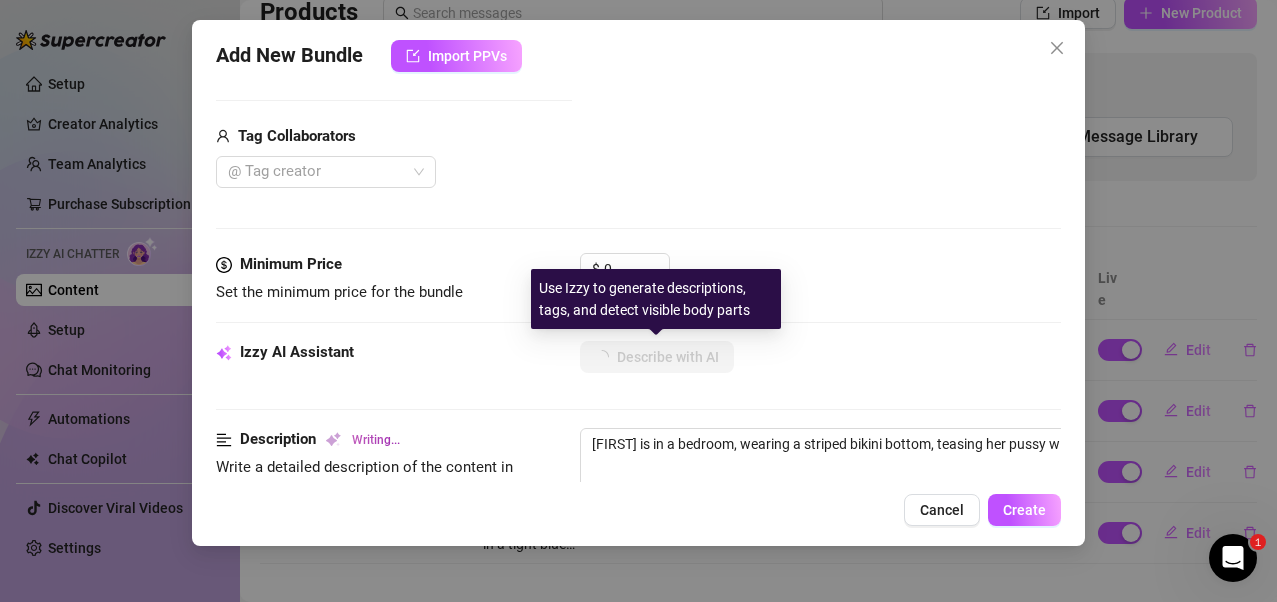 type on "[FIRST] is in a bedroom, wearing a striped bikini bottom, teasing her pussy with her fingers." 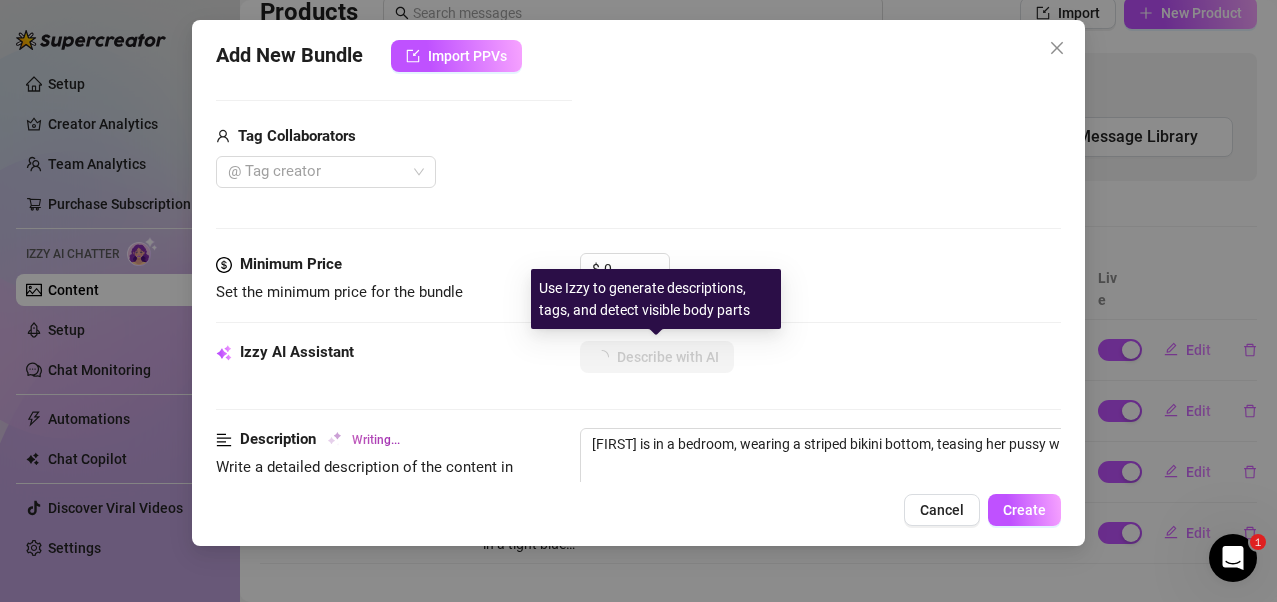 type on "[FIRST] is in a bedroom, wearing a striped bikini bottom, teasing her pussy with her fingers. Her tattooed" 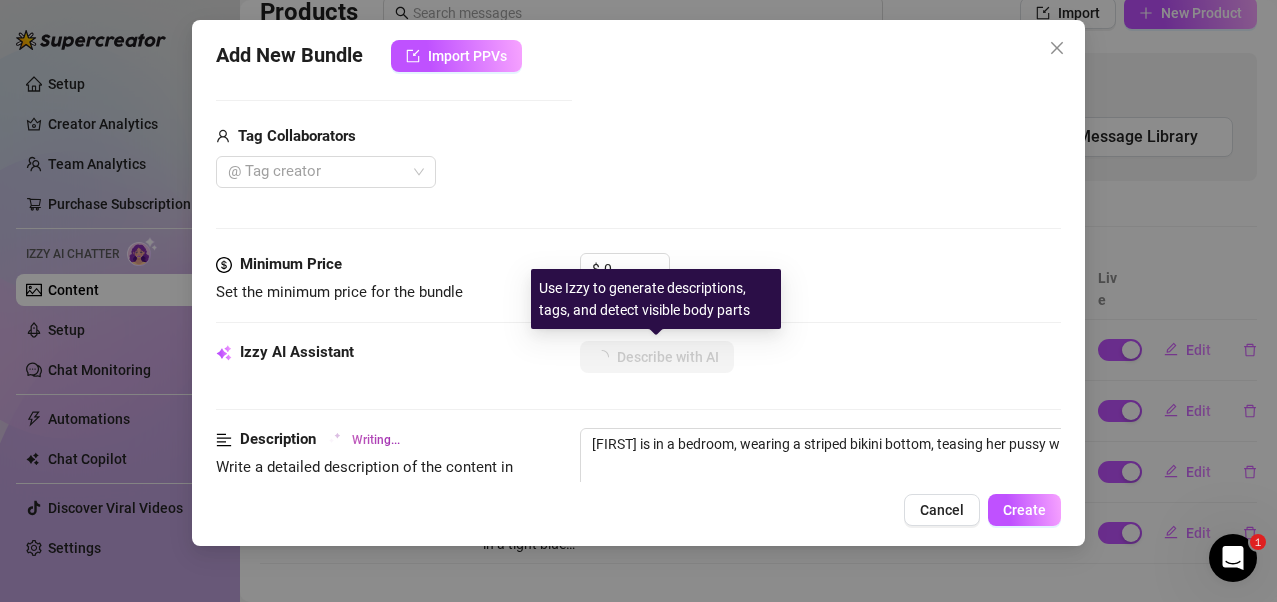 type on "[FIRST] is in a bedroom, wearing a striped bikini bottom, teasing her pussy with her fingers. Her tattooed thigh is" 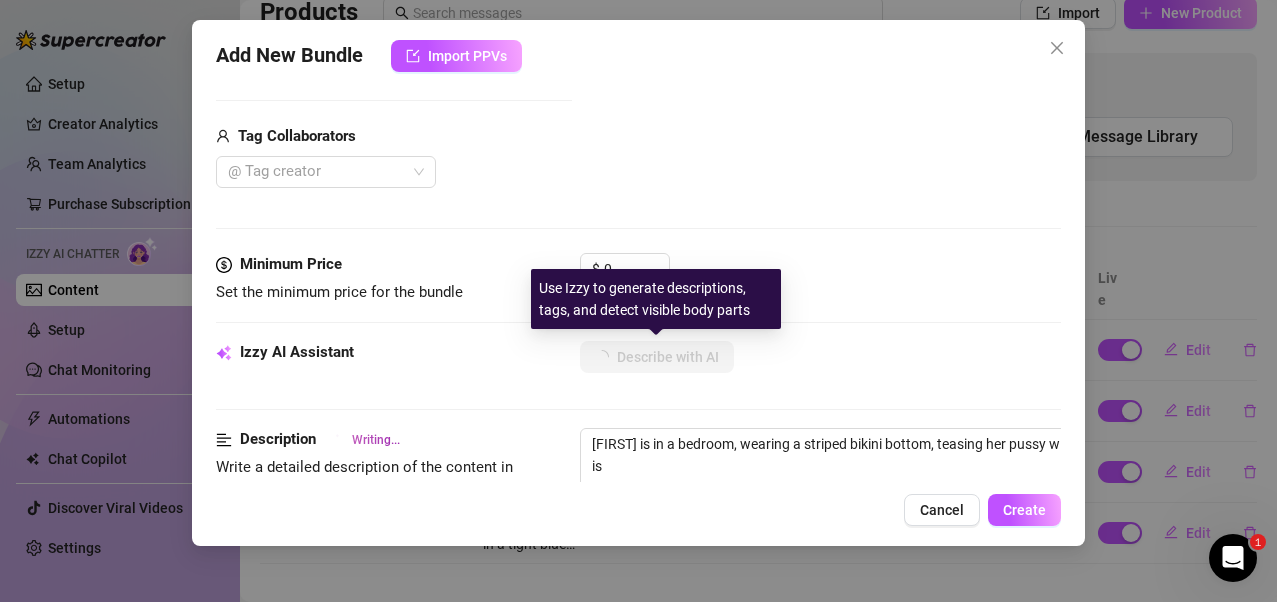 type on "[FIRST] is in a bedroom, wearing a striped bikini bottom, teasing her pussy with her fingers. Her tattooed thigh is prominently" 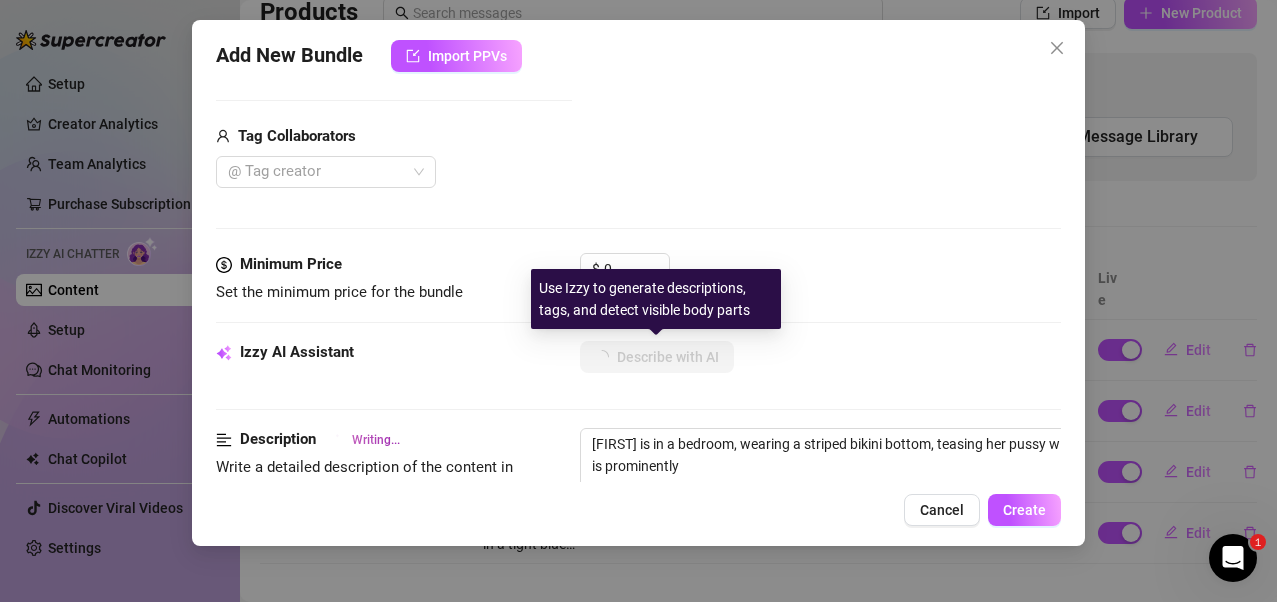 type on "[FIRST] is in a bedroom, wearing a striped bikini bottom, teasing her pussy with her fingers. Her tattooed thigh is prominently visible," 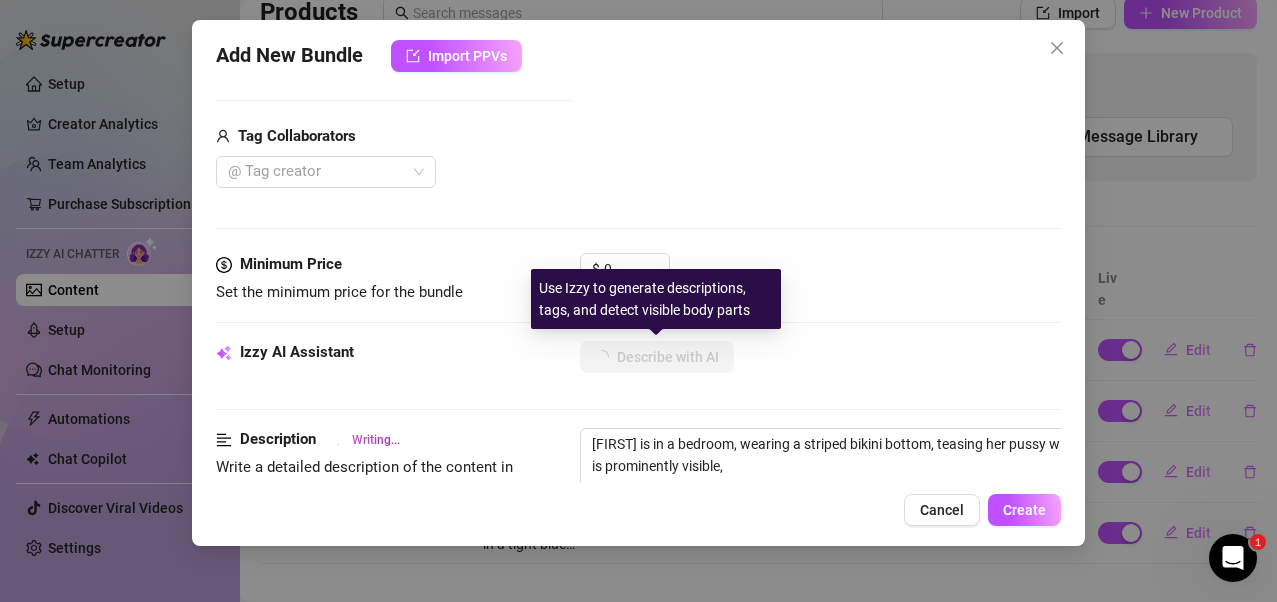 type on "[FIRST] is in a bedroom, wearing a striped bikini bottom, teasing her pussy with her fingers. Her tattooed thigh is prominently visible, adding" 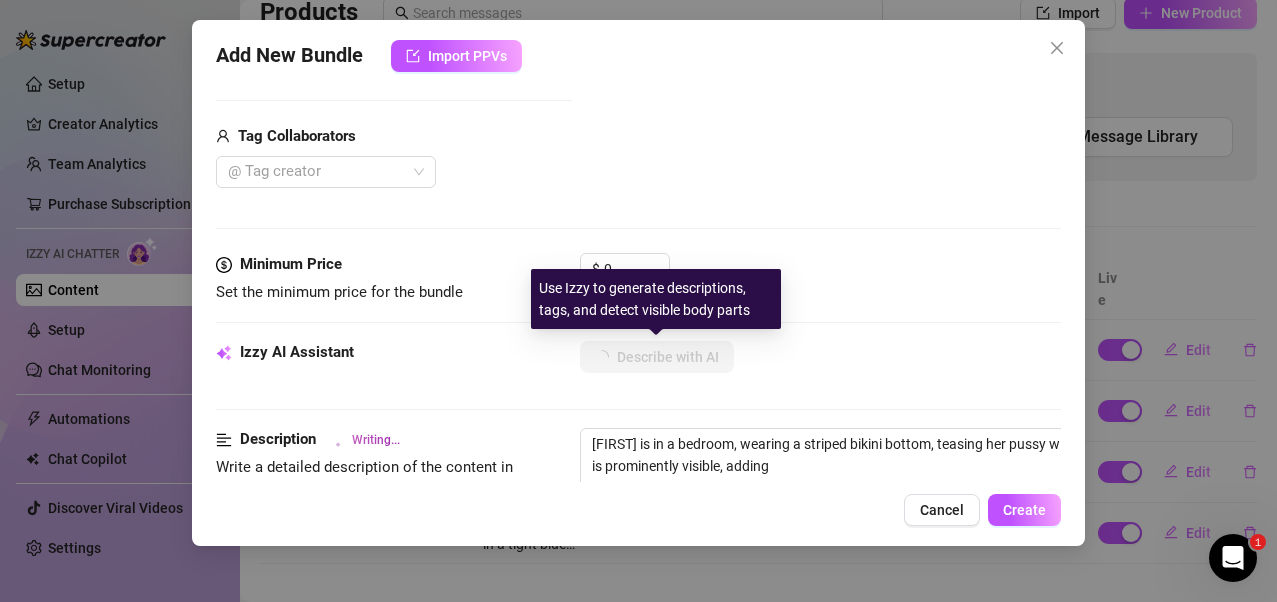 type on "[FIRST] is in a bedroom, wearing a striped bikini bottom, teasing her pussy with her fingers. Her tattooed thigh is prominently visible, adding a" 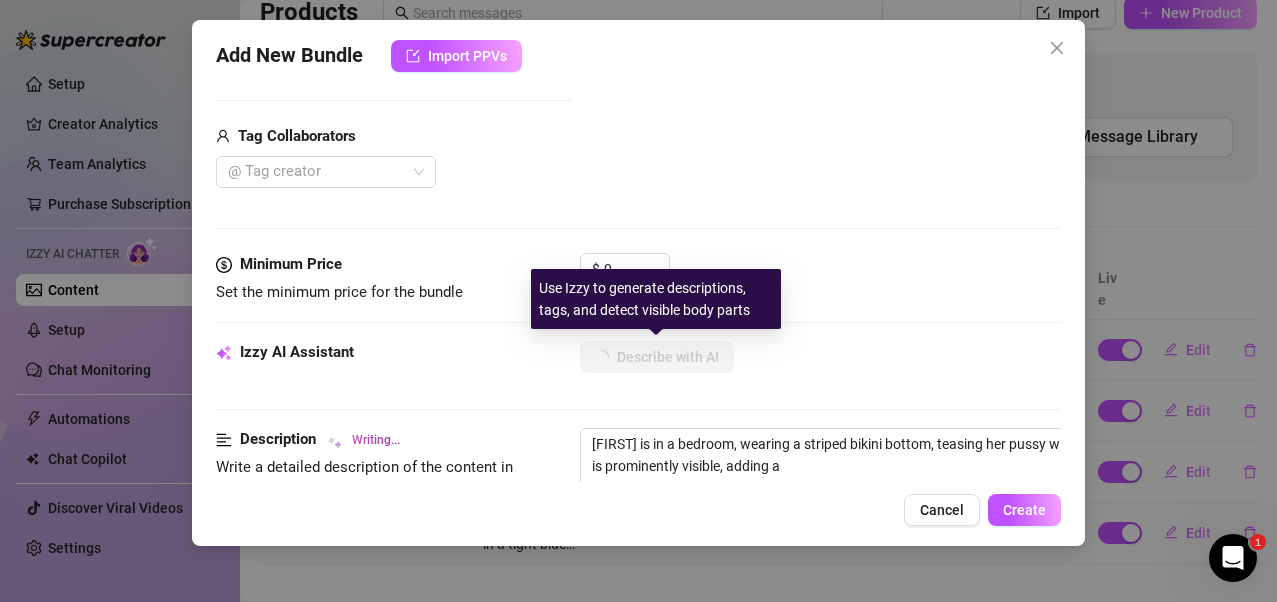 type on "[FIRST] is in a bedroom, wearing a striped bikini bottom, teasing her pussy with her fingers. Her tattooed thigh is prominently visible, adding a sexy" 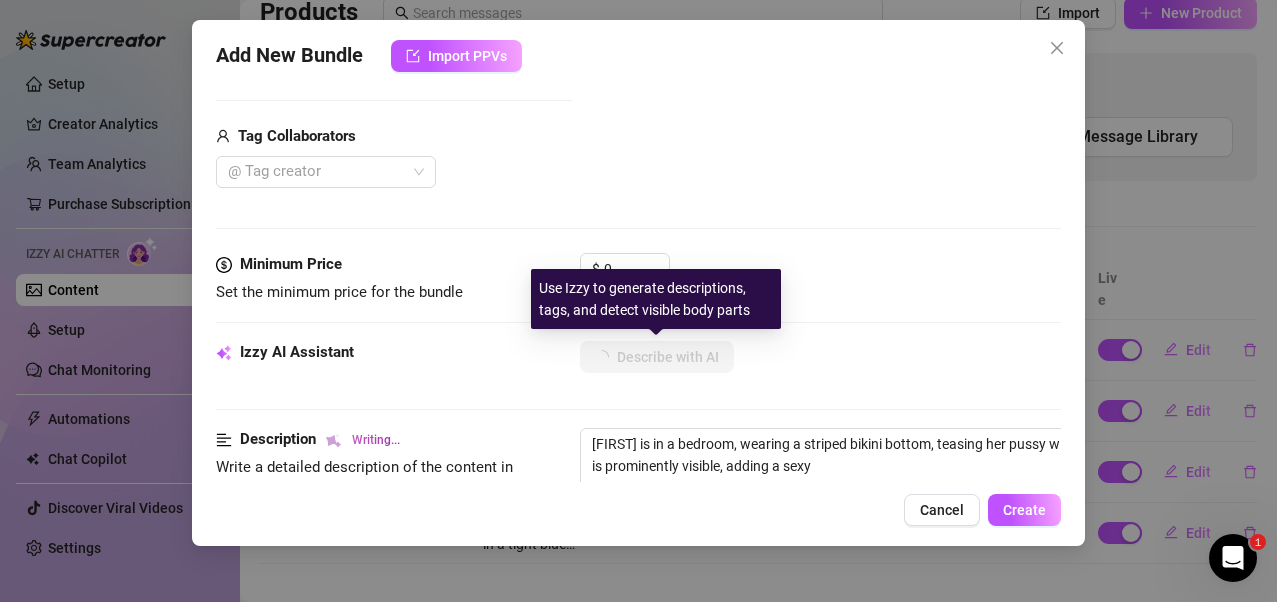 type on "[FIRST] is in a bedroom, wearing a striped bikini bottom, teasing her pussy with her fingers. Her tattooed thigh is prominently visible, adding a sexy edge." 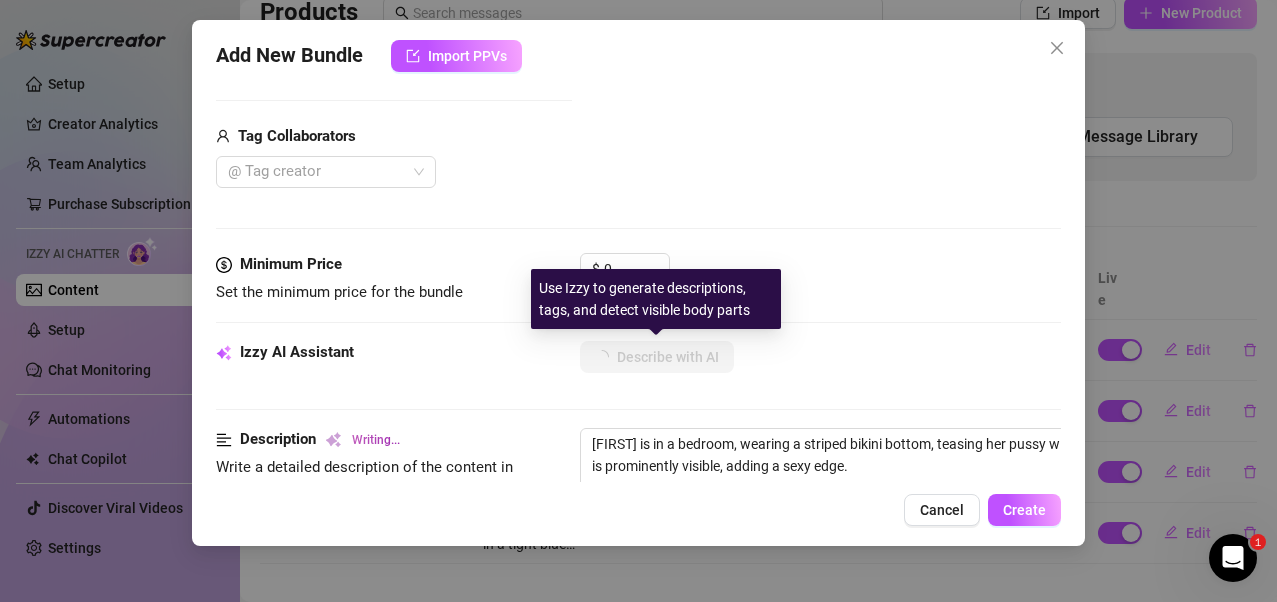 type on "[FIRST] is in a bedroom, wearing a striped bikini bottom, teasing her pussy with her fingers. Her tattooed thigh is prominently visible, adding a sexy edge. Her" 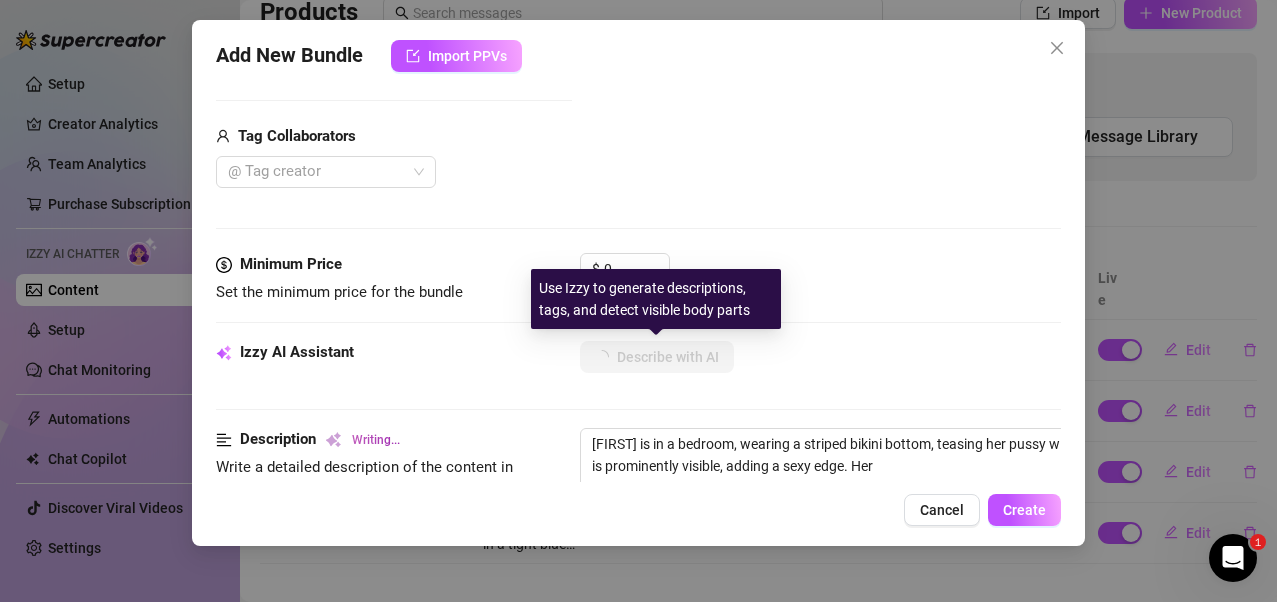 type on "[FIRST] is in a bedroom, wearing a striped bikini bottom, teasing her pussy with her fingers. Her tattooed thigh is prominently visible, adding a sexy edge. Her feet" 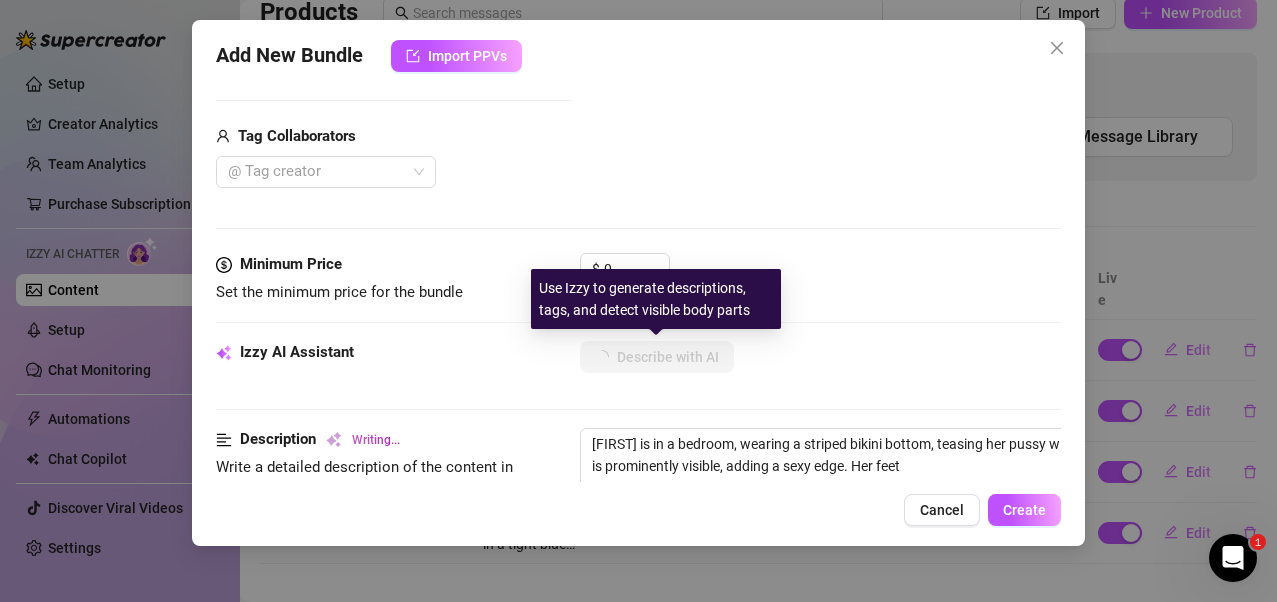 type on "[FIRST] is in a bedroom, wearing a striped bikini bottom, teasing her pussy with her fingers. Her tattooed thigh is prominently visible, adding a sexy edge. Her feet are" 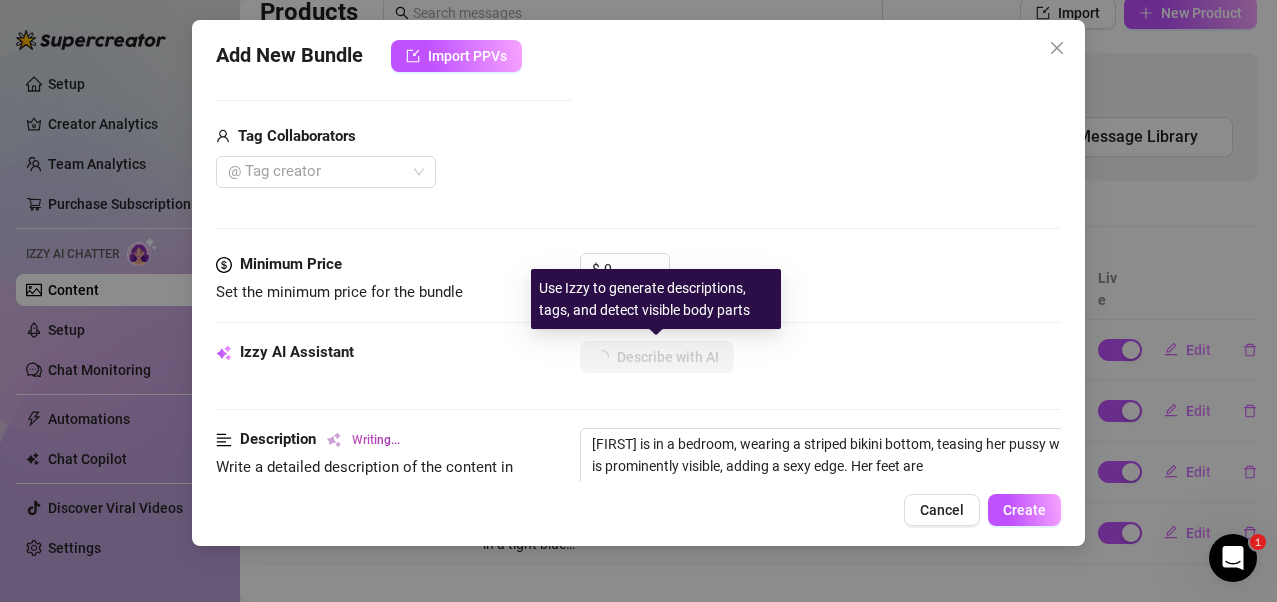 type on "[FIRST] is in a bedroom, wearing a striped bikini bottom, teasing her pussy with her fingers. Her tattooed thigh is prominently visible, adding a sexy edge. Her feet are in" 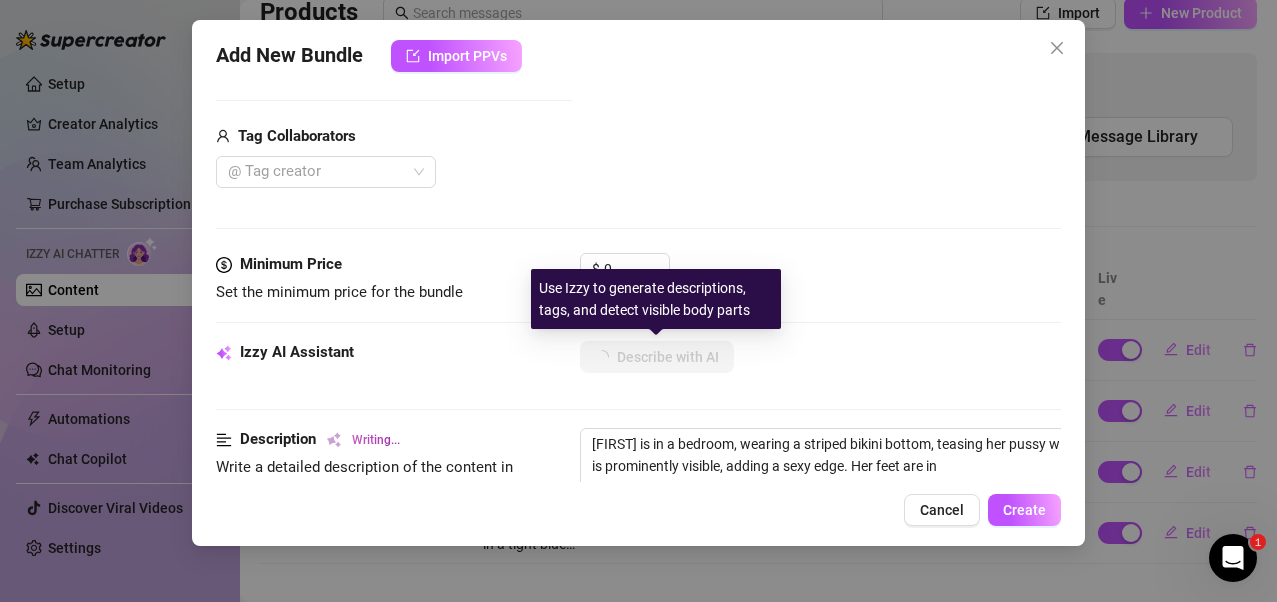 type on "[FIRST] is in a bedroom, wearing a striped bikini bottom, teasing her pussy with her fingers. Her tattooed thigh is prominently visible, adding a sexy edge. Her feet are in focus," 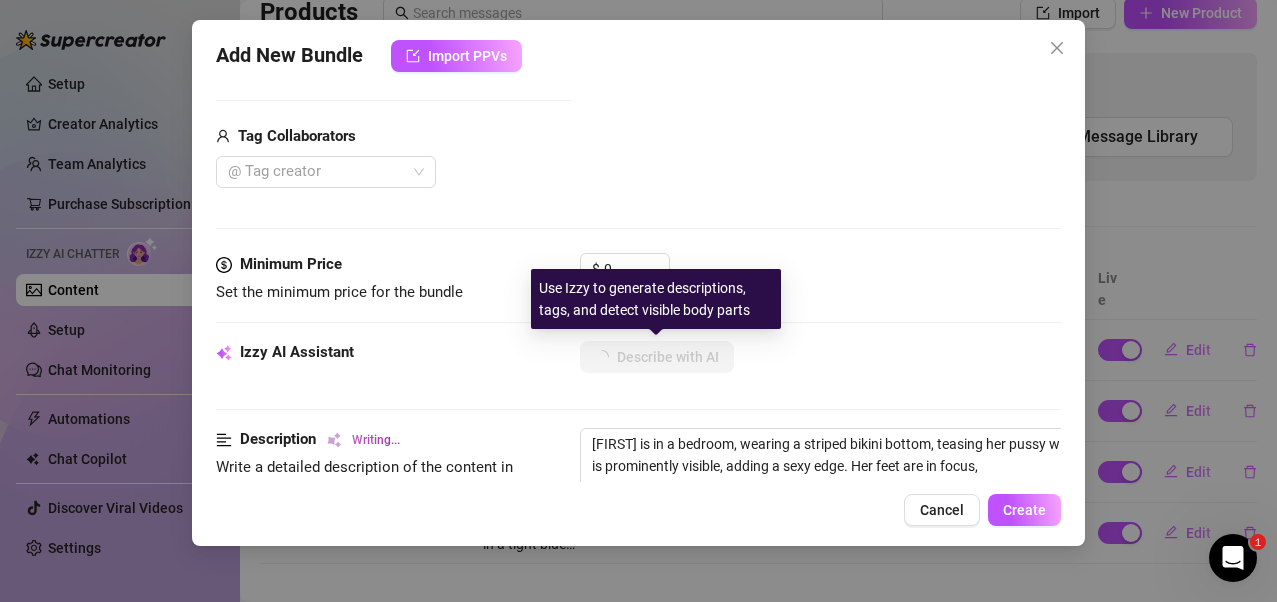 type on "[FIRST] is in a bedroom, wearing a striped bikini bottom, teasing her pussy with her fingers. Her tattooed thigh is prominently visible, adding a sexy edge. Her feet are in focus, perfect" 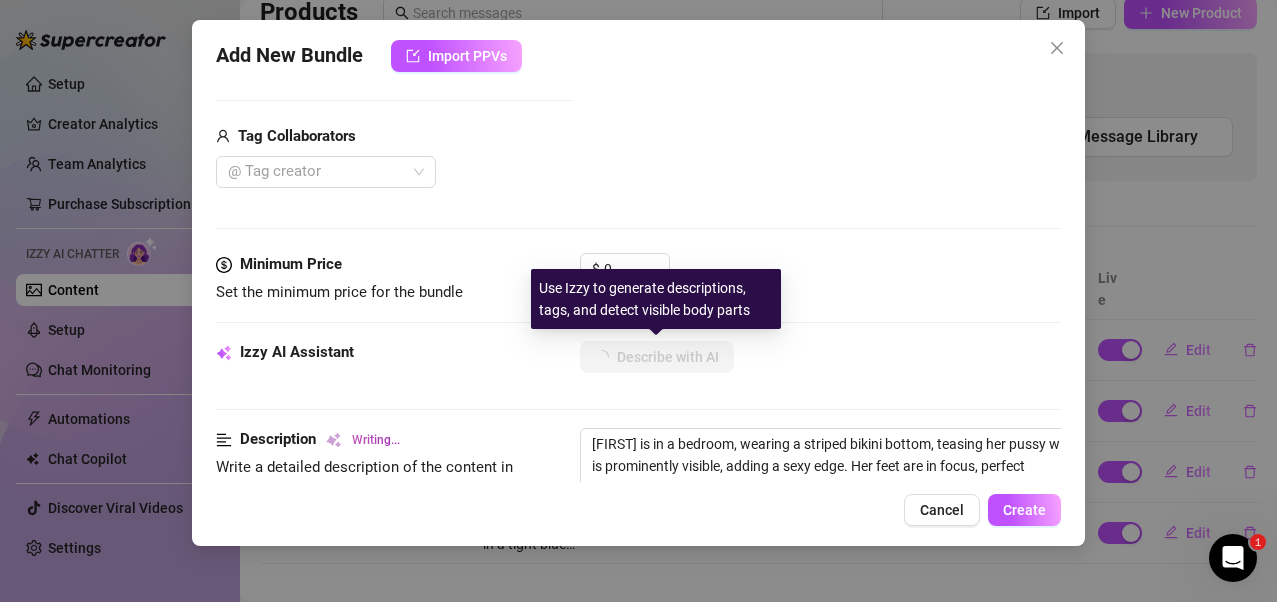 type on "[FIRST] is in a bedroom, wearing a striped bikini bottom, teasing her pussy with her fingers. Her tattooed thigh is prominently visible, adding a sexy edge. Her feet are in focus, perfect for" 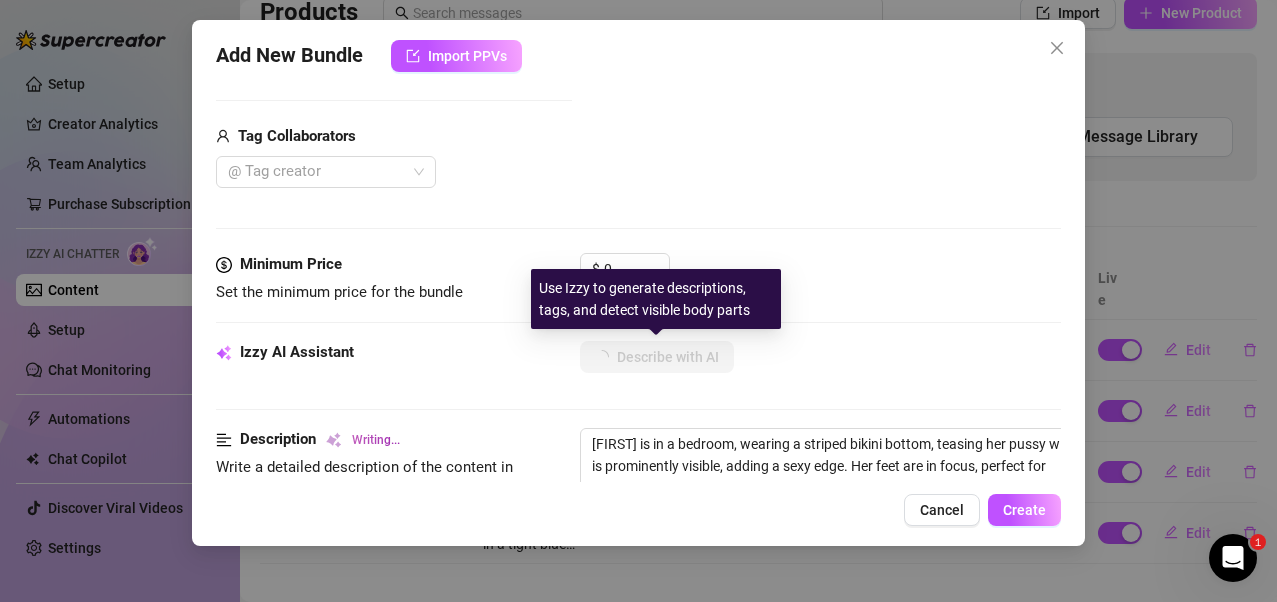 type on "[FIRST] is in a bedroom, wearing a striped bikini bottom, teasing her pussy with her fingers. Her tattooed thigh is prominently visible, adding a sexy edge. Her feet are in focus, perfect for foot" 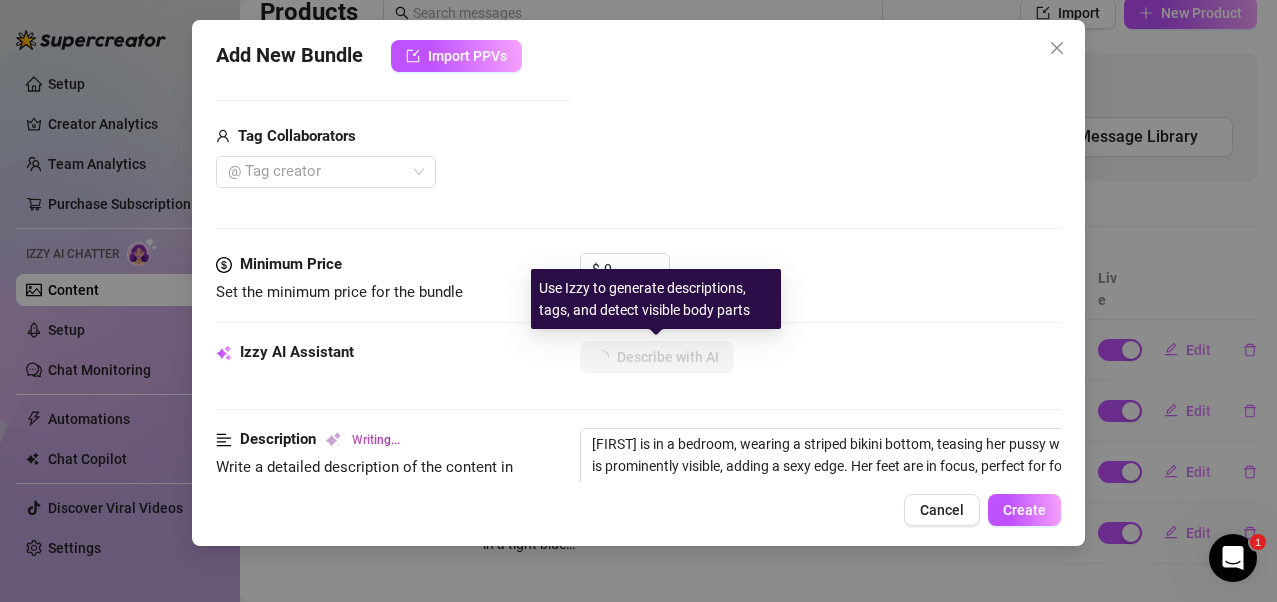 type on "[FIRST] is in a bedroom, wearing a striped bikini bottom, teasing her pussy with her fingers. Her tattooed thigh is prominently visible, adding a sexy edge. Her feet are in focus, perfect for foot fetish" 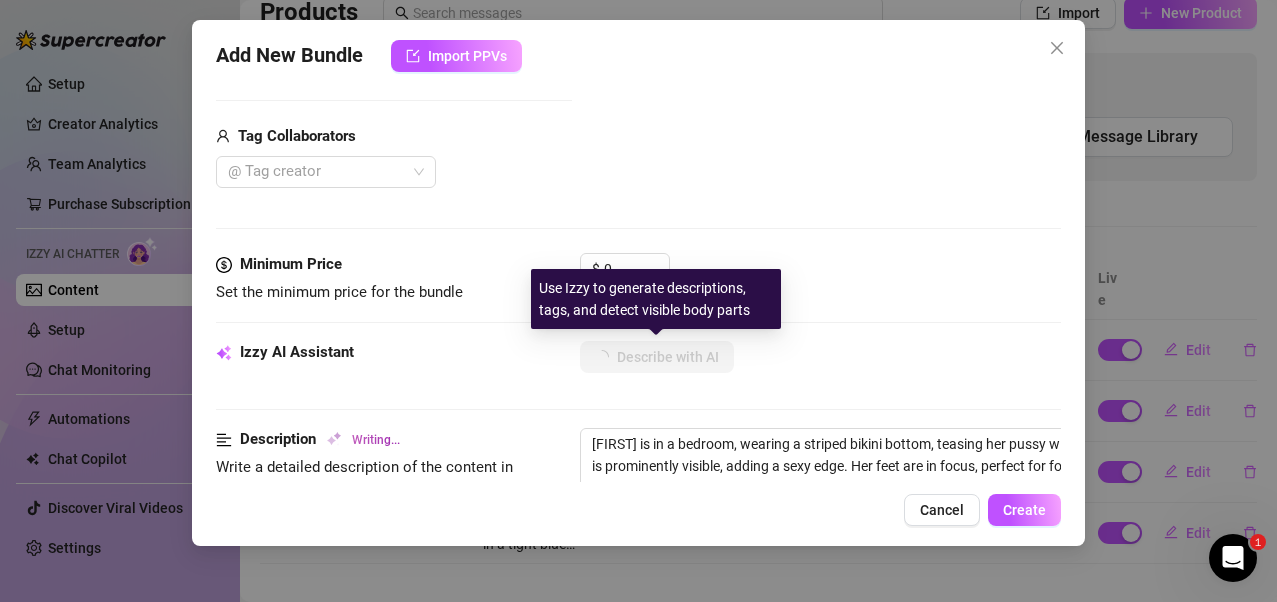 type on "[FIRST] is in a bedroom, wearing a striped bikini bottom, teasing her pussy with her fingers. Her tattooed thigh is prominently visible, adding a sexy edge. Her feet are in focus, perfect for foot fetish lovers." 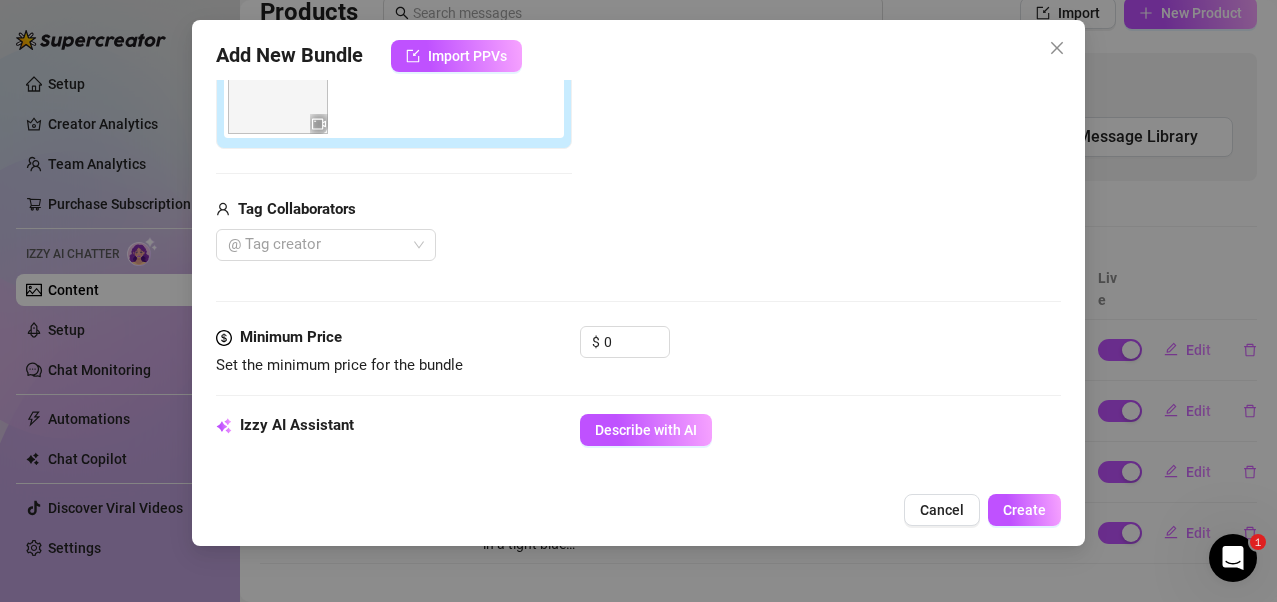 scroll, scrollTop: 500, scrollLeft: 0, axis: vertical 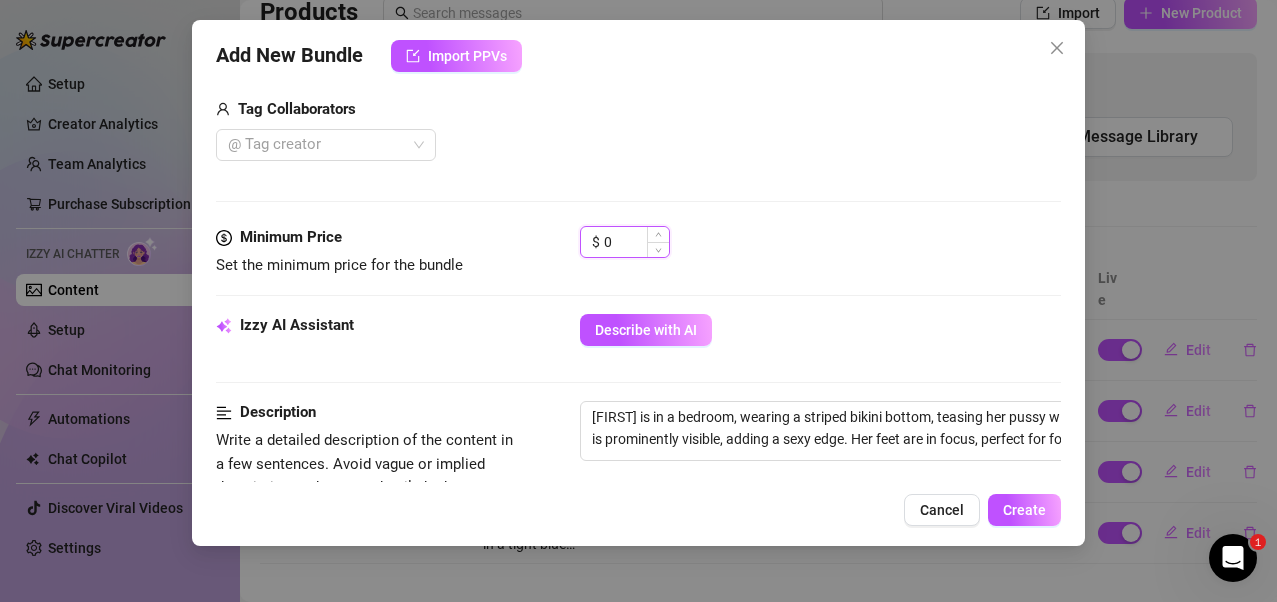 drag, startPoint x: 643, startPoint y: 234, endPoint x: 600, endPoint y: 241, distance: 43.56604 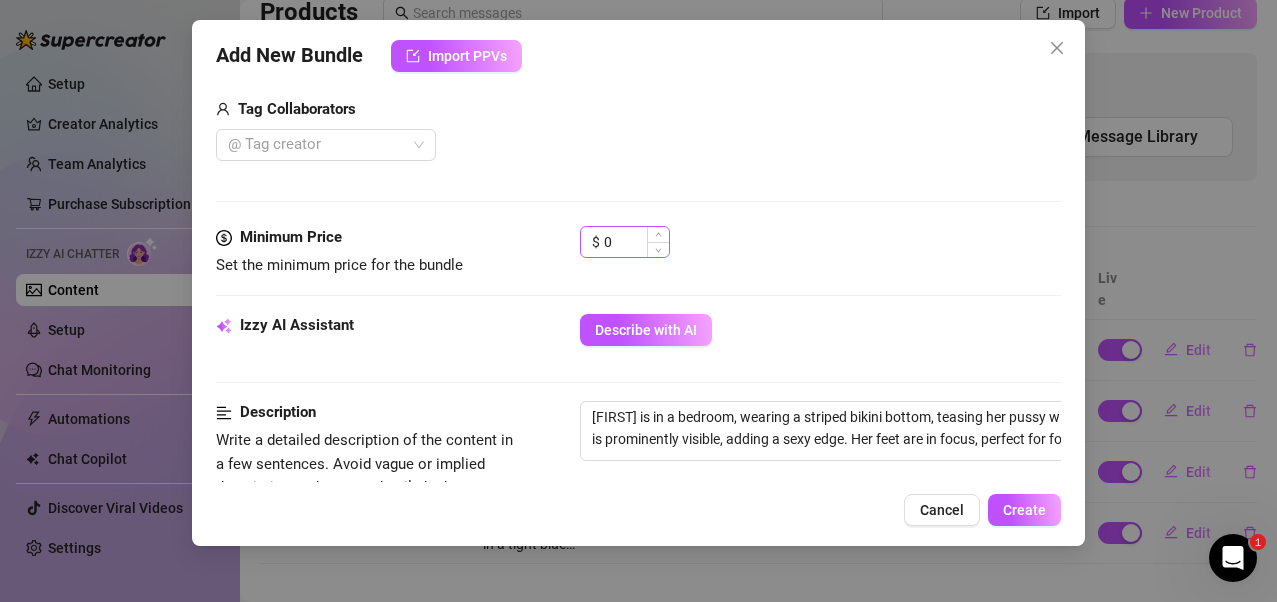 click on "$ 0" at bounding box center (625, 242) 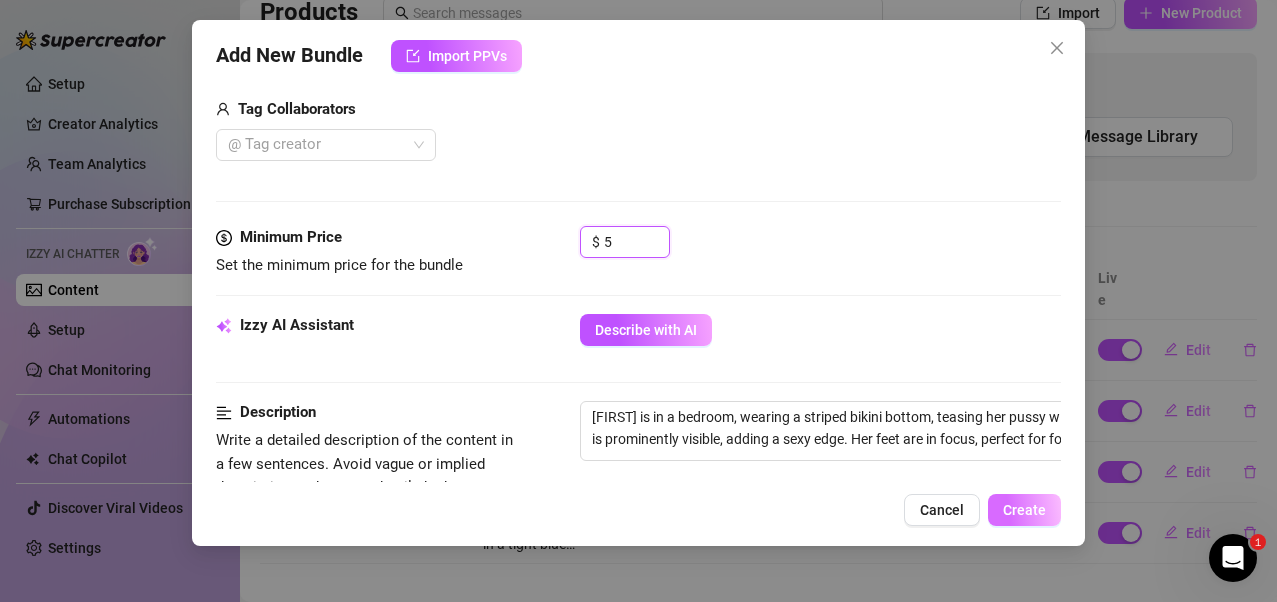 type on "5" 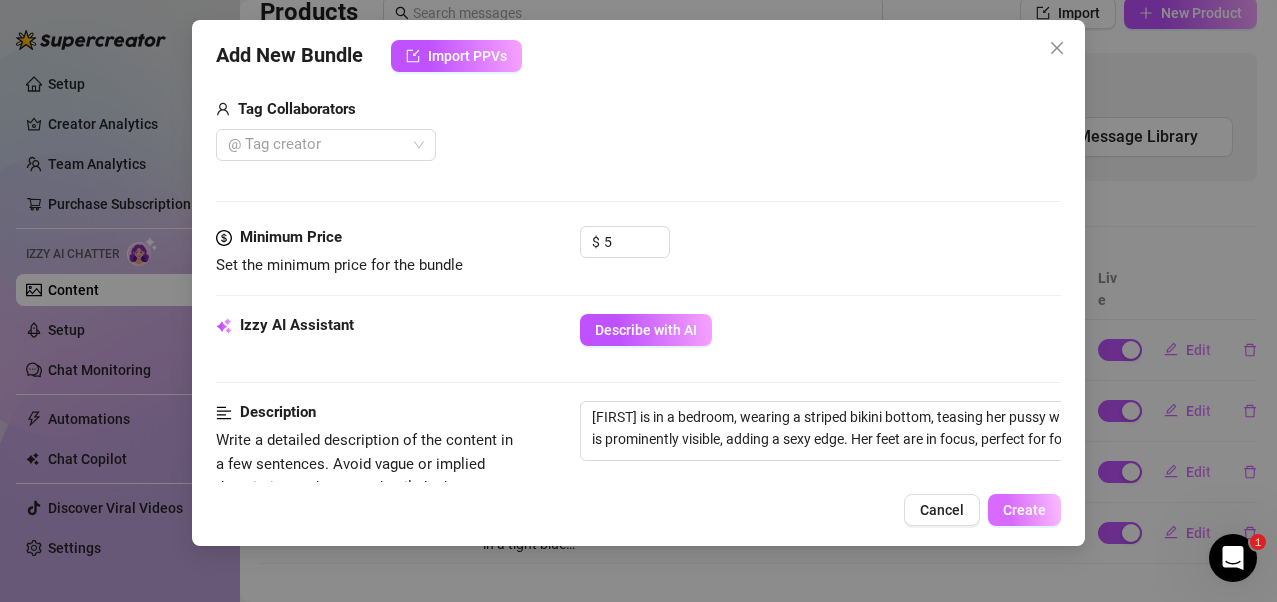 click on "Create" at bounding box center (1024, 510) 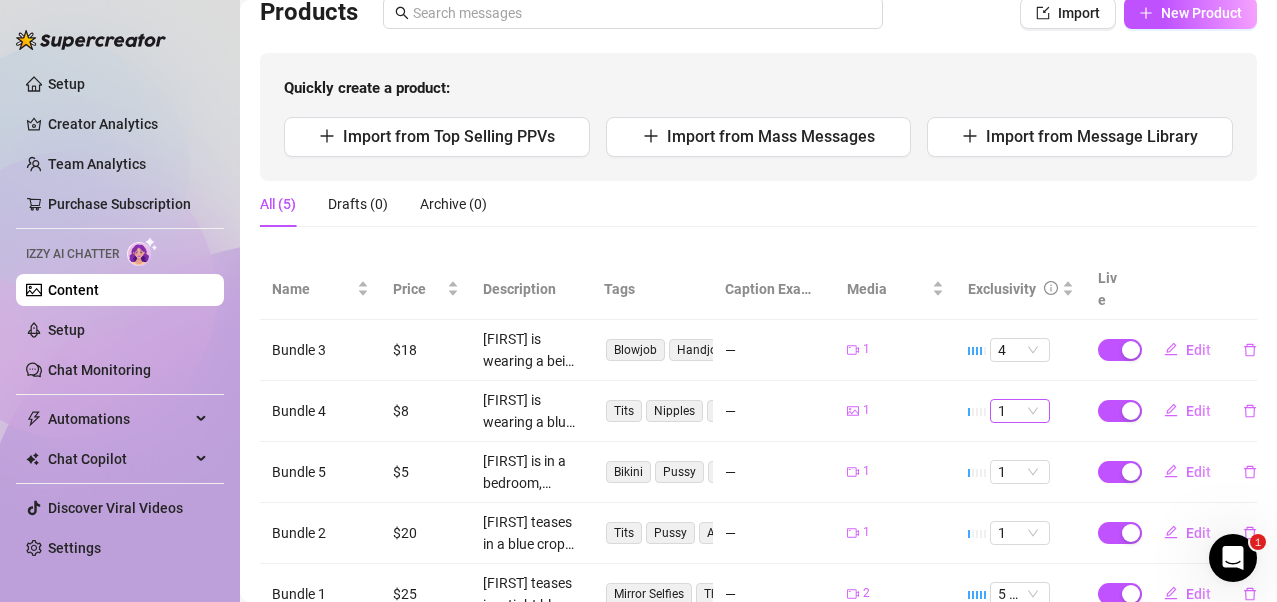 click on "1" at bounding box center [1020, 411] 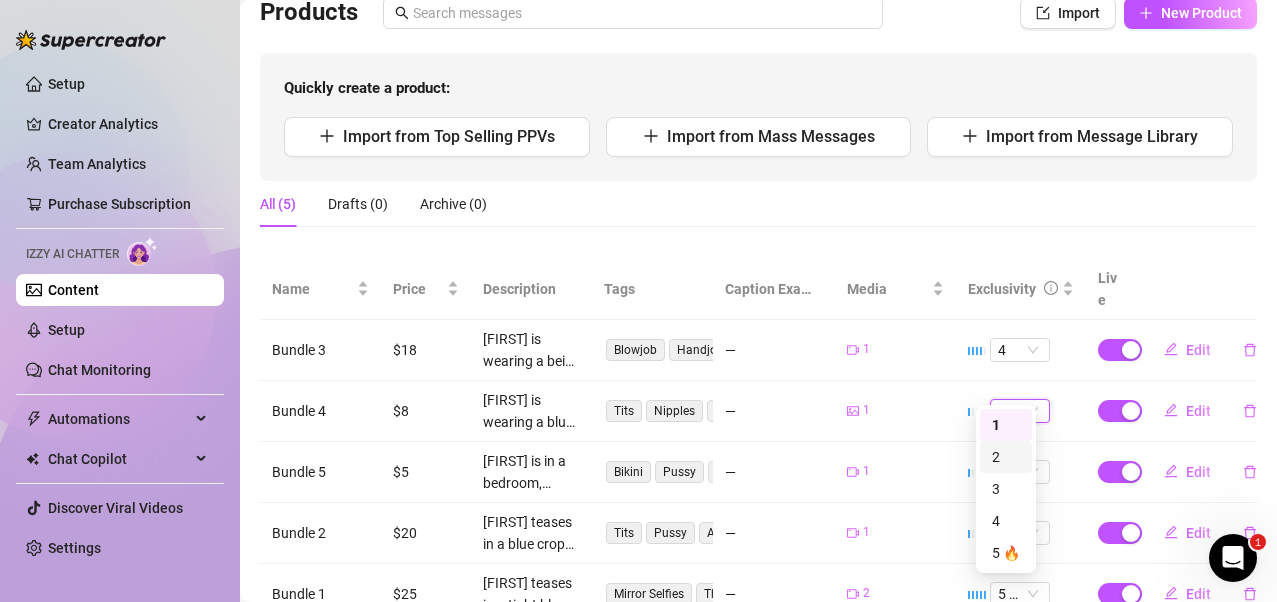 click on "All (5) Drafts (0) Archive (0)" at bounding box center (758, 204) 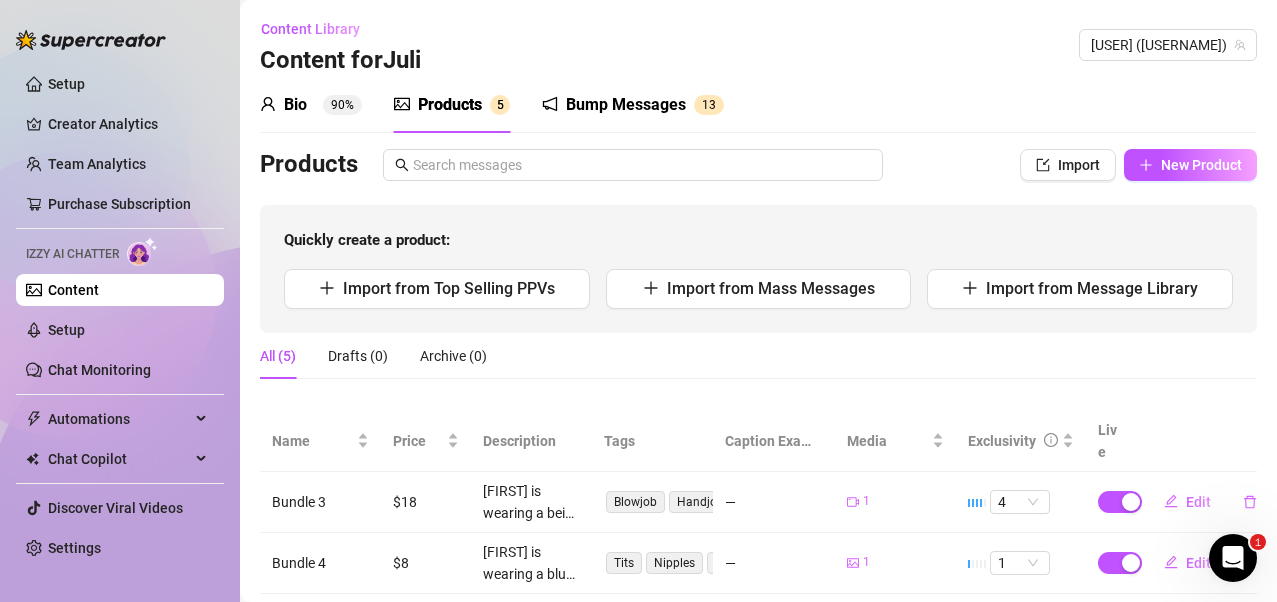 scroll, scrollTop: 0, scrollLeft: 0, axis: both 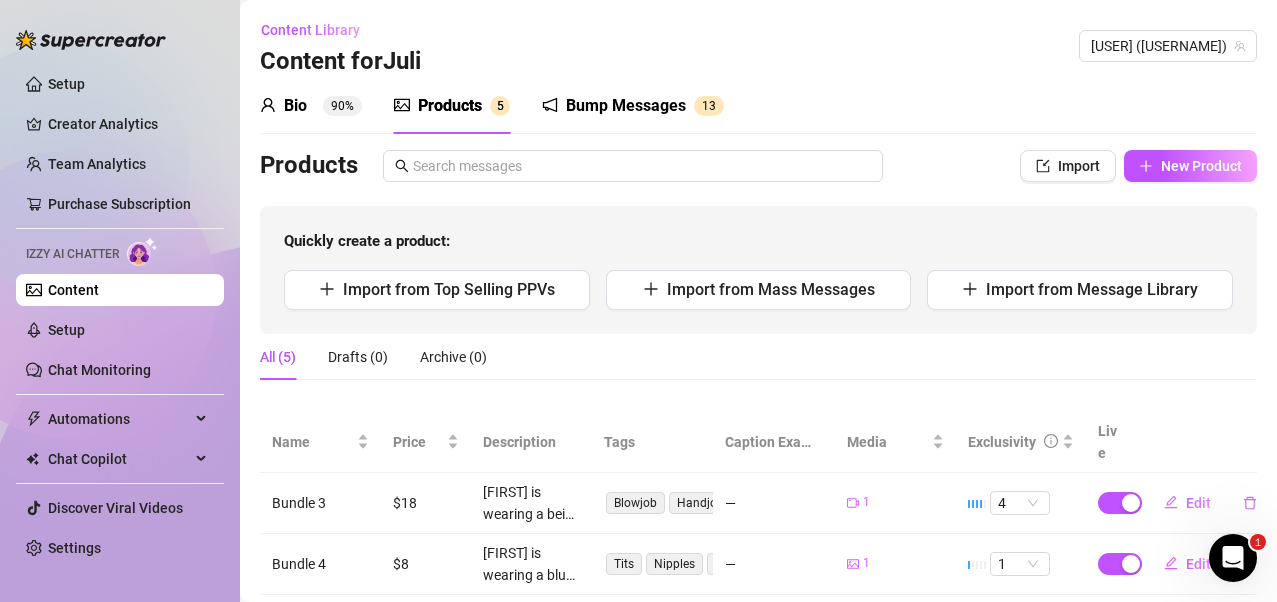 click on "Bio   90%" at bounding box center (311, 106) 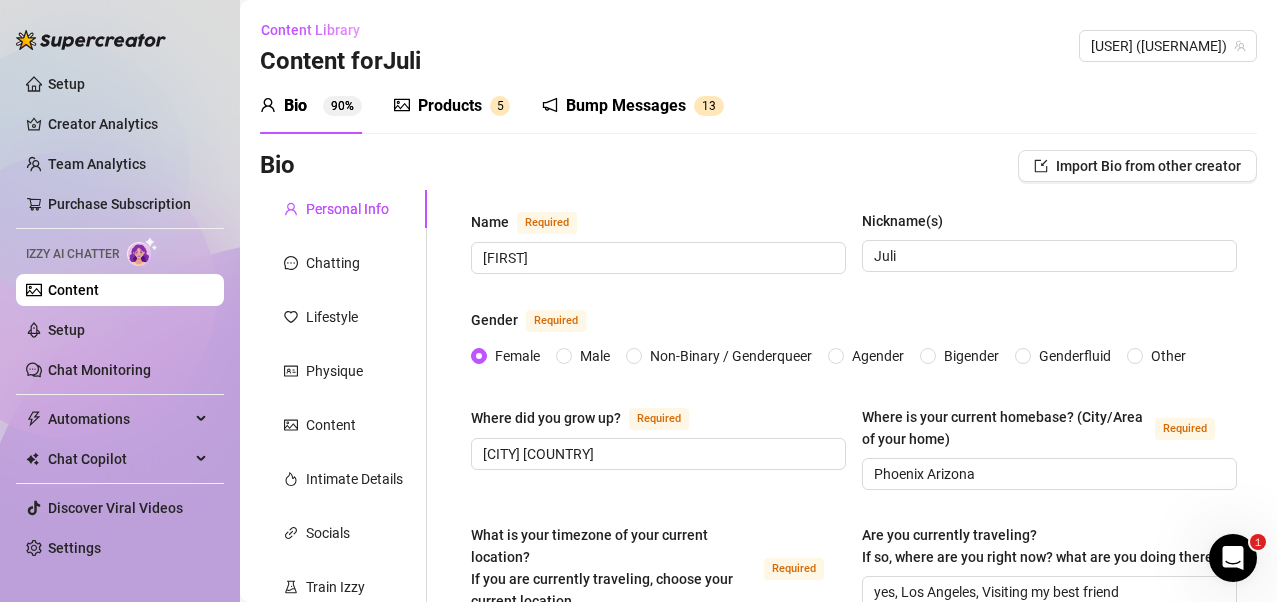 click on "Products" at bounding box center [450, 106] 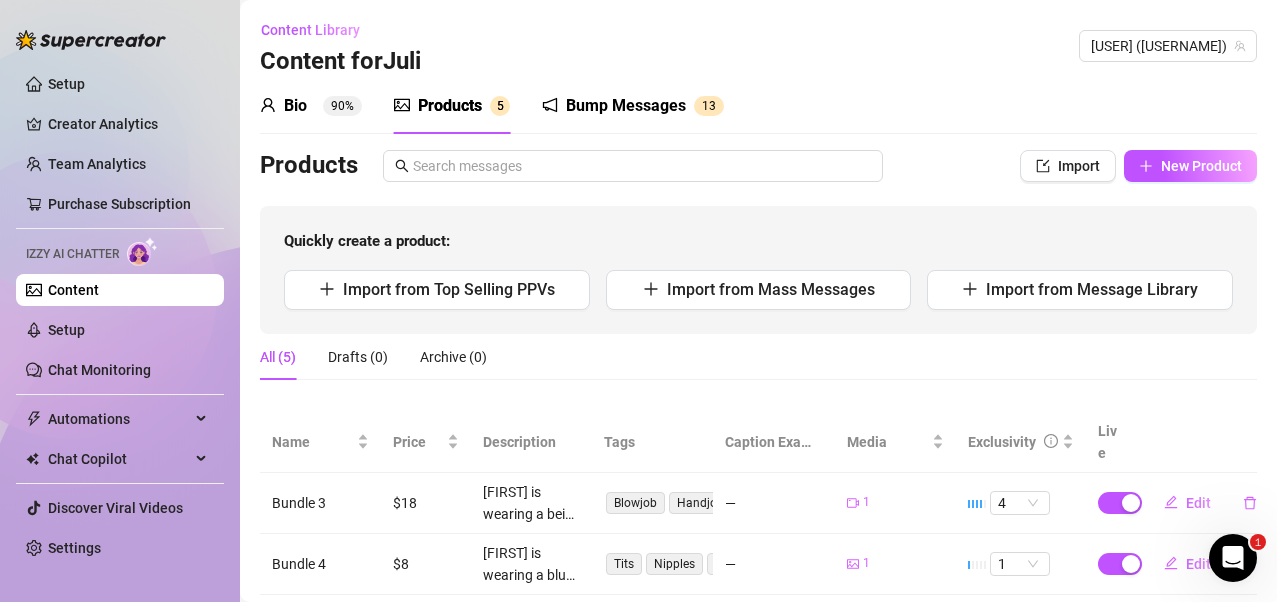 scroll, scrollTop: 100, scrollLeft: 0, axis: vertical 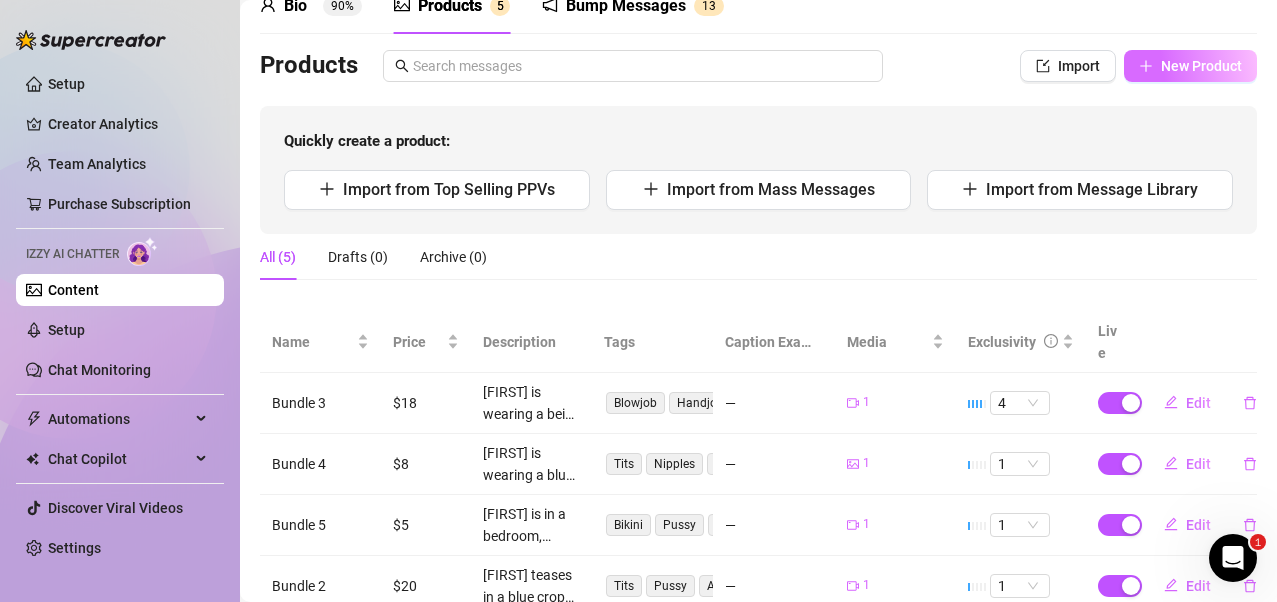 click on "New Product" at bounding box center [1201, 66] 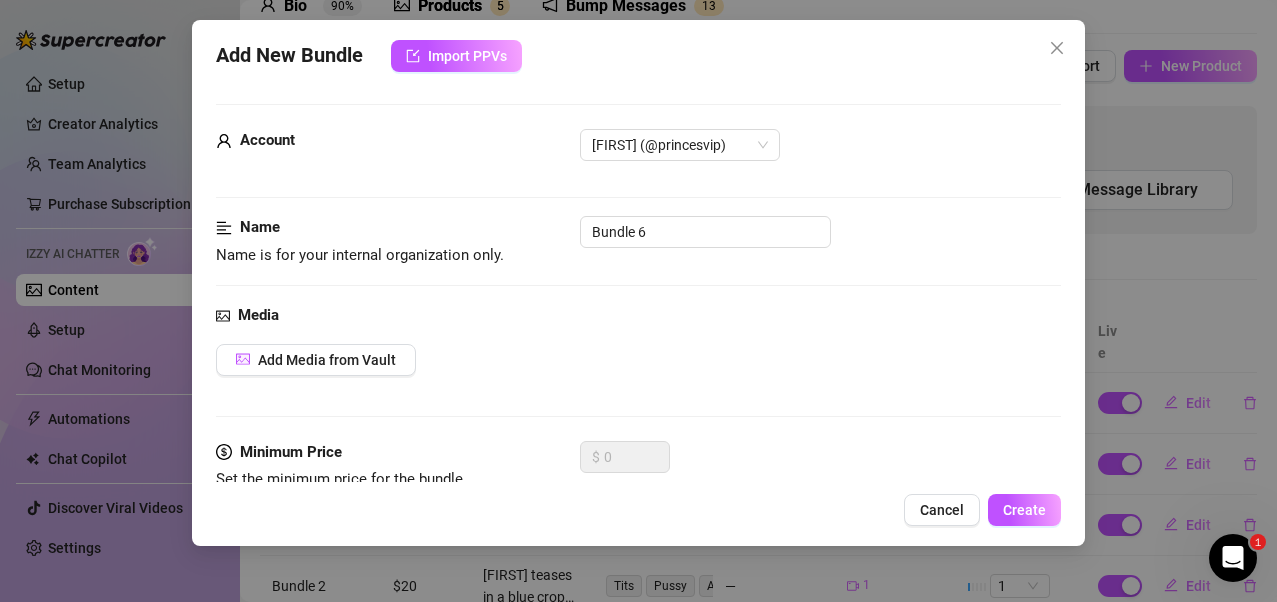 scroll, scrollTop: 200, scrollLeft: 0, axis: vertical 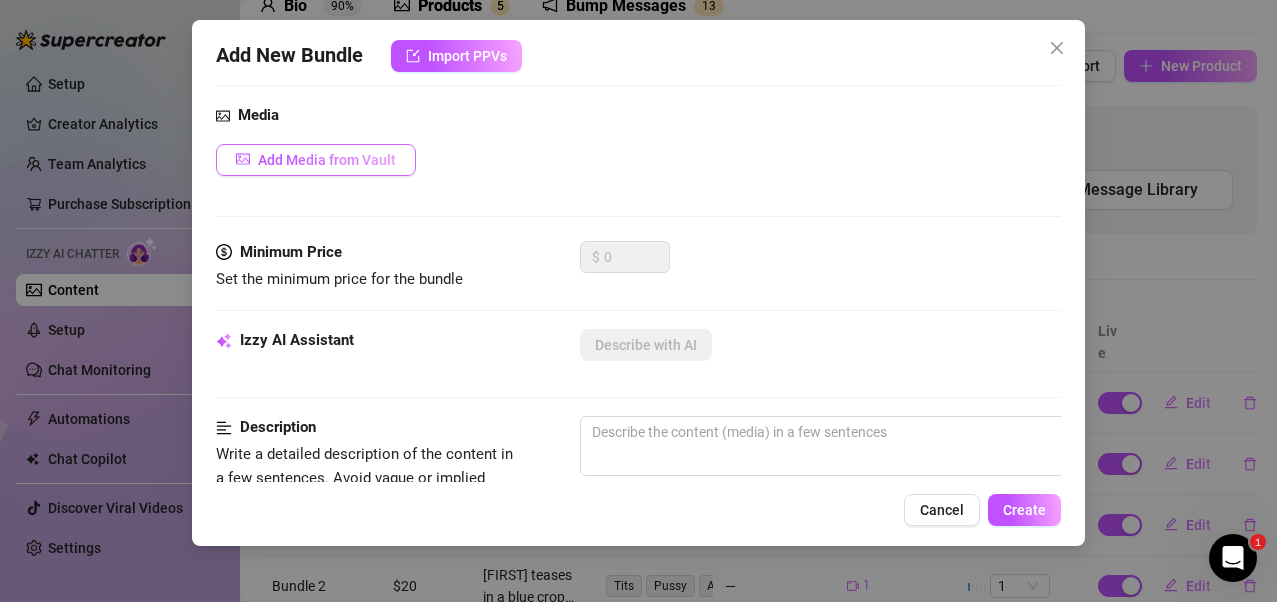 click on "Add Media from Vault" at bounding box center (327, 160) 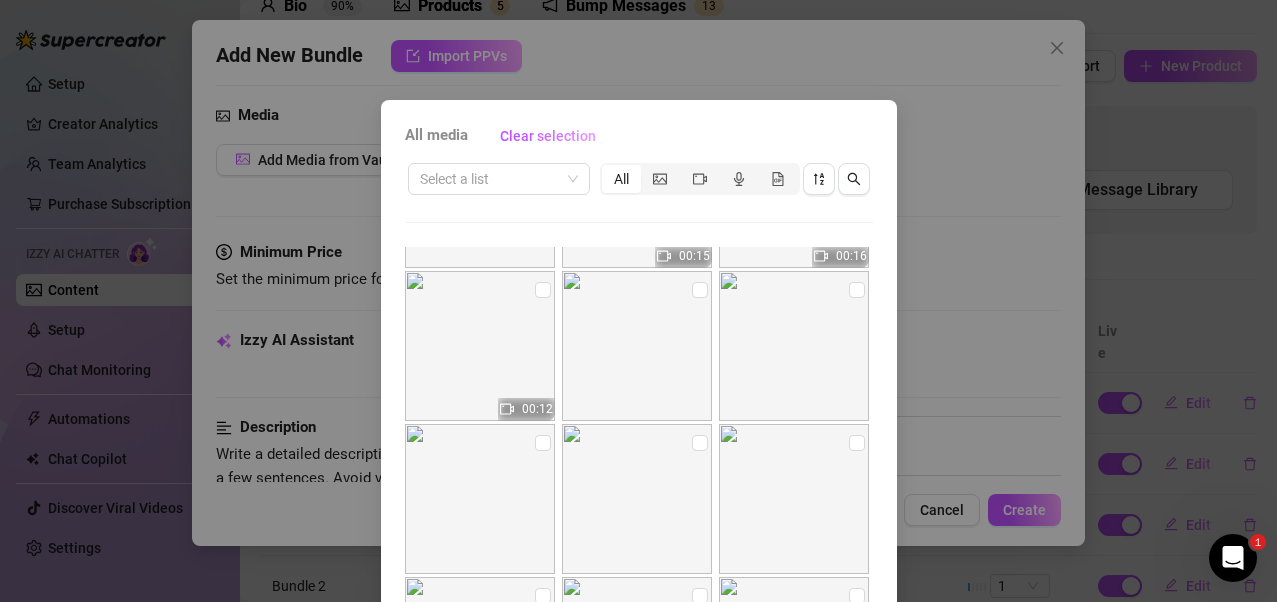 scroll, scrollTop: 754, scrollLeft: 0, axis: vertical 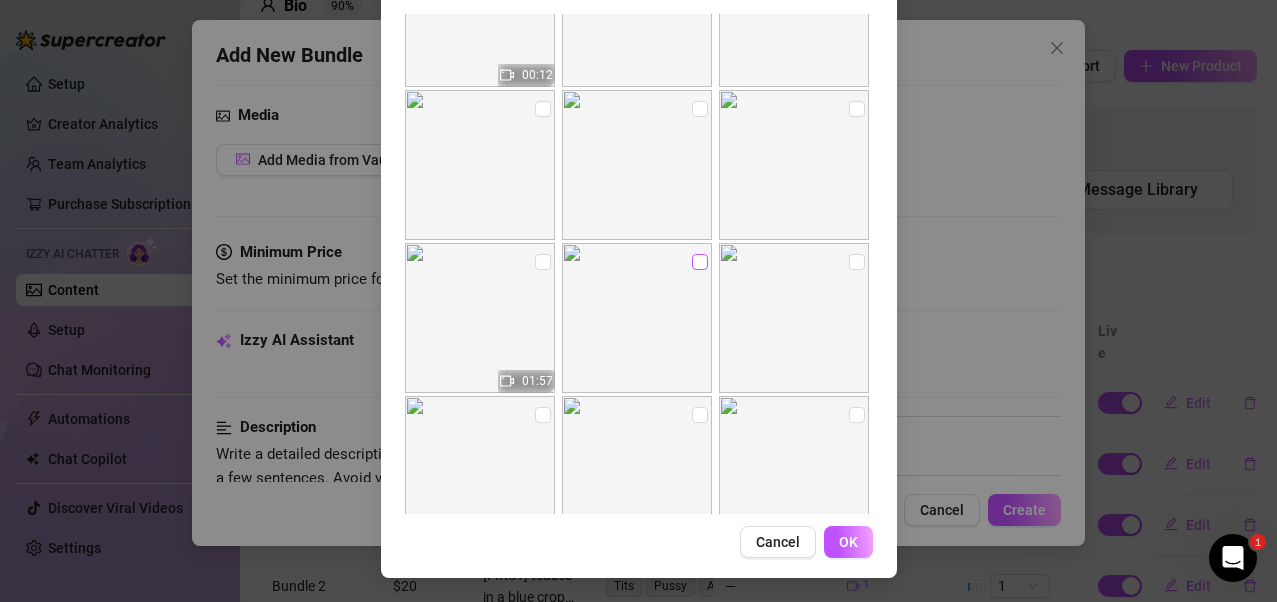 click at bounding box center (700, 262) 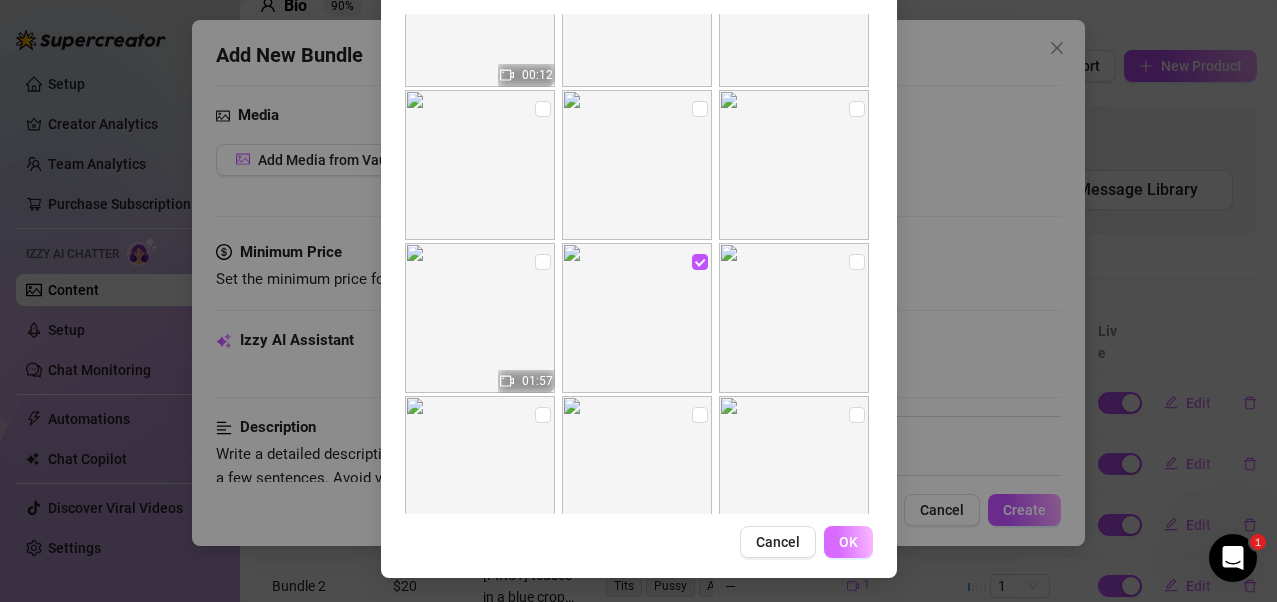 click on "OK" at bounding box center [848, 542] 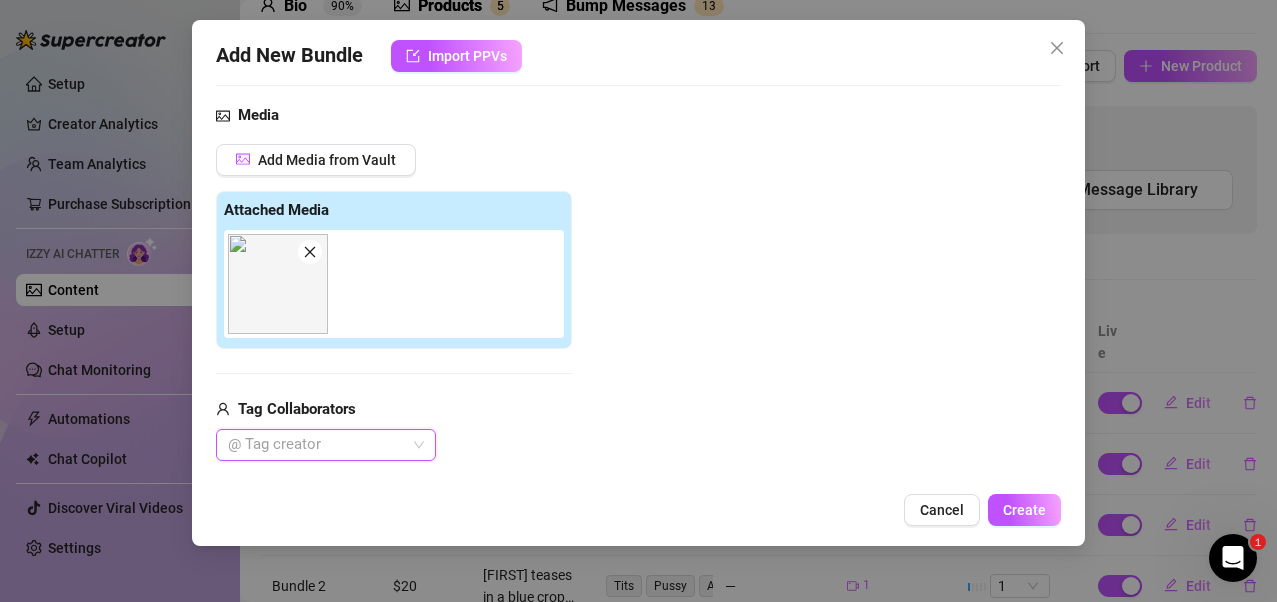 scroll, scrollTop: 400, scrollLeft: 0, axis: vertical 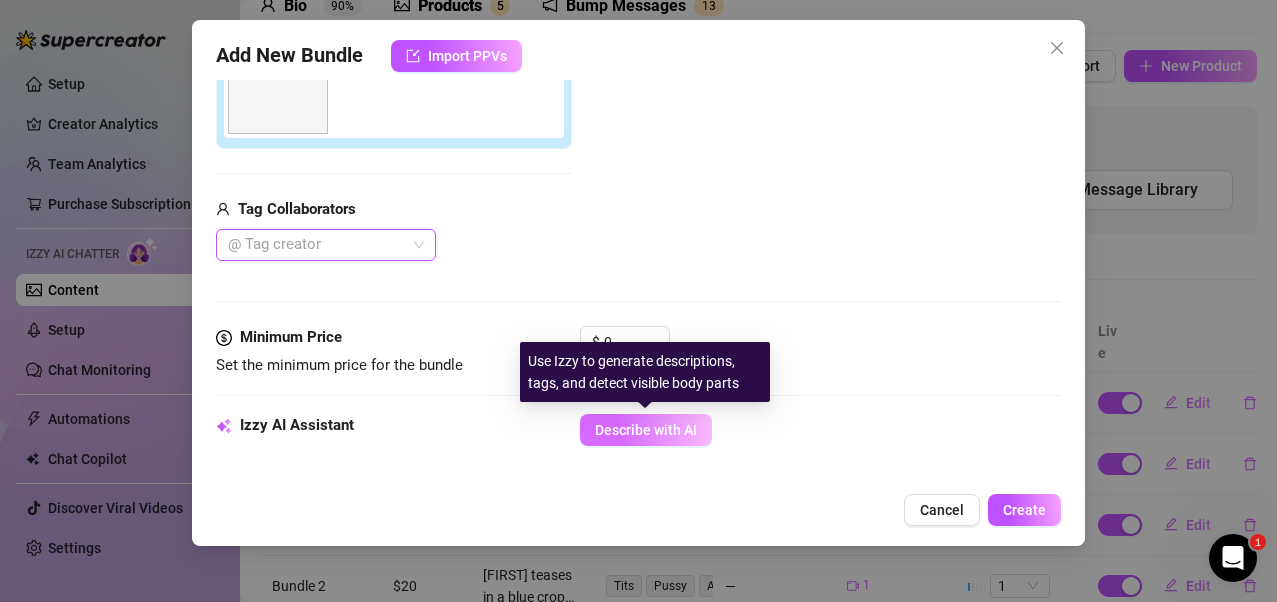 click on "Describe with AI" at bounding box center (646, 430) 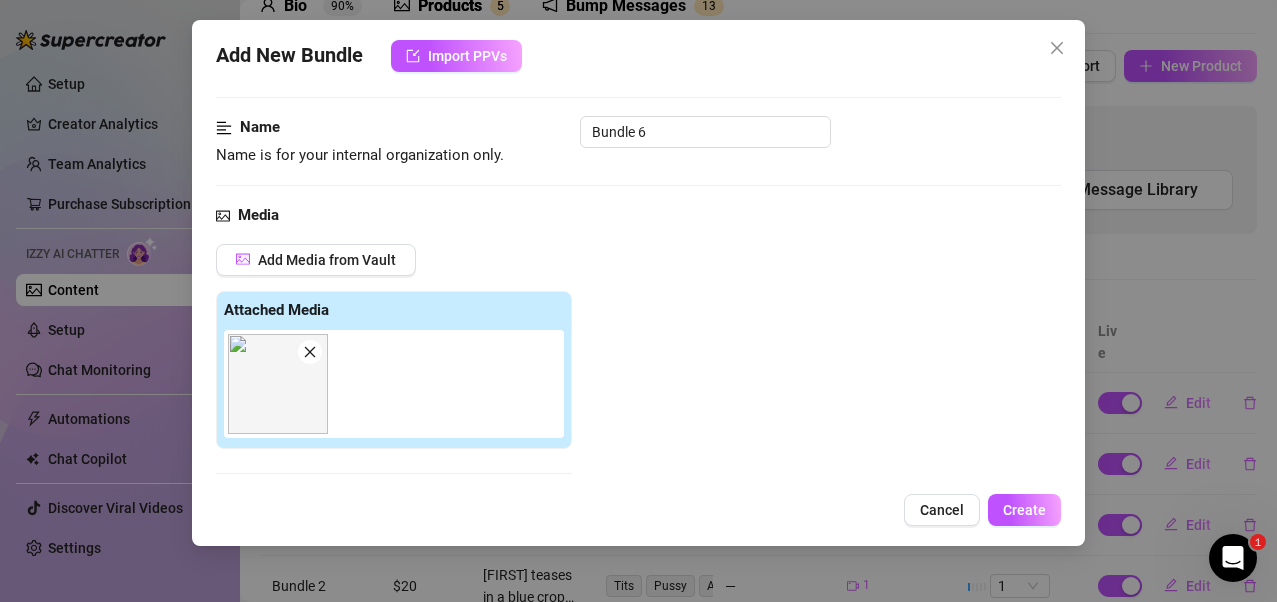 scroll, scrollTop: 600, scrollLeft: 0, axis: vertical 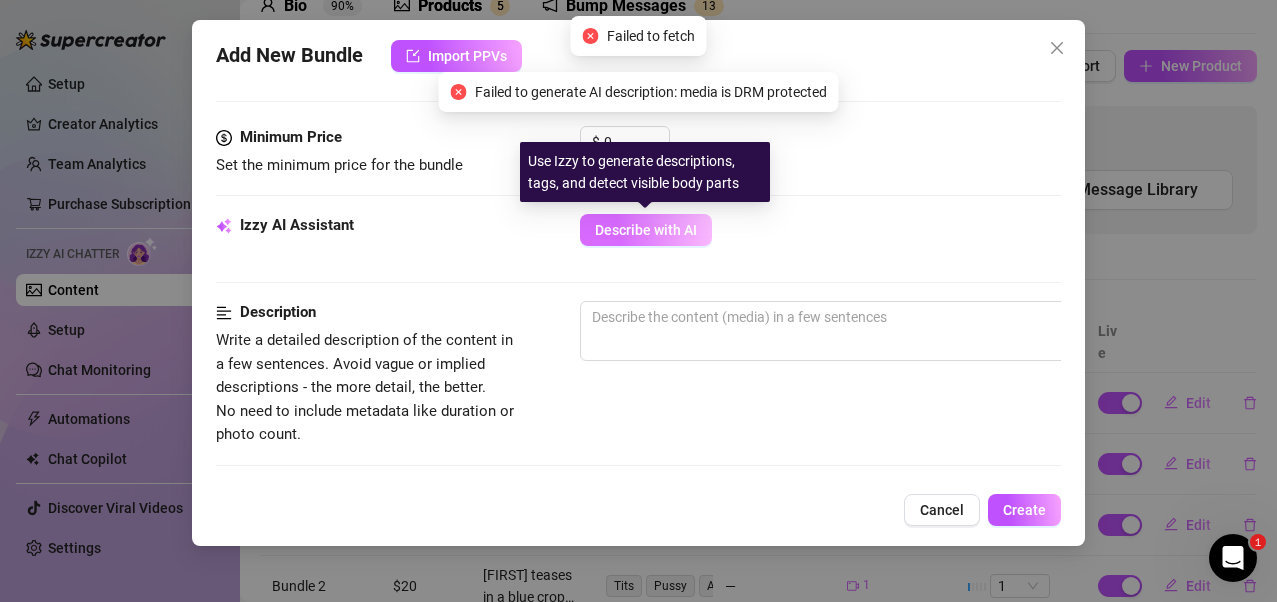 click on "Describe with AI" at bounding box center [646, 230] 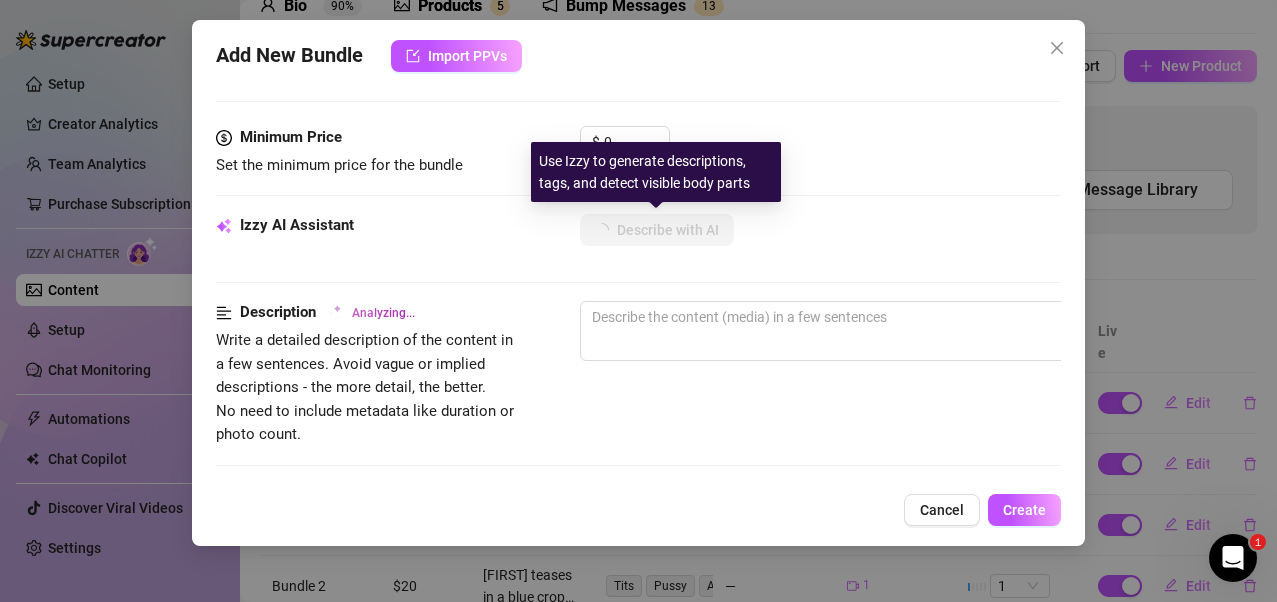 type on "[FIRST]" 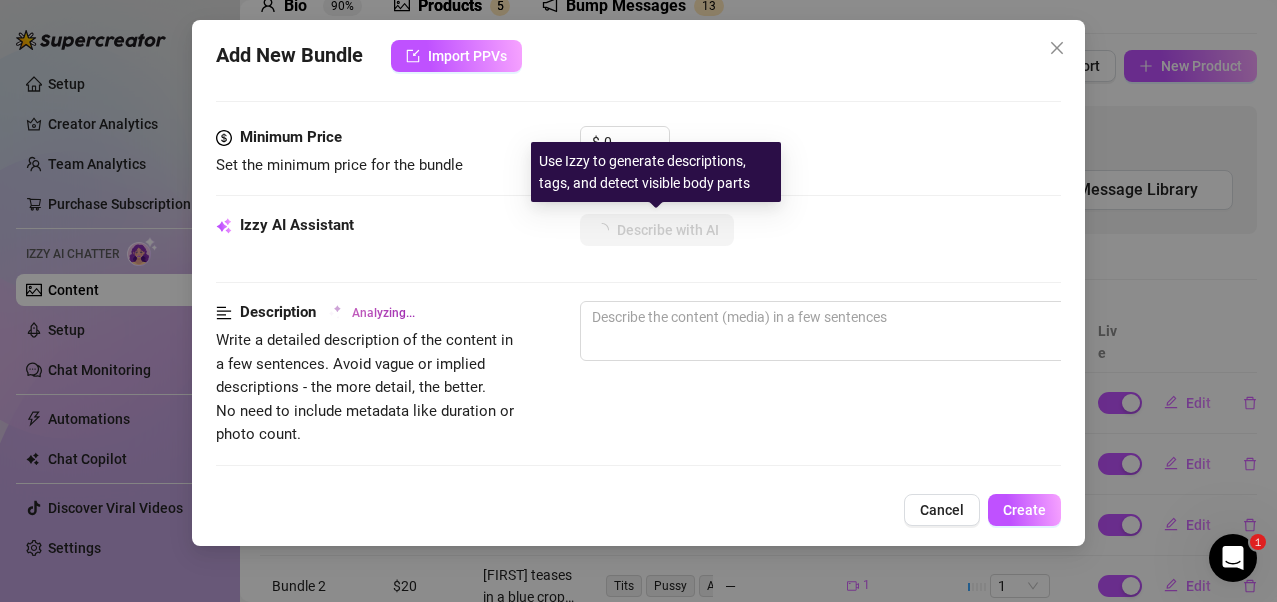 type on "[FIRST]" 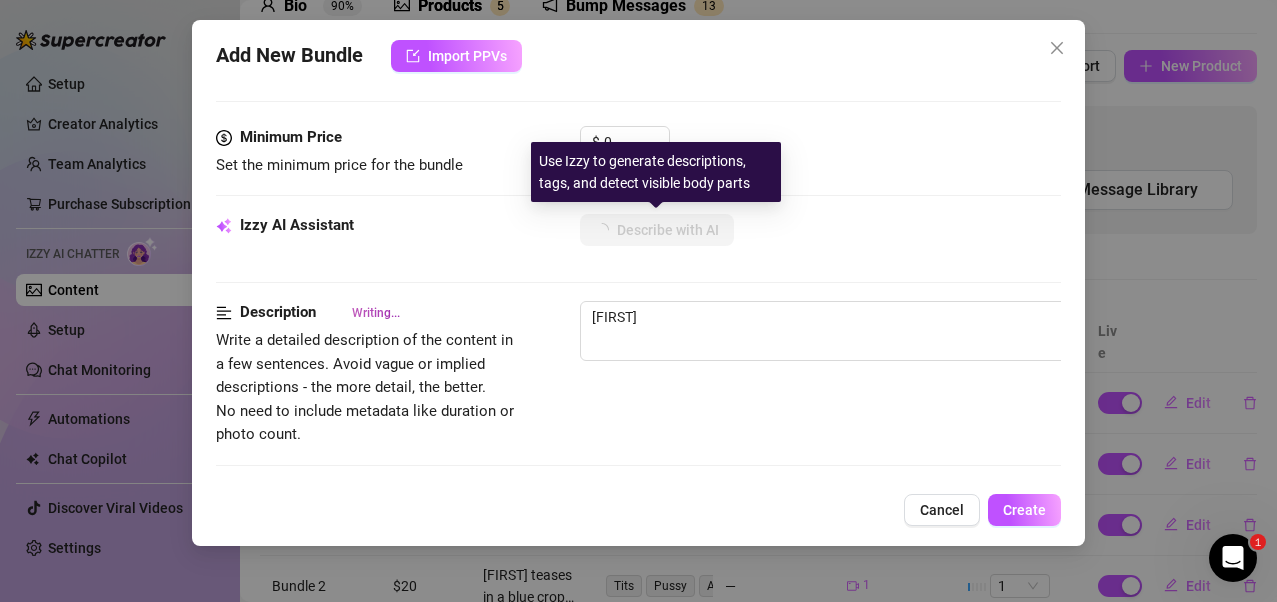 type on "Julia is" 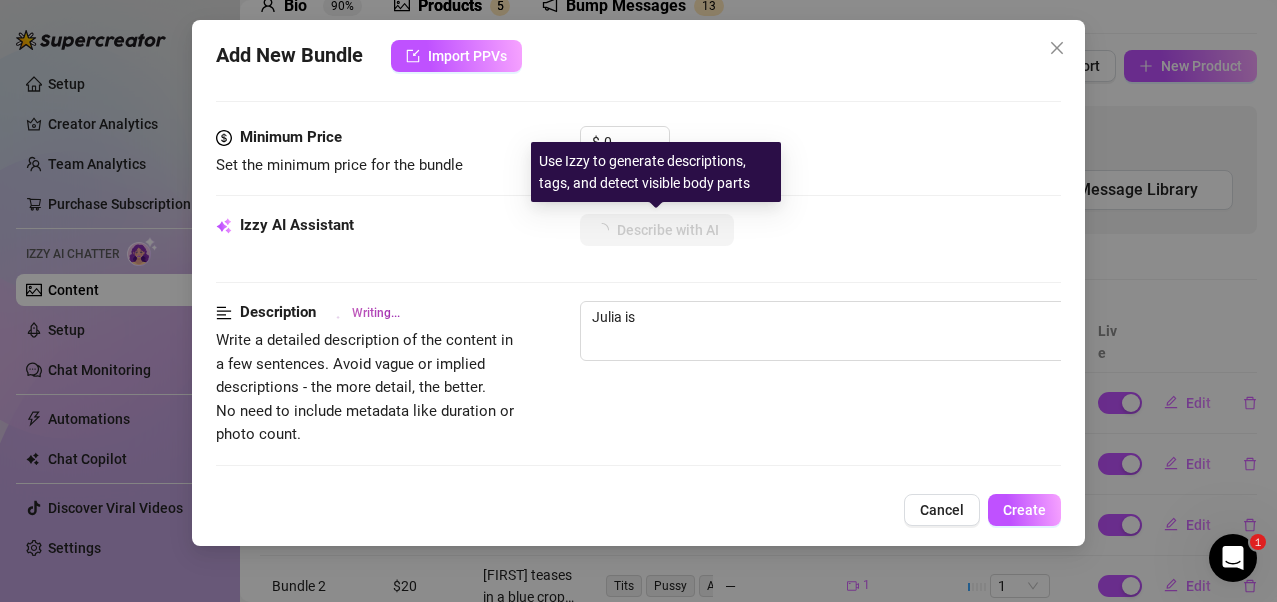 type on "[FIRST] is topless" 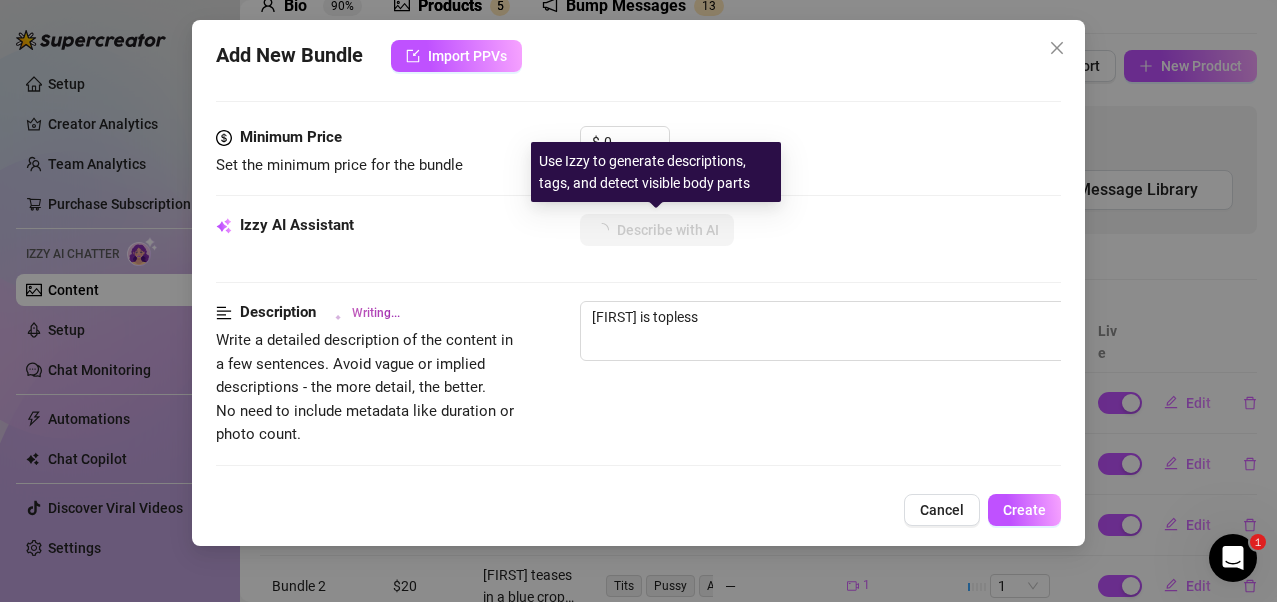 type on "[FIRST] is topless in" 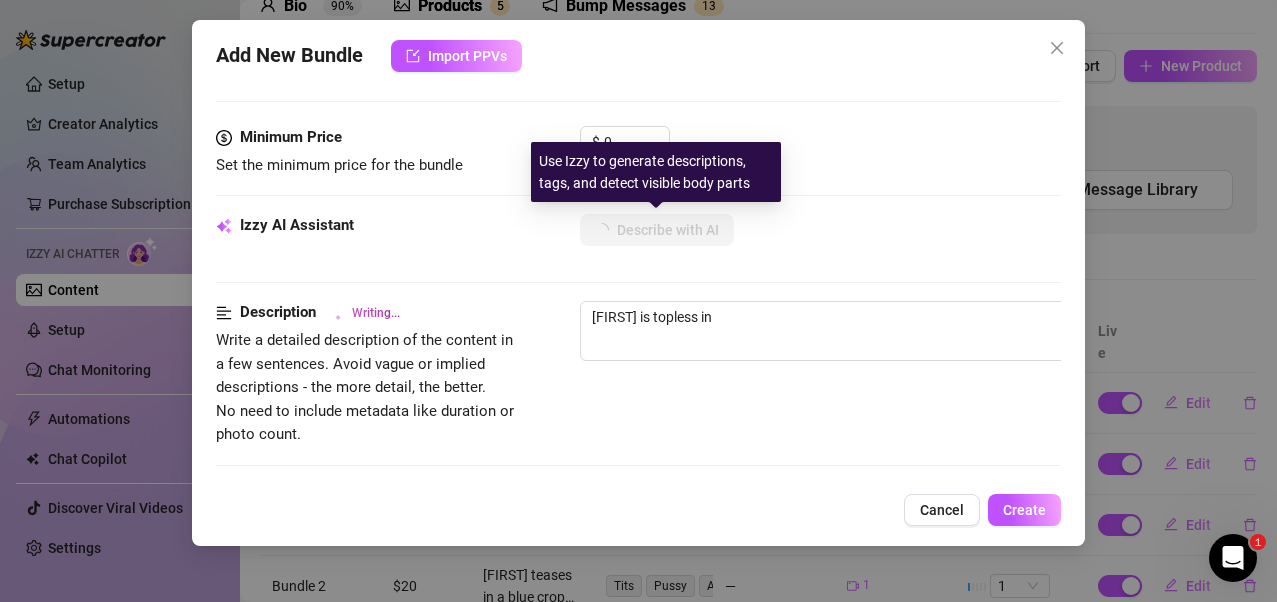 type on "[FIRST] is topless in a" 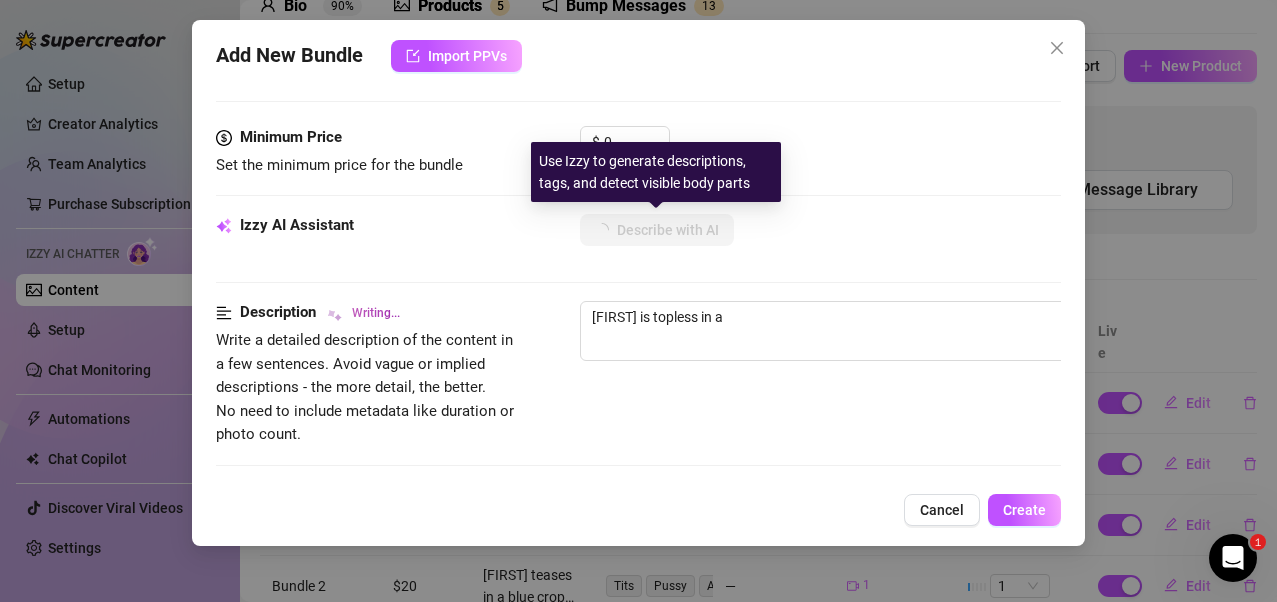 type on "[FIRST] is topless in a car," 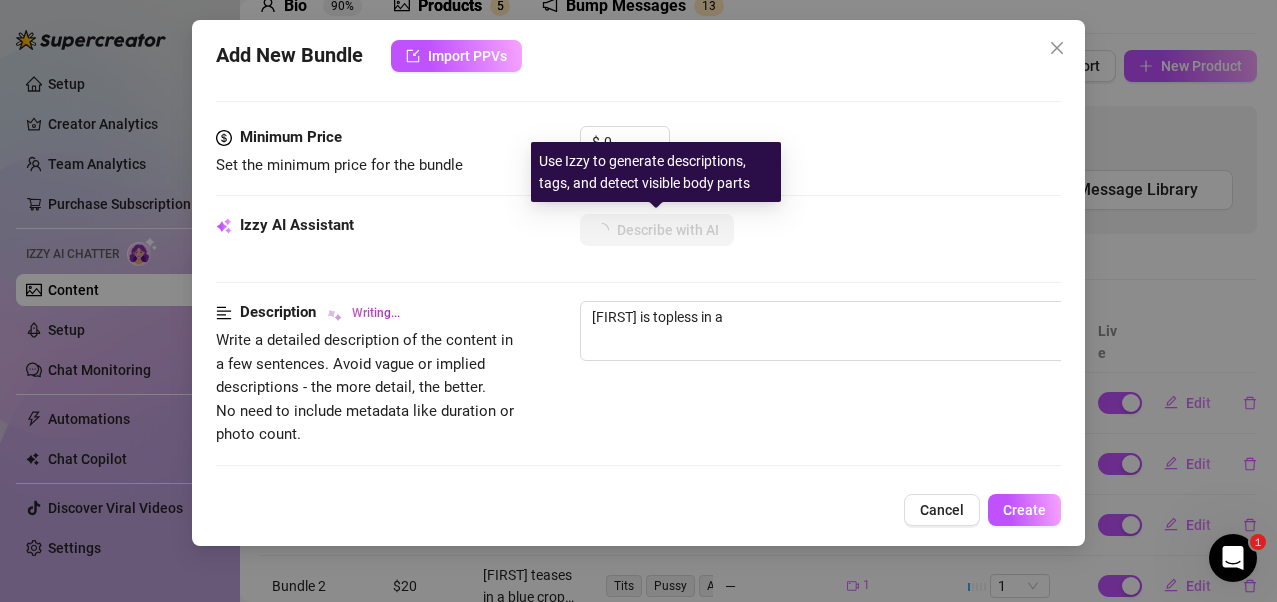 type on "[FIRST] is topless in a car," 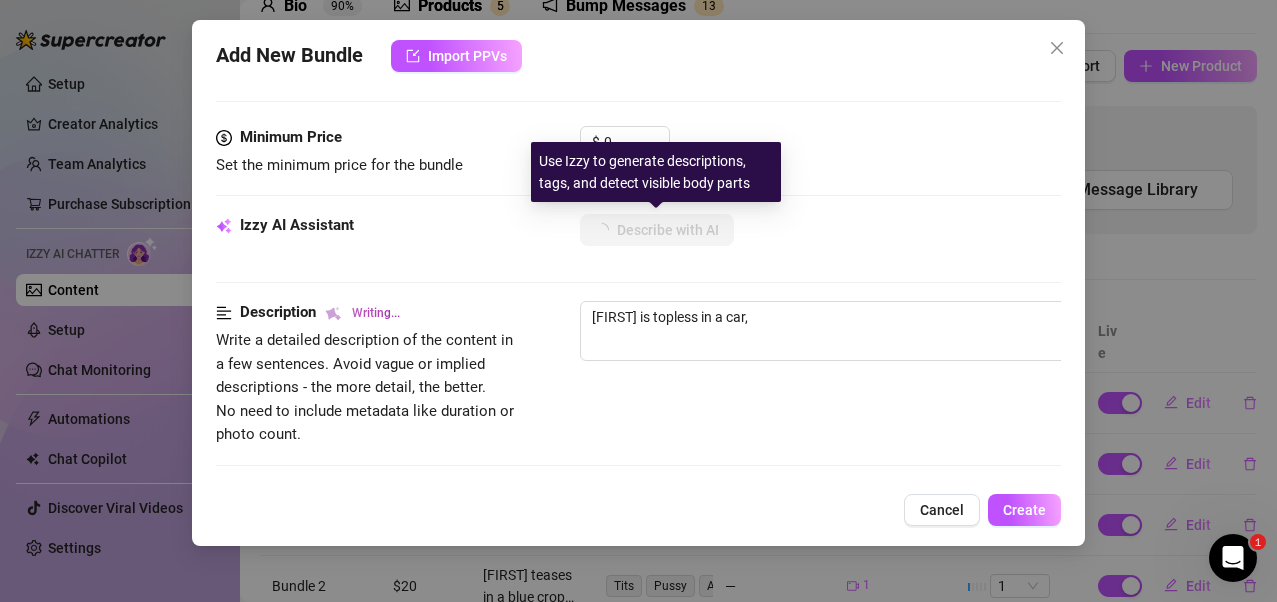 type on "[FIRST] is topless in a car, showing" 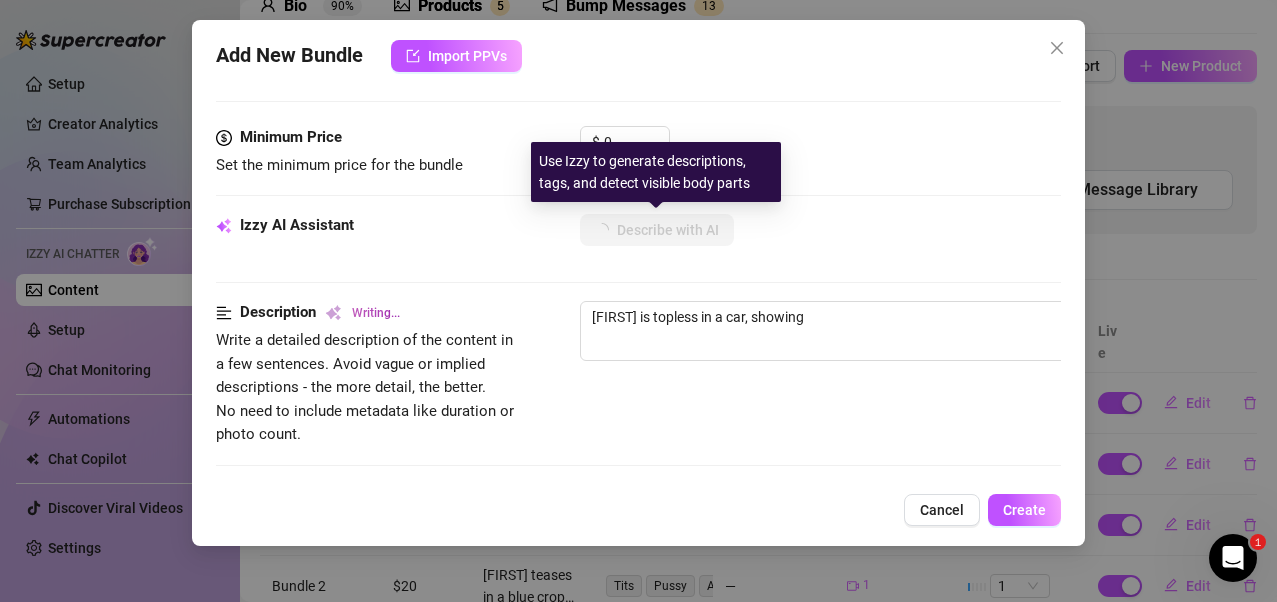type on "[FIRST] is topless in a car, showing off" 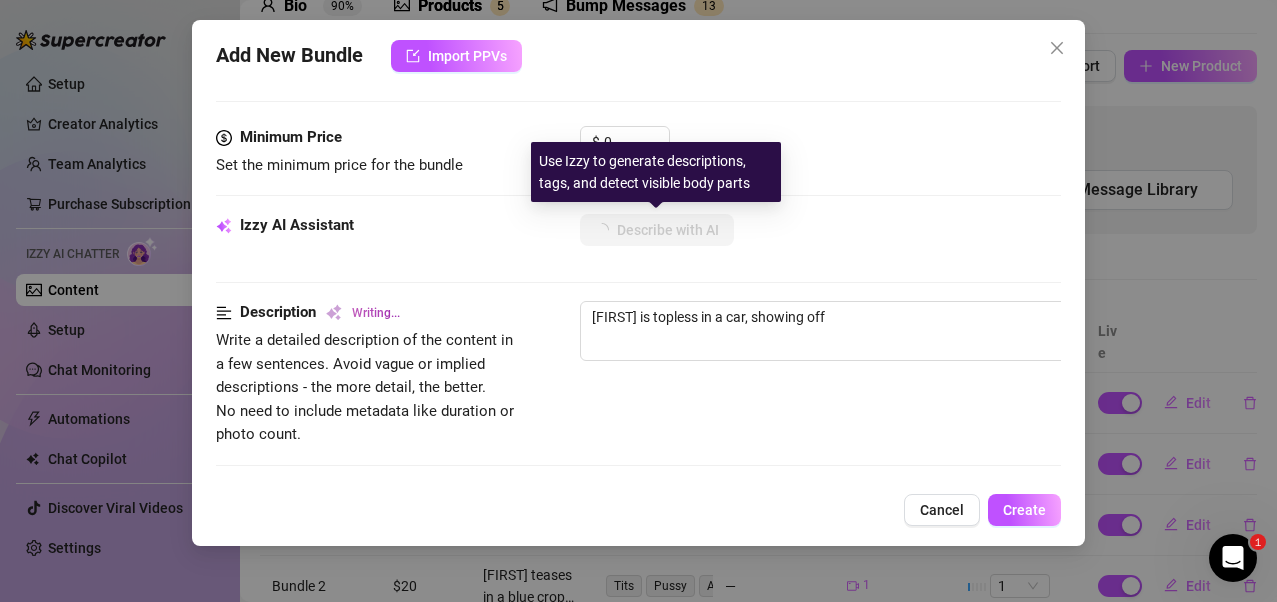 type on "[FIRST] is topless in a car, showing off her" 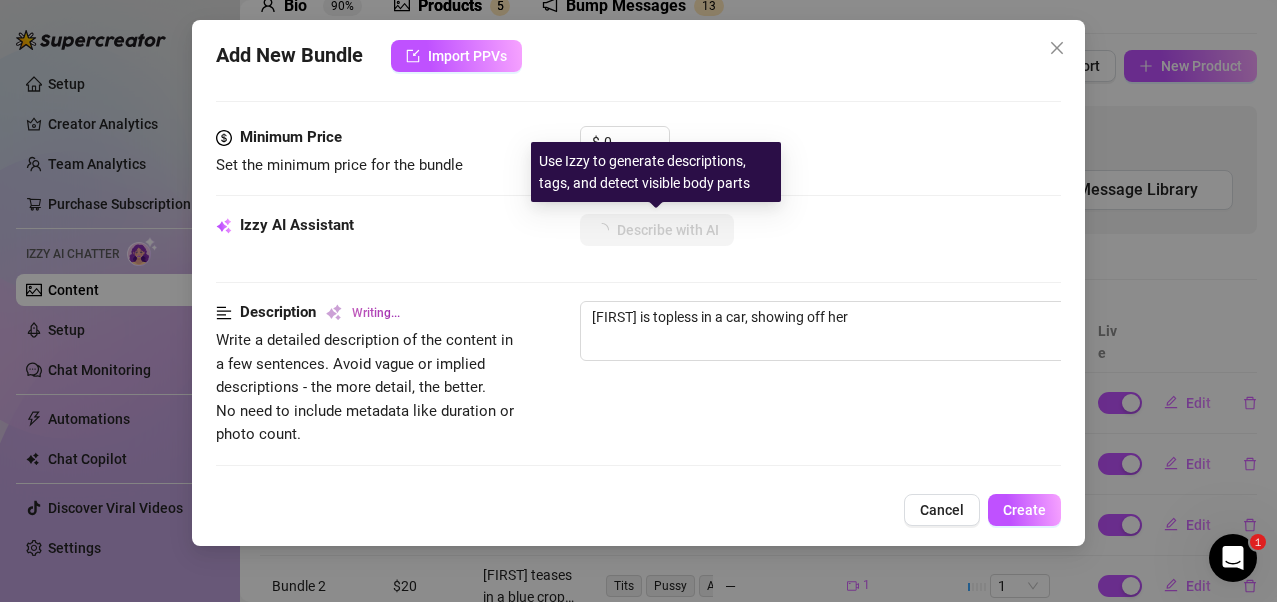 type on "[FIRST] is topless in a car, showing off her sexy" 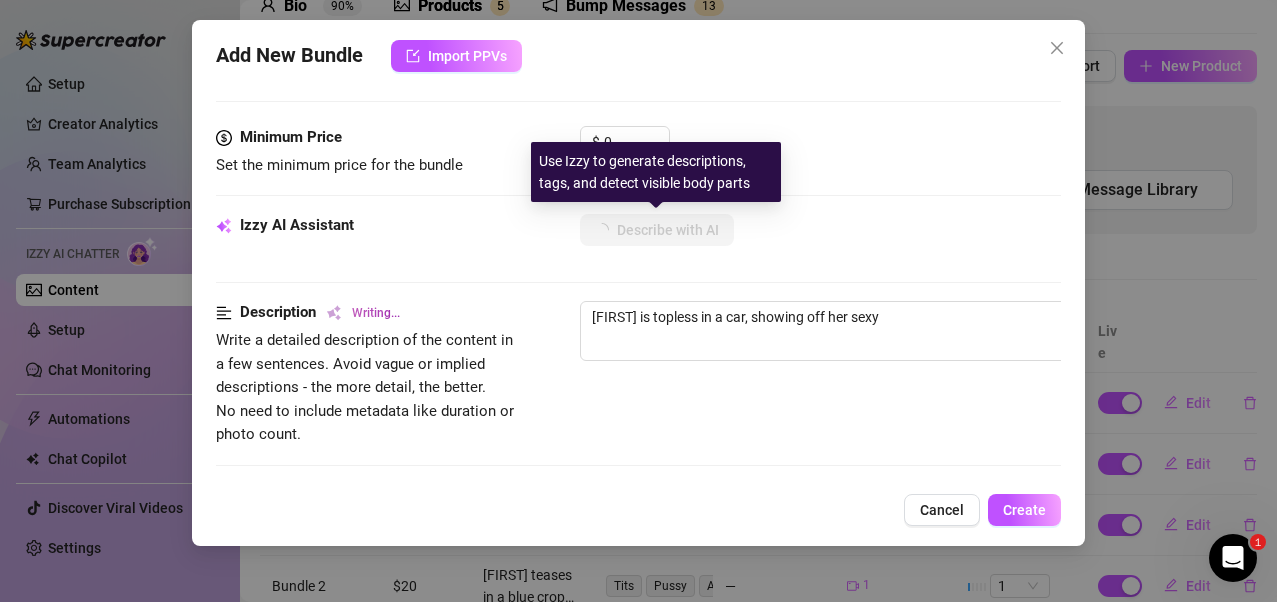 type on "[FIRST] is topless in a car, showing off her sexy tattoos" 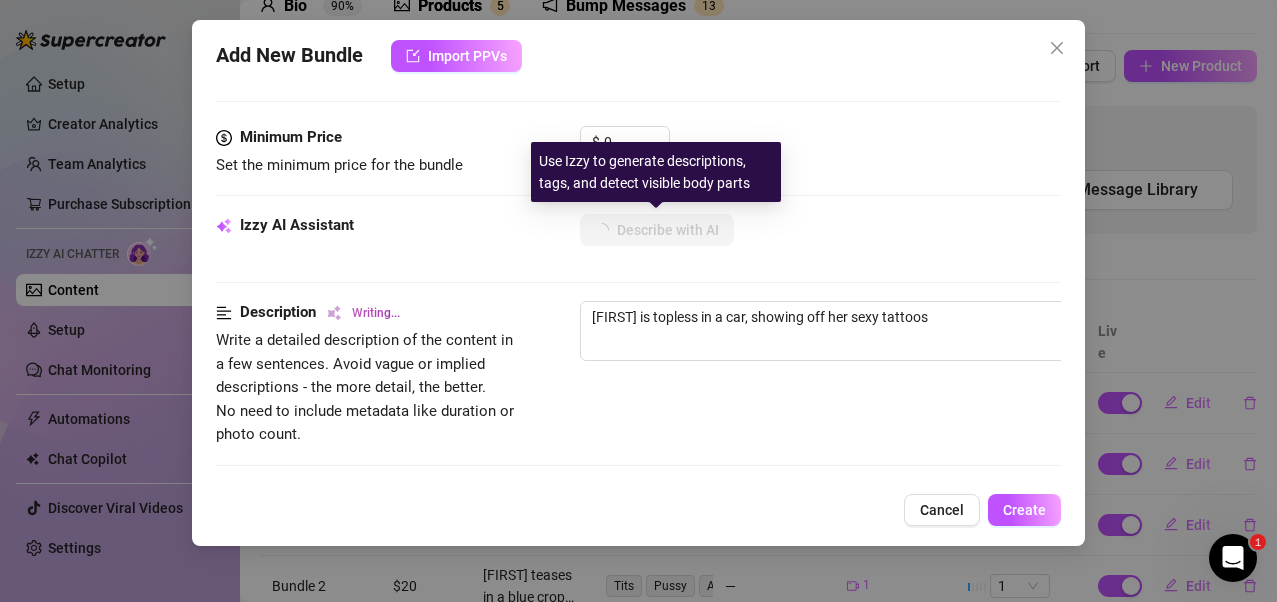 type on "[FIRST] is topless in a car, showing off her sexy tattoos and" 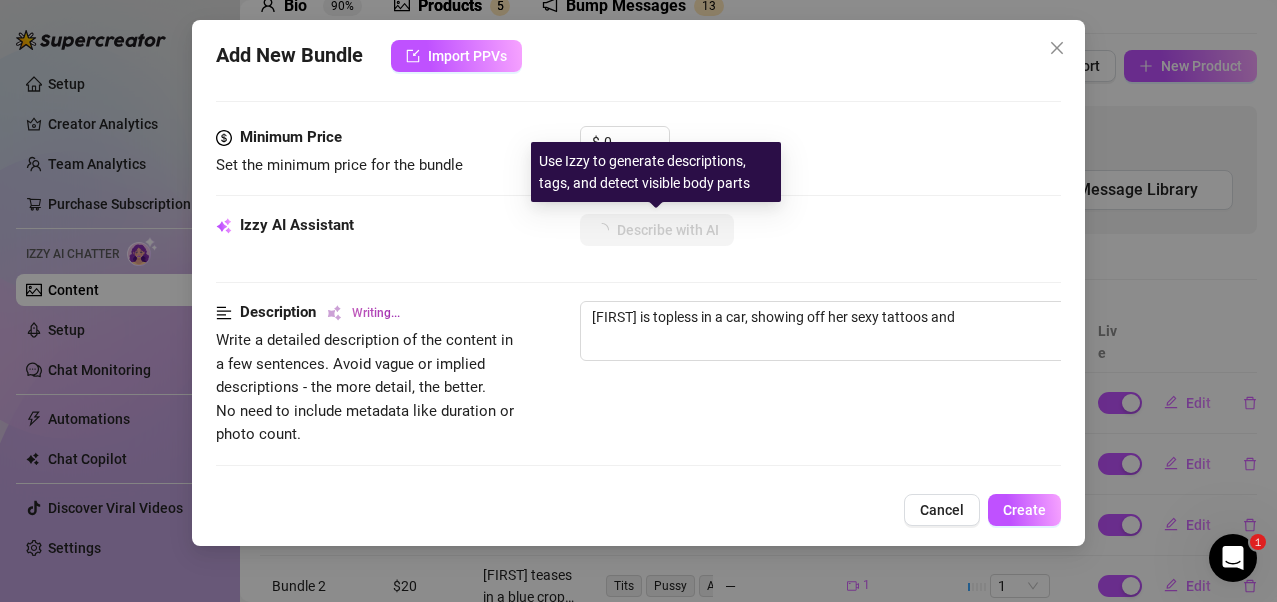 type on "[FIRST] is topless in a car, showing off her sexy tattoos and pierced" 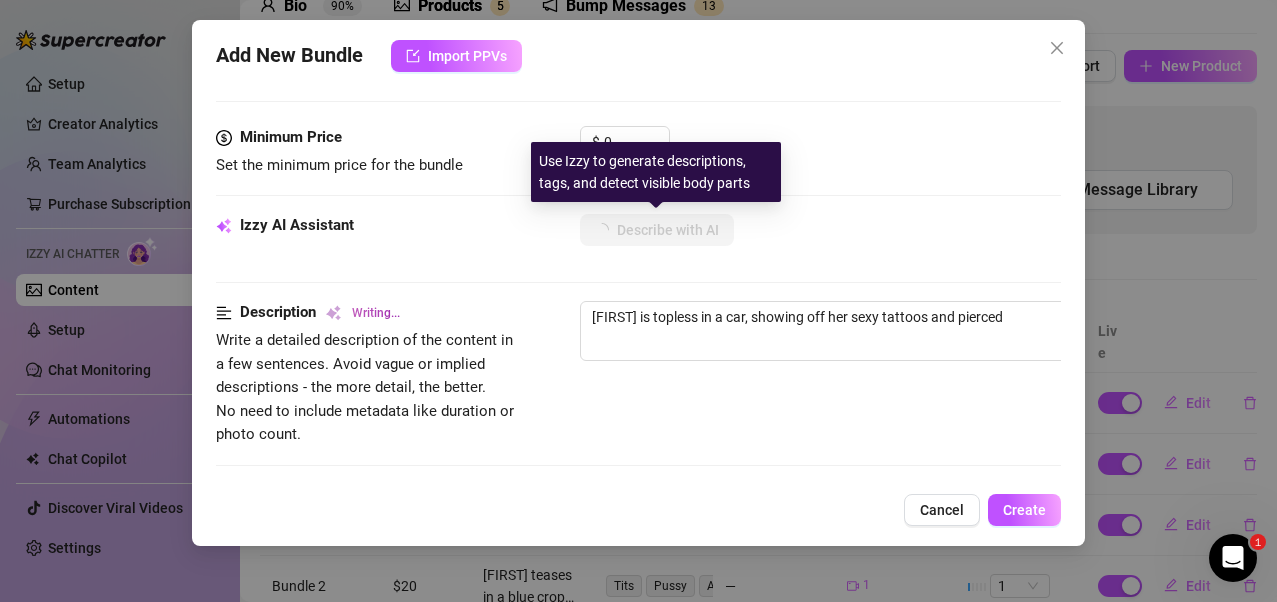 type on "[FIRST] is topless in a car, showing off her sexy tattoos and pierced belly" 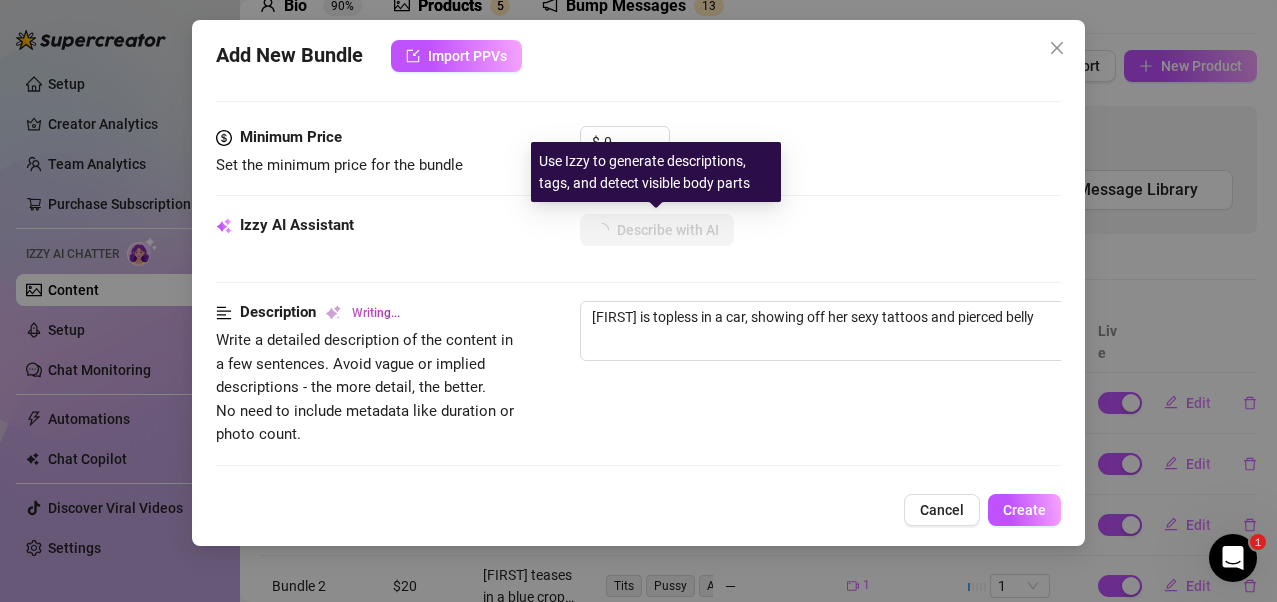 type on "[FIRST] is topless in a car, showing off her sexy tattoos and pierced belly button." 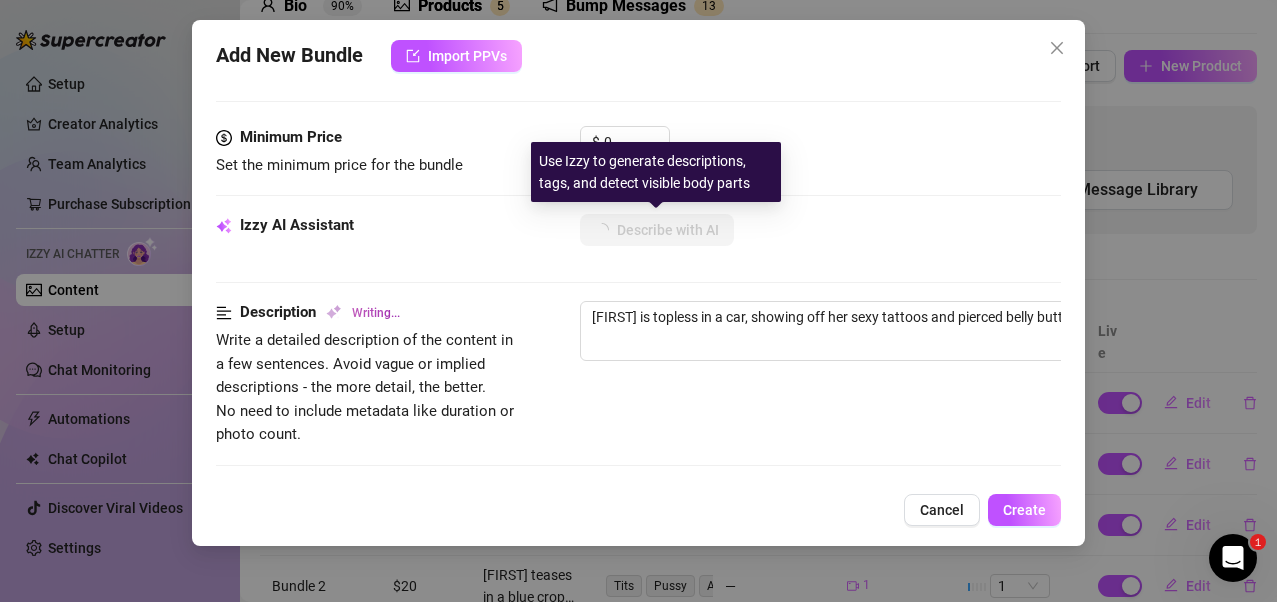 type on "[FIRST] is topless in a car, showing off her sexy tattoos and pierced belly button. Her" 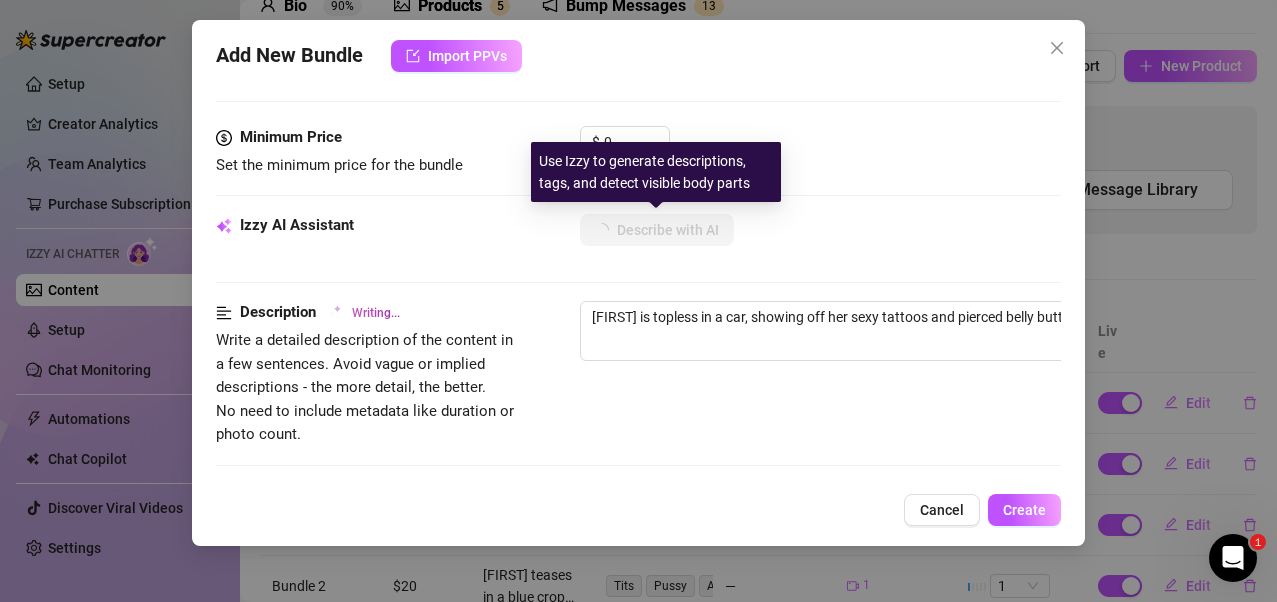 type on "[FIRST] is topless in a car, showing off her sexy tattoos and pierced belly button. Her busty tits" 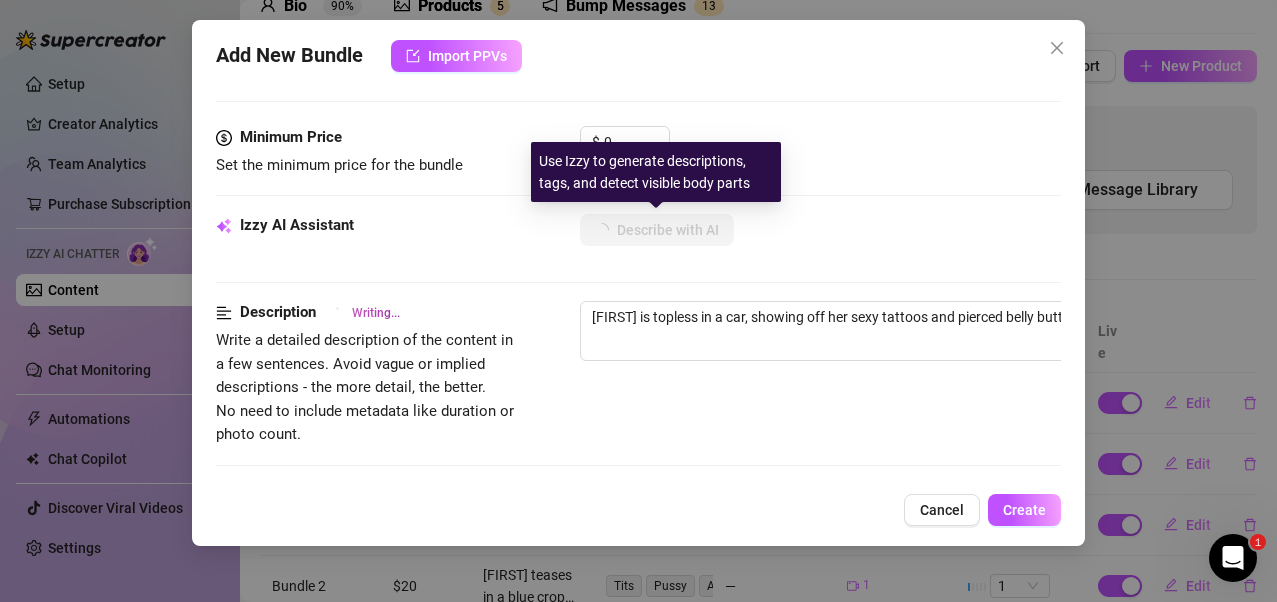 type on "[FIRST] is topless in a car, showing off her sexy tattoos and pierced belly button. Her busty tits are" 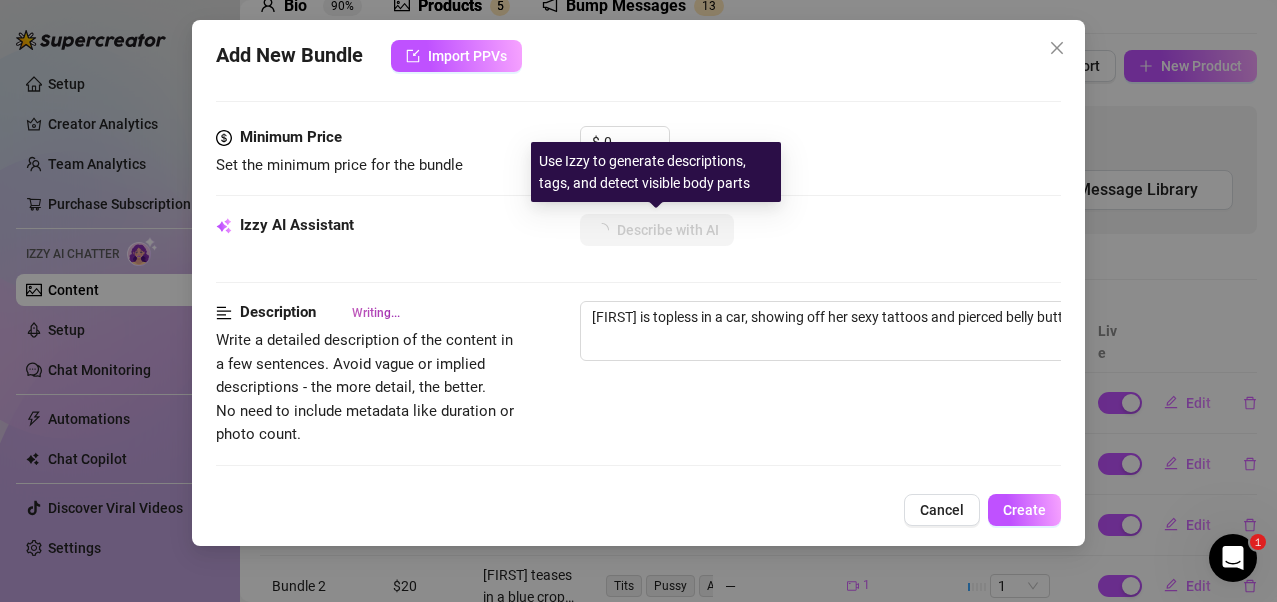 type on "[FIRST] is topless in a car, showing off her sexy tattoos and pierced belly button. Her busty tits are covered" 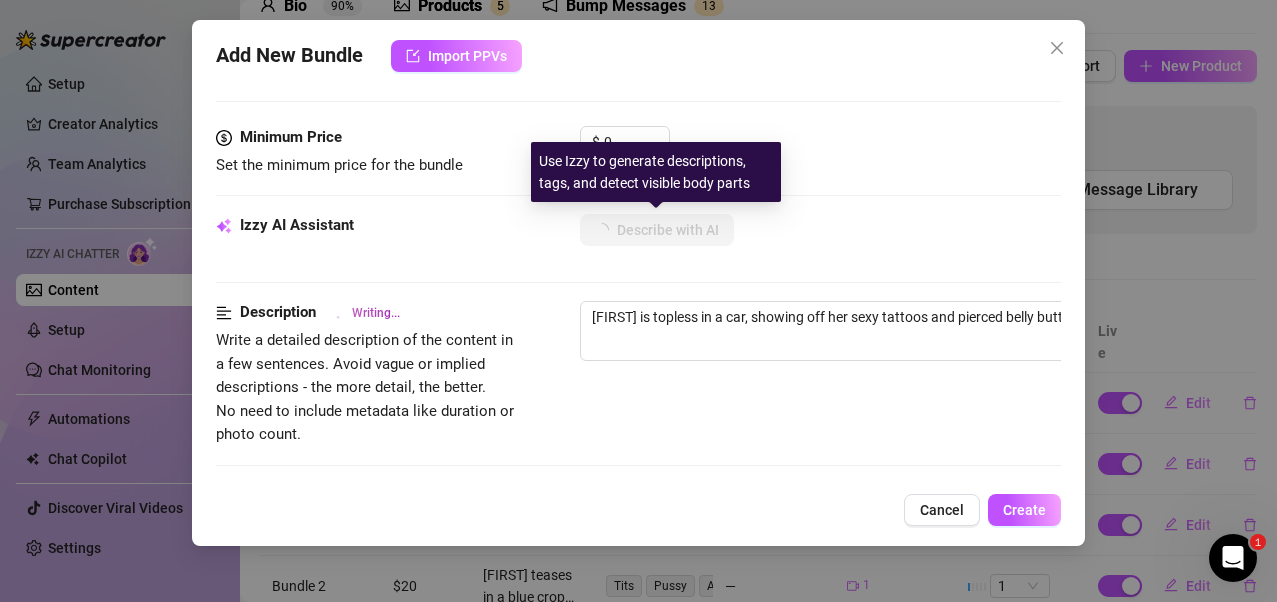 type on "[FIRST] is topless in a car, showing off her sexy tattoos and pierced belly button. Her busty tits are covered by her" 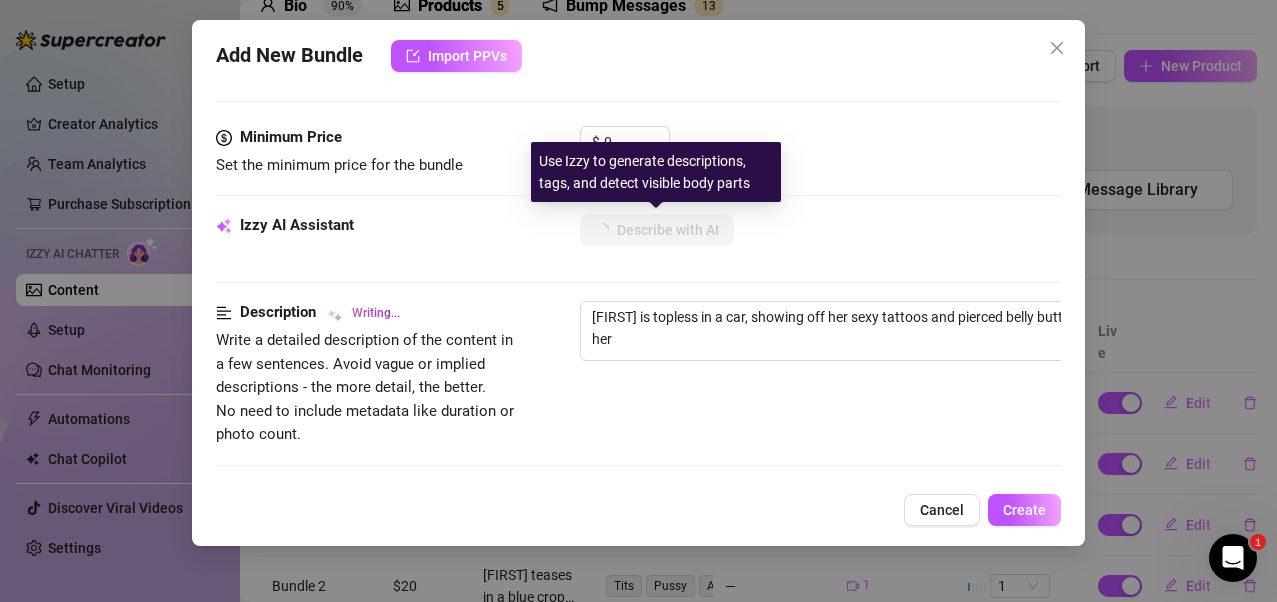 type on "[FIRST] is topless in a car, showing off her sexy tattoos and pierced belly button. Her busty tits are covered by her hands," 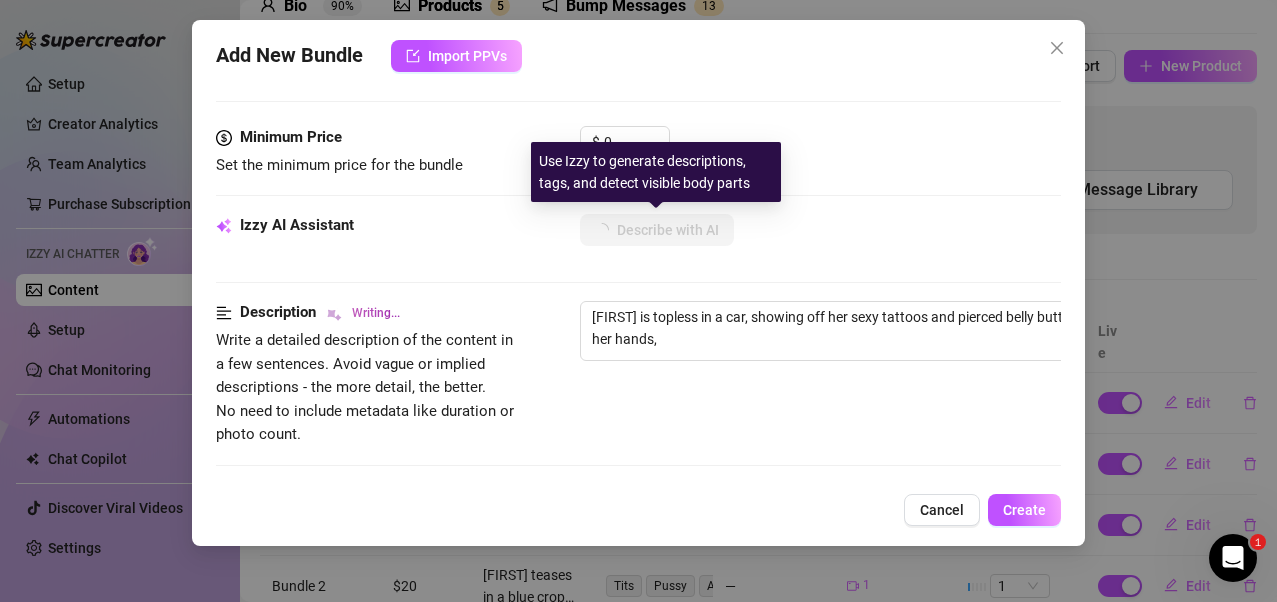 type on "[FIRST] is topless in a car, showing off her sexy tattoos and pierced belly button. Her busty tits are covered by her hands, teasing" 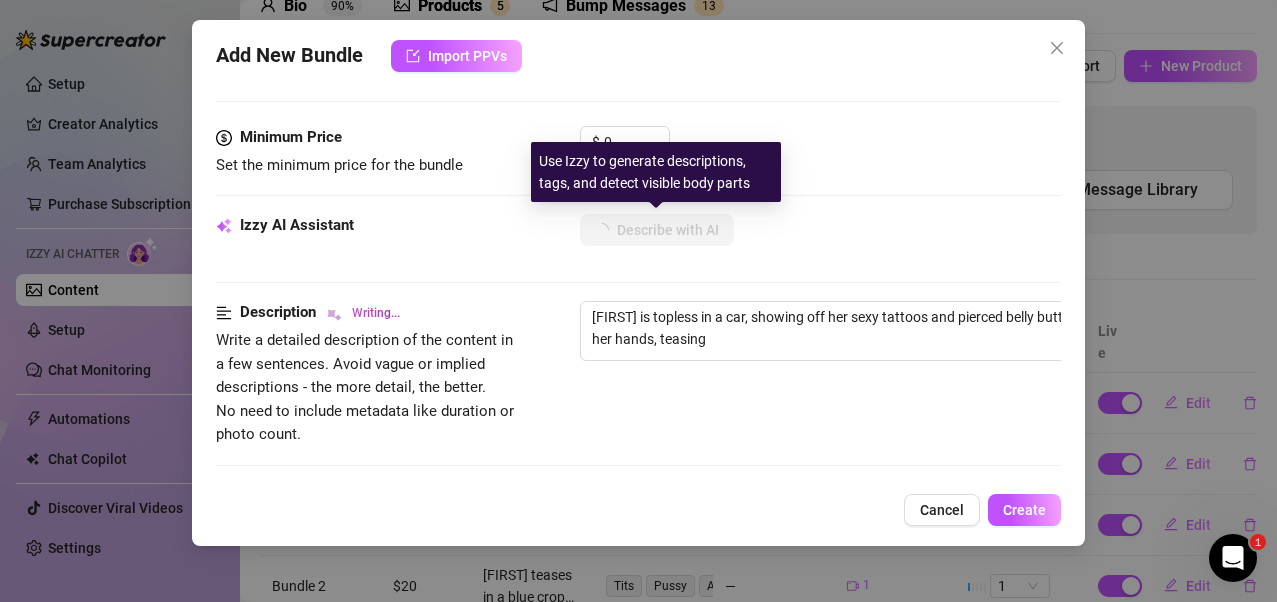 type on "[FIRST] is topless in a car, showing off her sexy tattoos and pierced belly button. Her busty tits are covered by her hands, teasing with" 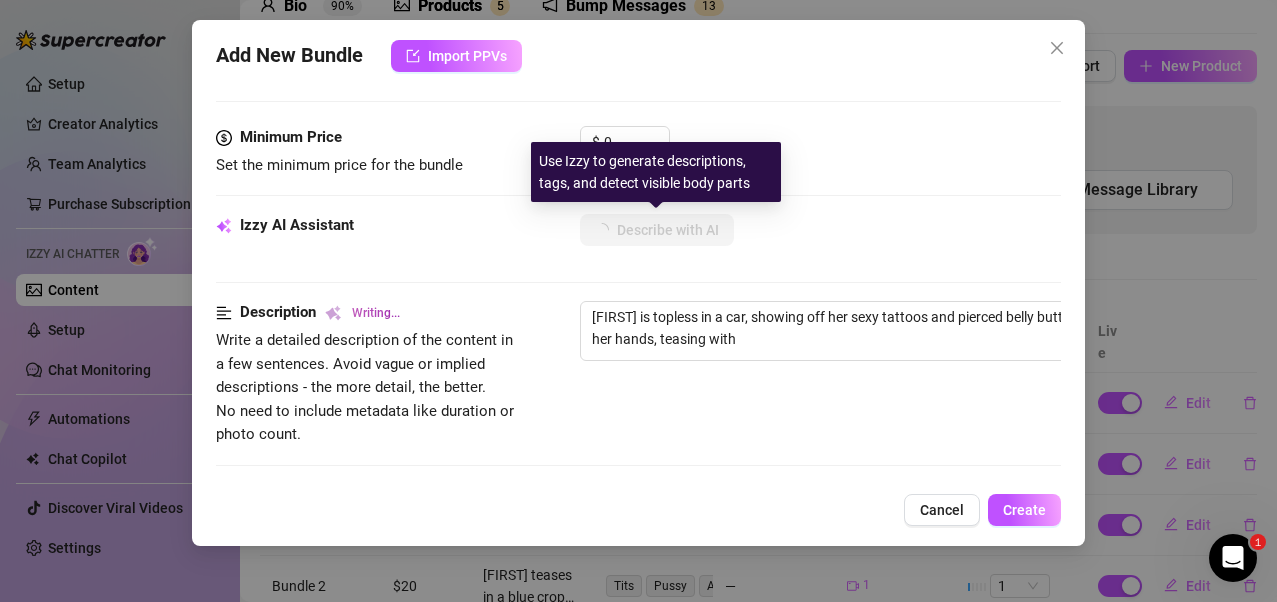 type on "[FIRST] is topless in a car, showing off her sexy tattoos and pierced belly button. Her busty tits are covered by her hands, teasing with a" 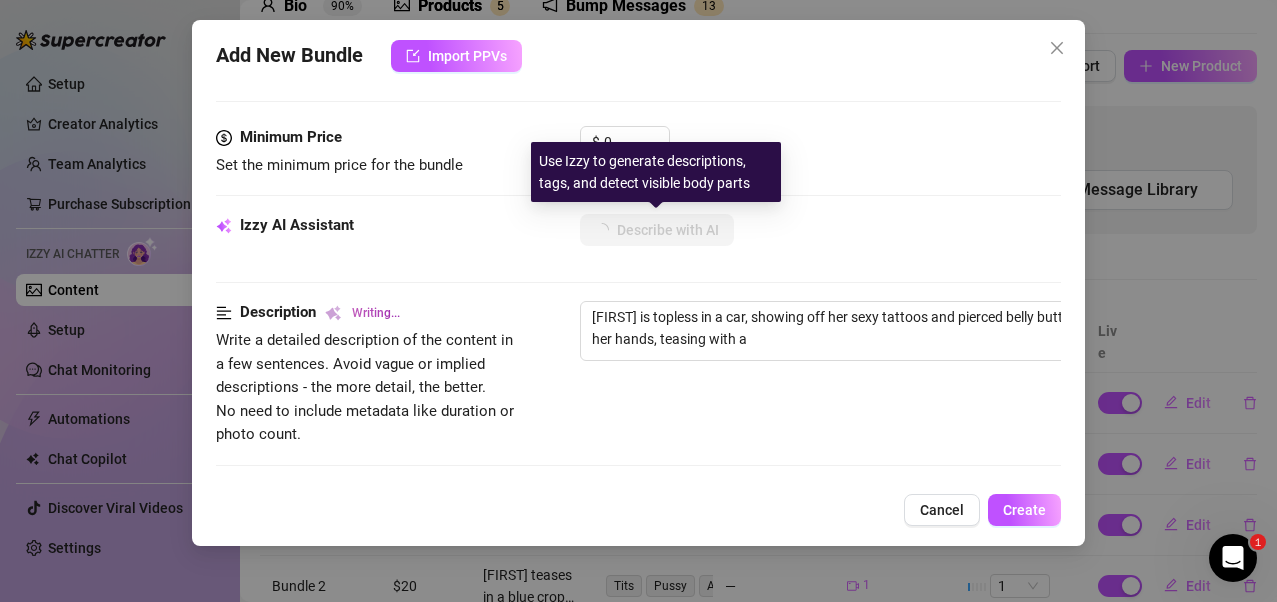 type on "[FIRST] is topless in a car, showing off her sexy tattoos and pierced belly button. Her busty tits are covered by her hands, teasing with a hint" 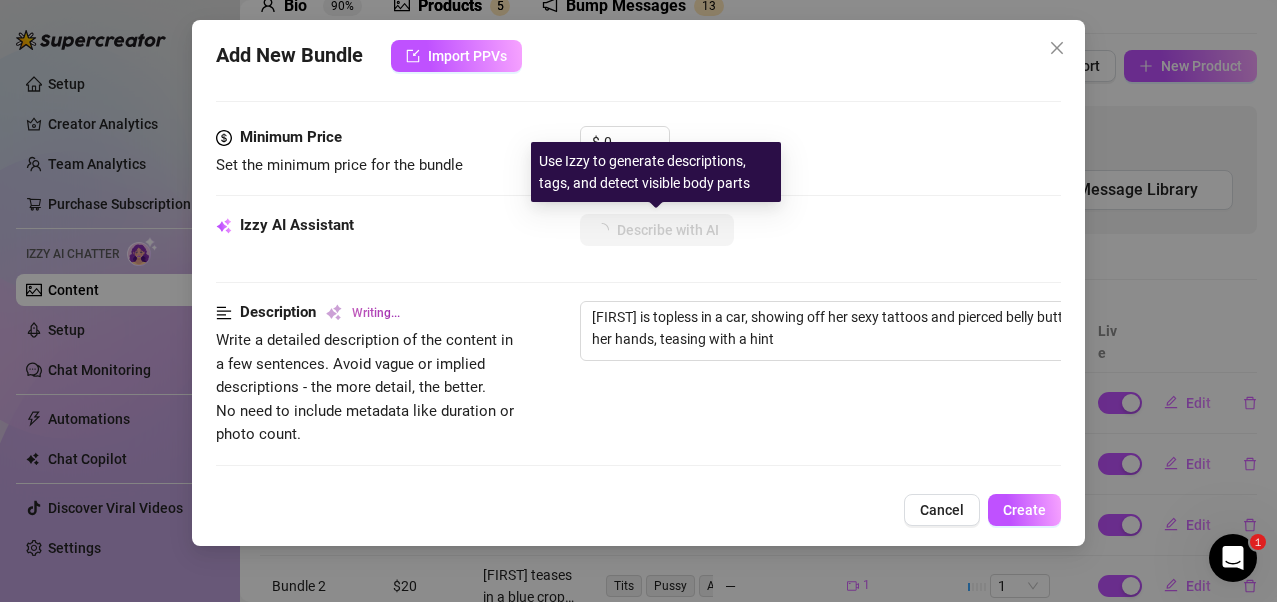 type on "[FIRST] is topless in a car, showing off her sexy tattoos and pierced belly button. Her busty tits are covered by her hands, teasing with a hint of" 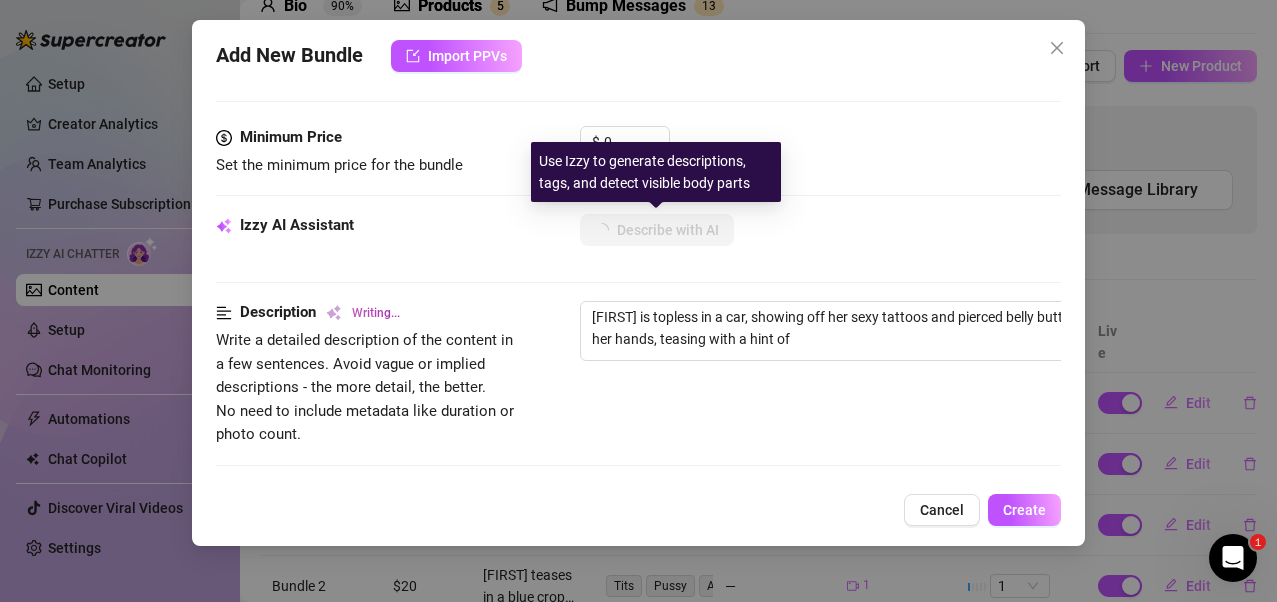 type on "[FIRST] is topless in a car, showing off her sexy tattoos and pierced belly button. Her busty tits are covered by her hands, teasing with a hint of sideboob" 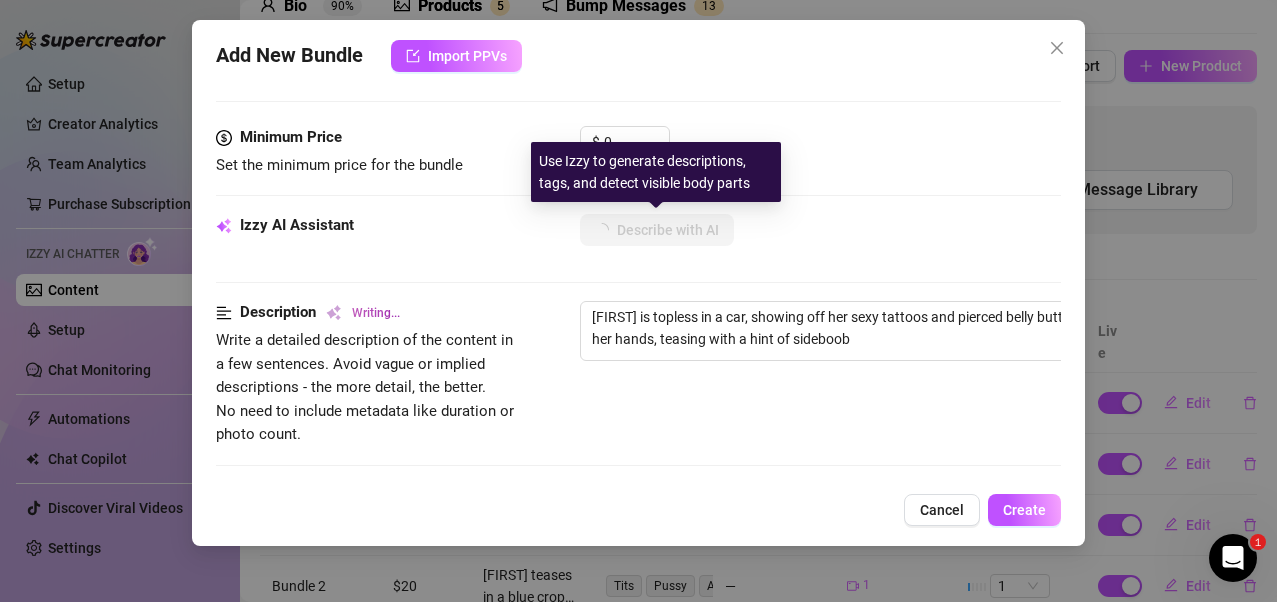 type on "[FIRST] is topless in a car, showing off her sexy tattoos and pierced belly button. Her busty tits are covered by her hands, teasing with a hint of sideboob and" 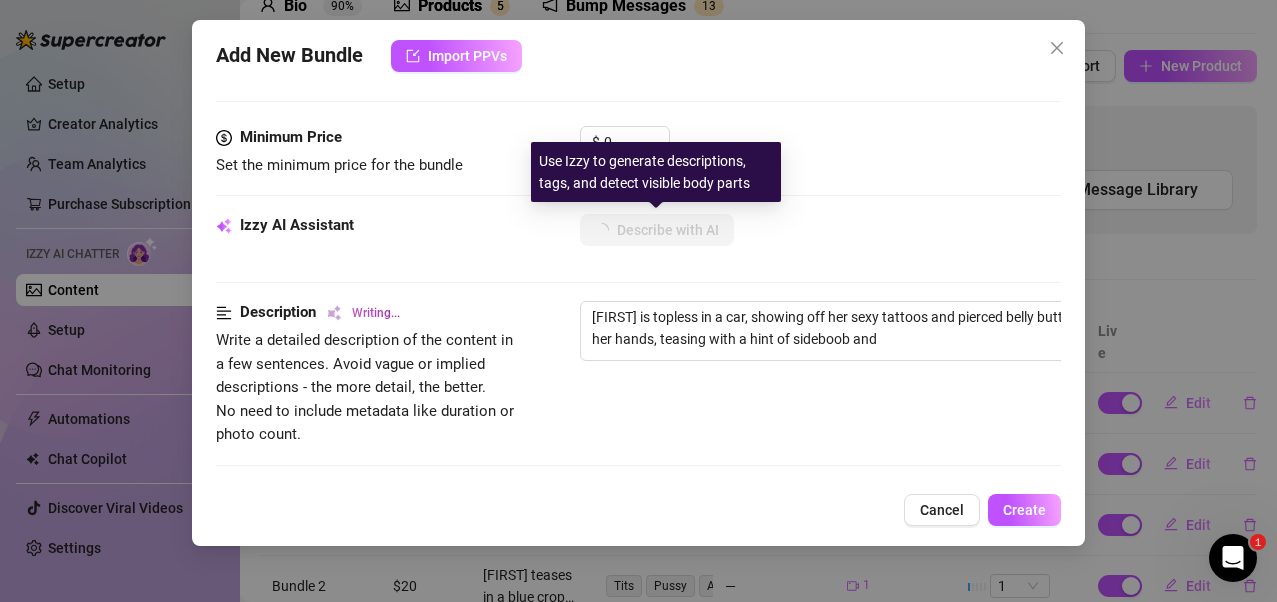 type on "[FIRST] is topless in a car, showing off her sexy tattoos and pierced belly button. Her busty tits are covered by her hands, teasing with a hint of sideboob and cleavage." 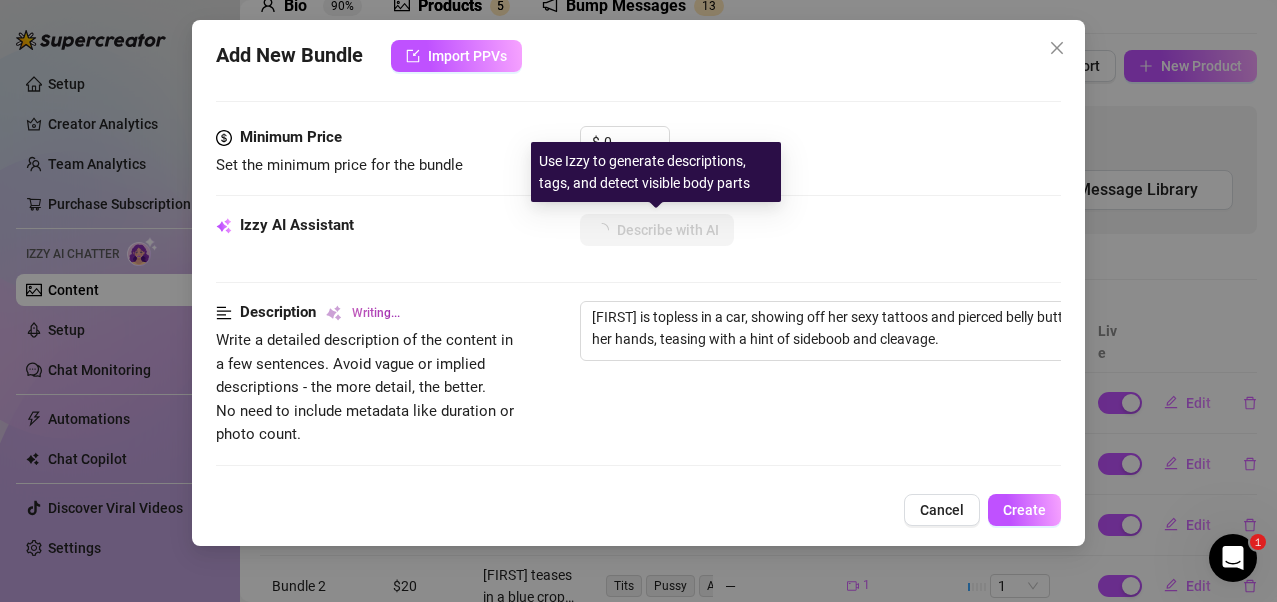 type on "[FIRST] is topless in a car, showing off her sexy tattoos and pierced belly button. Her busty tits are covered by her hands, teasing with a hint of sideboob and cleavage. Long" 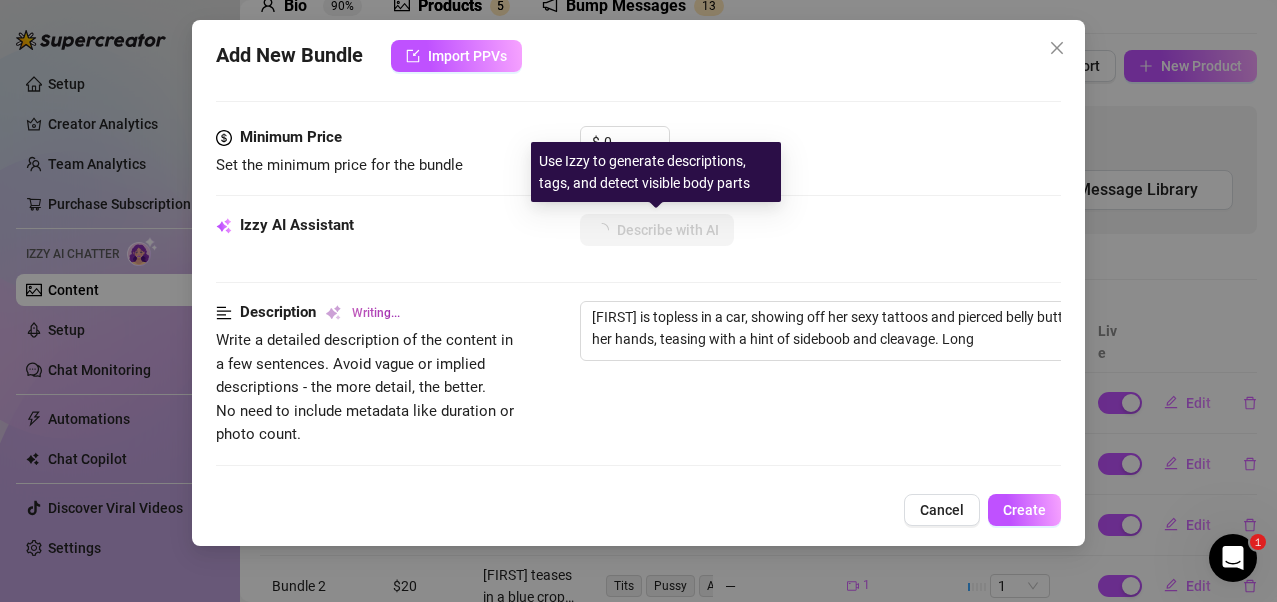 type on "[FIRST] is topless in a car, showing off her sexy tattoos and pierced belly button. Her busty tits are covered by her hands, teasing with a hint of sideboob and cleavage. Long nails" 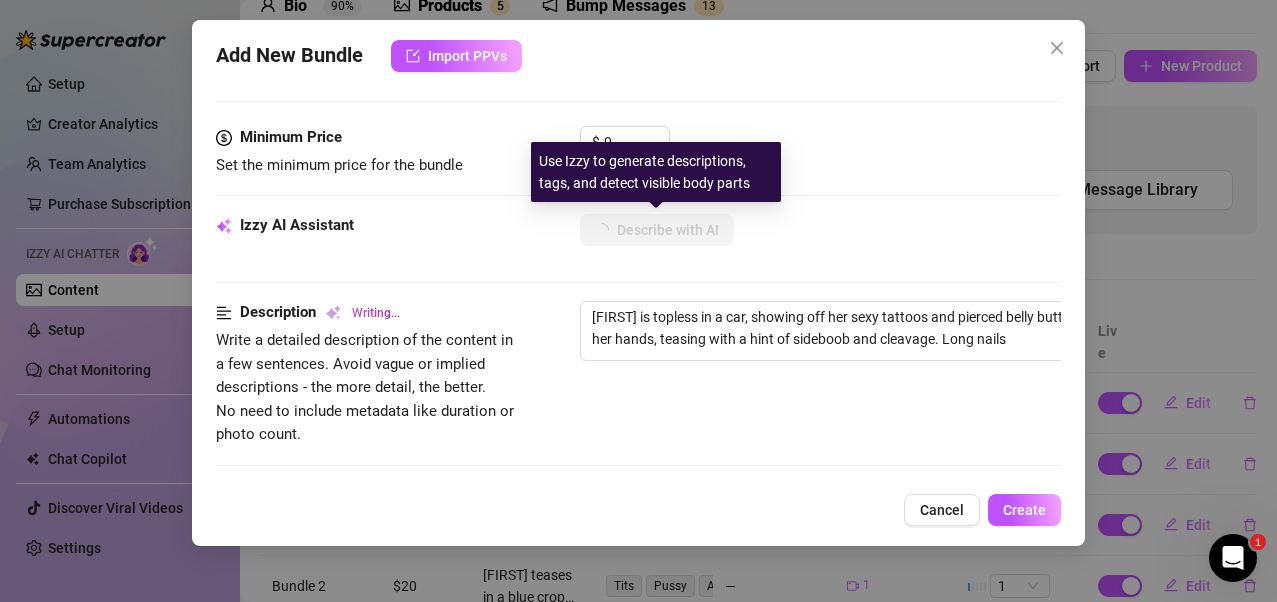 type on "[FIRST] is topless in a car, showing off her sexy tattoos and pierced belly button. Her busty tits are covered by her hands, teasing with a hint of sideboob and cleavage. Long nails add" 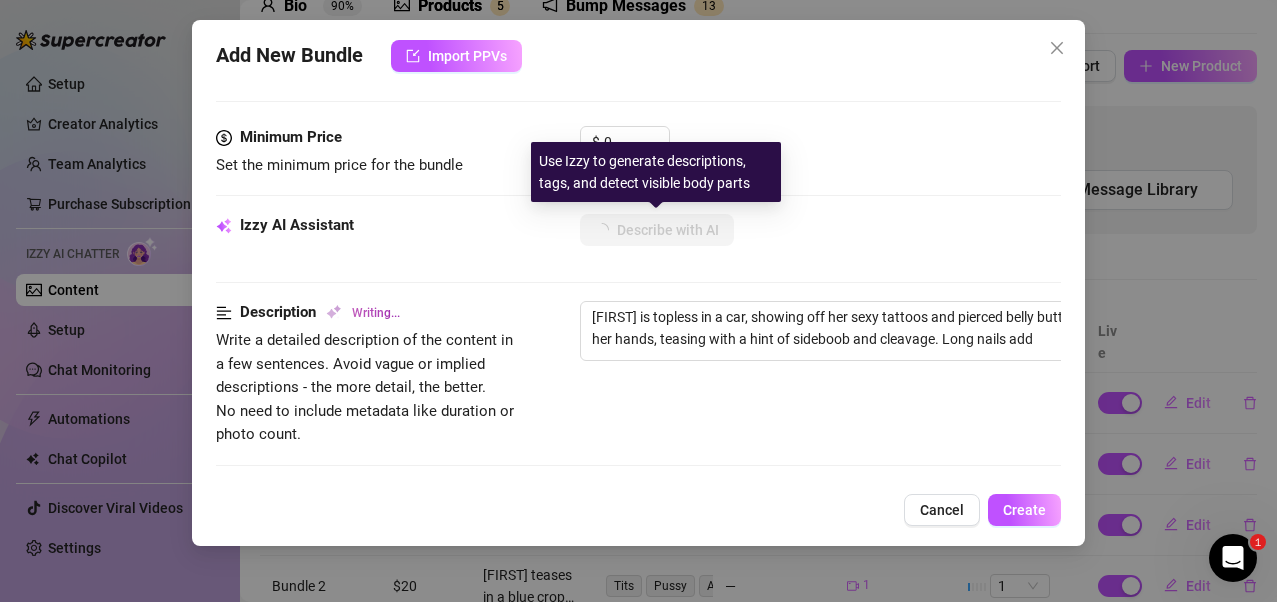 type on "[FIRST] is topless in a car, showing off her sexy tattoos and pierced belly button. Her busty tits are covered by her hands, teasing with a hint of sideboob and cleavage. Long nails add a" 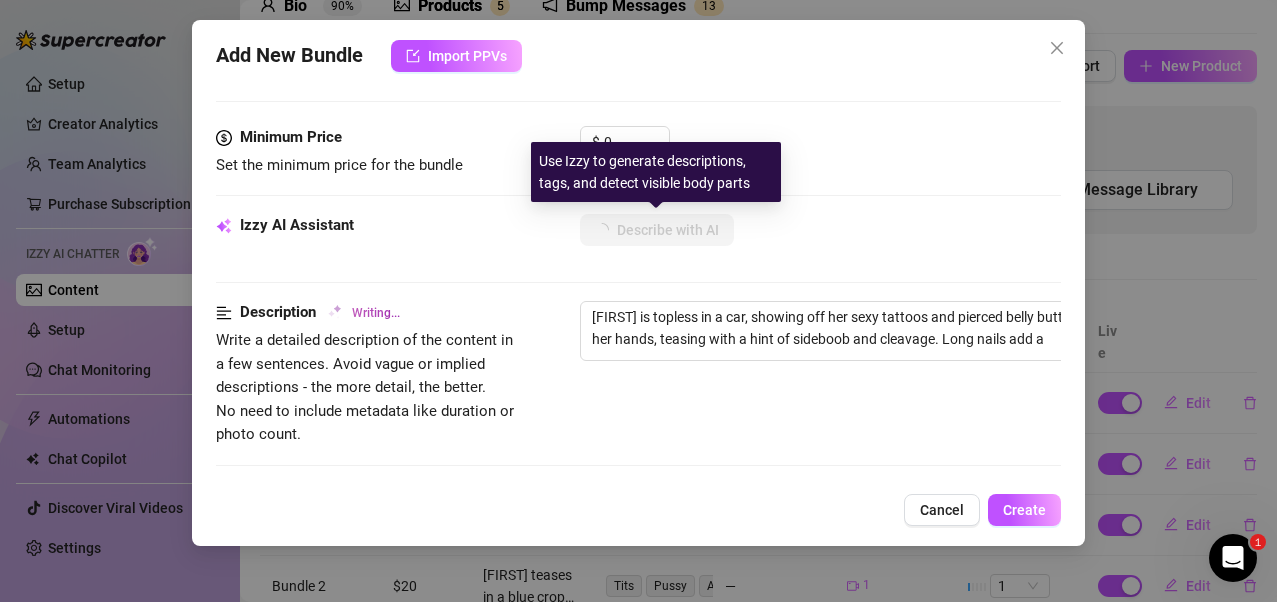 type on "[FIRST] is topless in a car, showing off her sexy tattoos and pierced belly button. Her busty tits are covered by her hands, teasing with a hint of sideboob and cleavage. Long nails add a touch" 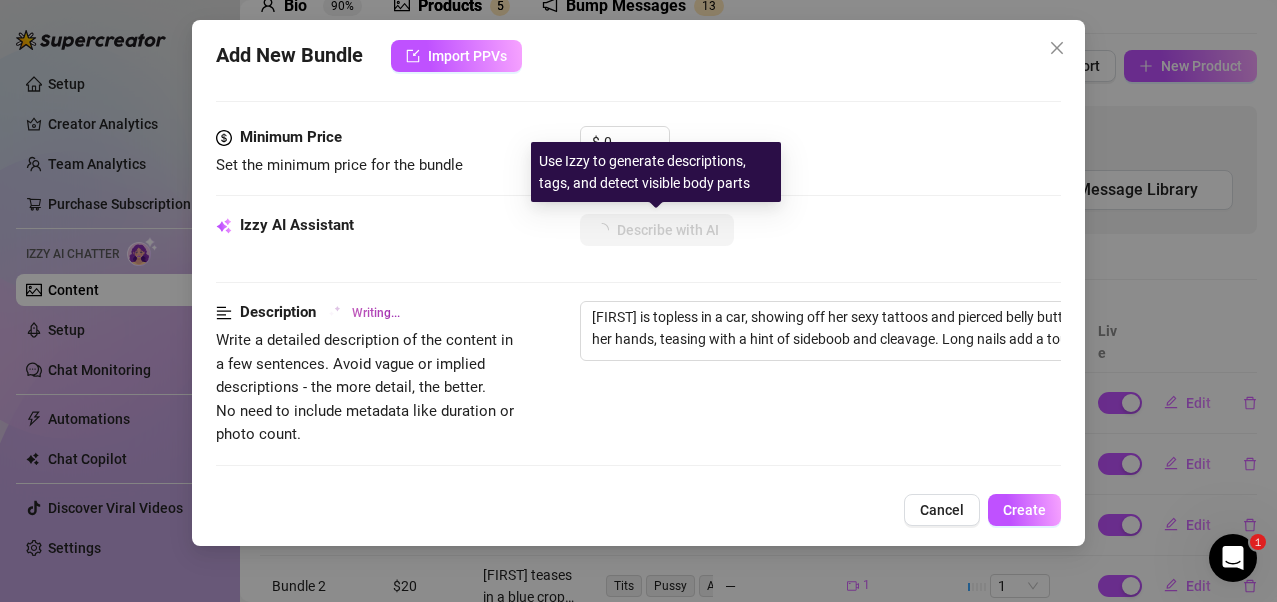 type on "[FIRST] is topless in a car, showing off her sexy tattoos and pierced belly button. Her busty tits are covered by her hands, teasing with a hint of sideboob and cleavage. Long nails add a touch of" 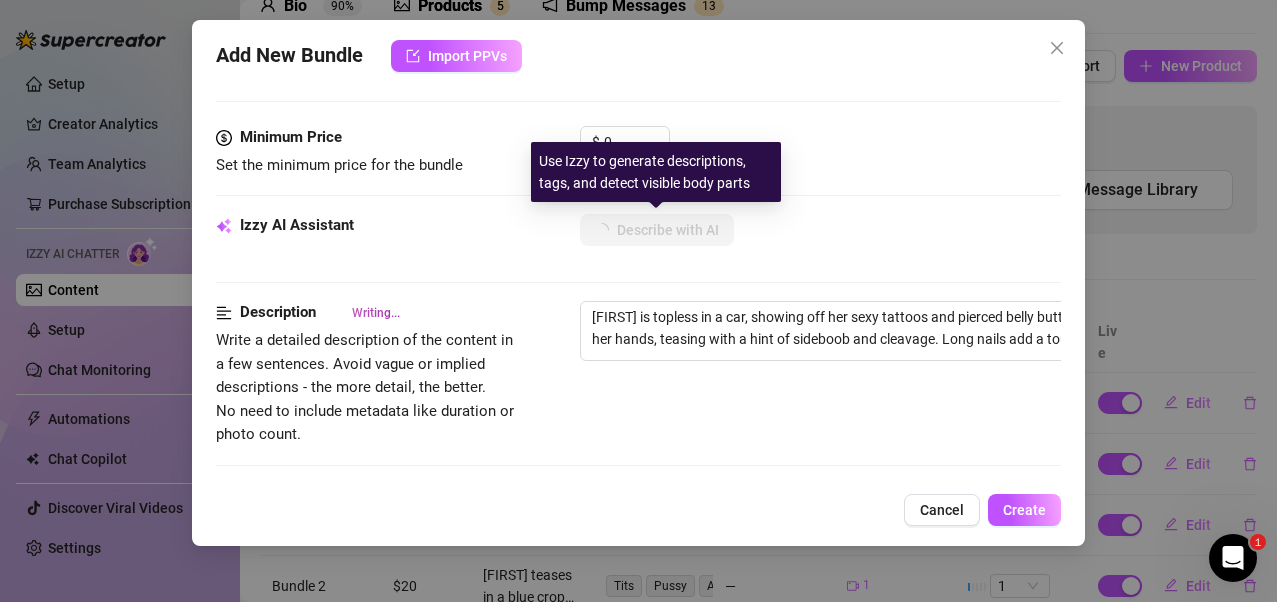 type on "[FIRST] is topless in a car, showing off her sexy tattoos and pierced belly button. Her busty tits are covered by her hands, teasing with a hint of sideboob and cleavage. Long nails add a touch of glamour to" 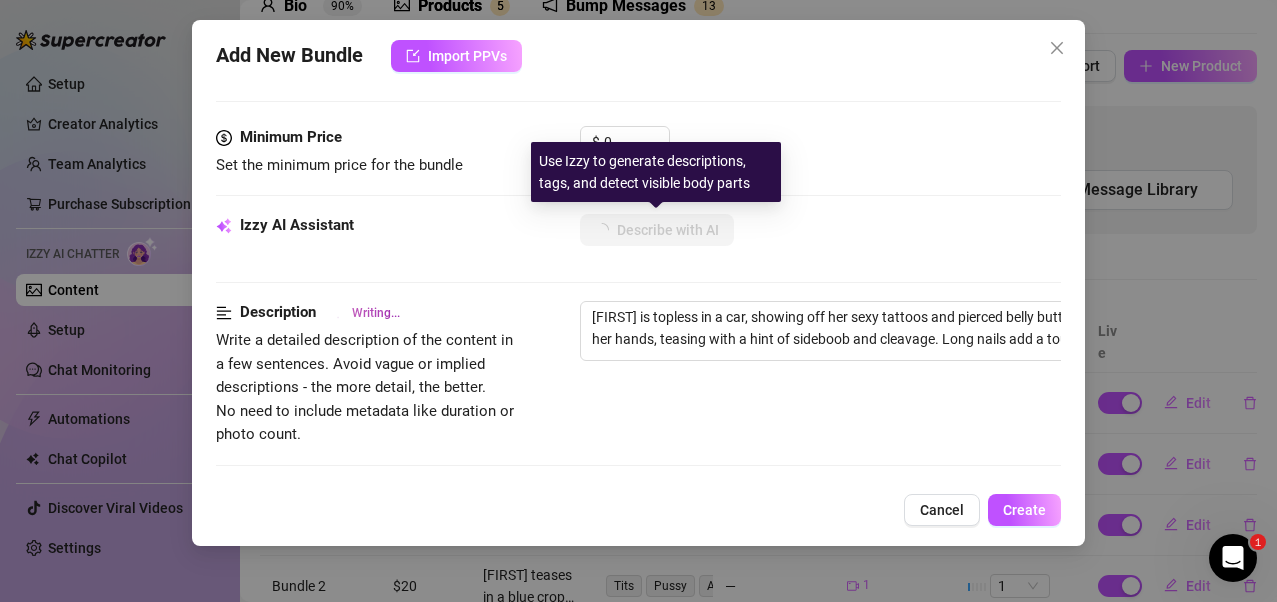 type on "[FIRST] is topless in a car, showing off her sexy tattoos and pierced belly button. Her busty tits are covered by her hands, teasing with a hint of sideboob and cleavage. Long nails add a touch of glamour to her" 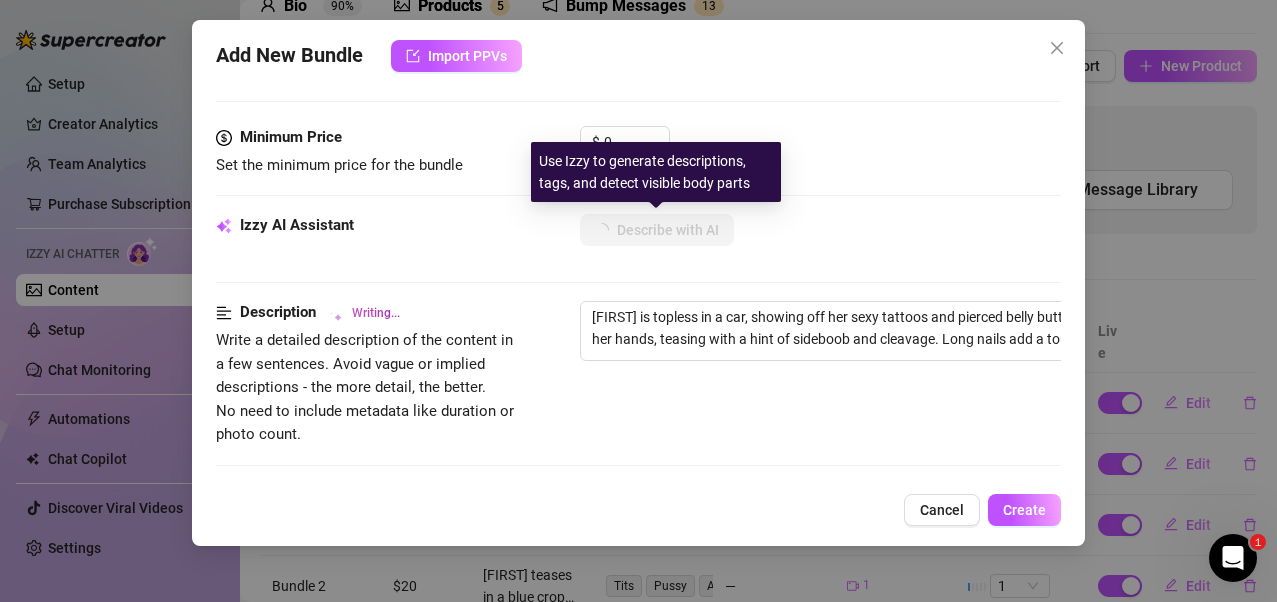 type on "[FIRST] is topless in a car, showing off her sexy tattoos and pierced belly button. Her busty tits are covered by her hands, teasing with a hint of sideboob and cleavage. Long nails add a touch of glamour to her nude" 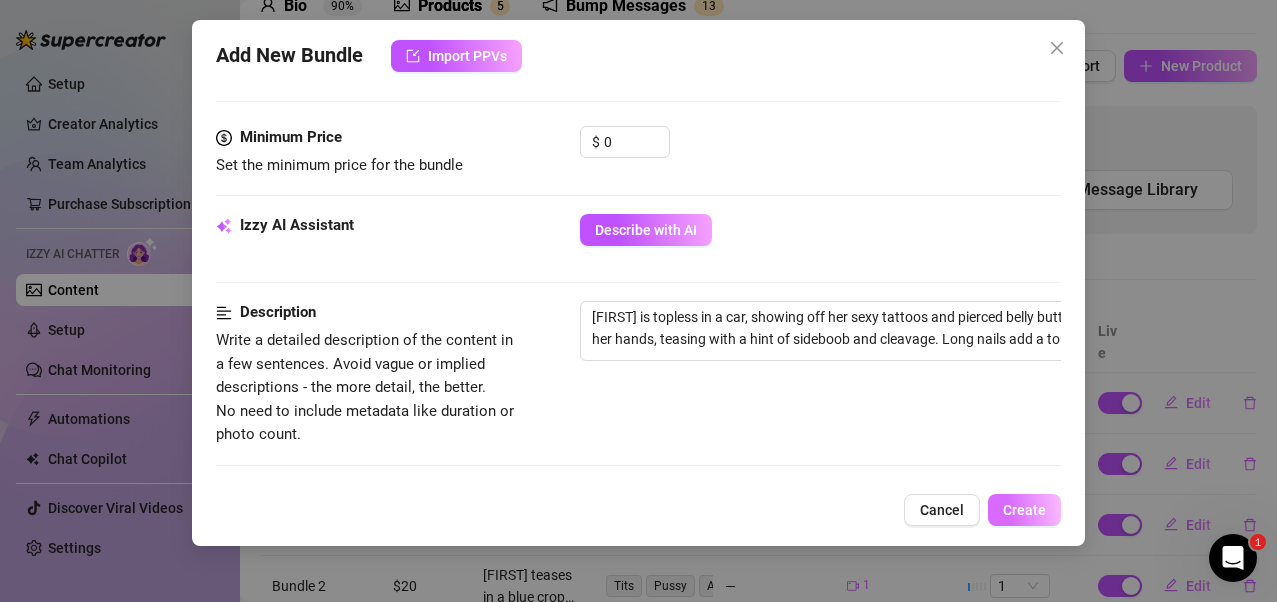 click on "Create" at bounding box center (1024, 510) 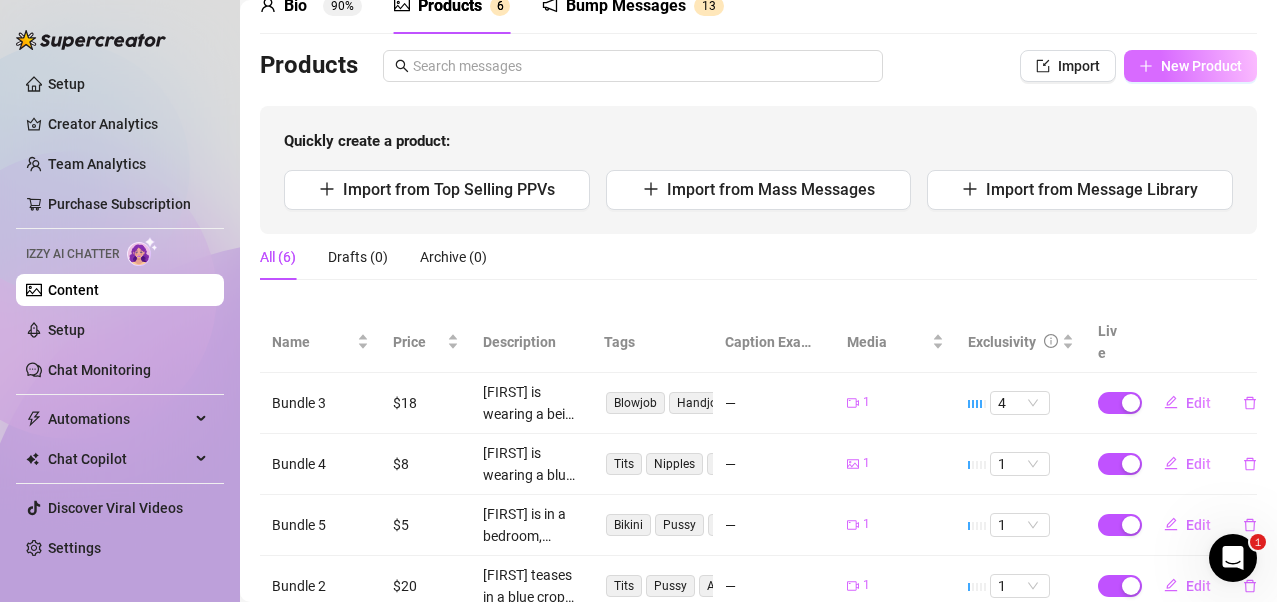 click on "New Product" at bounding box center [1190, 66] 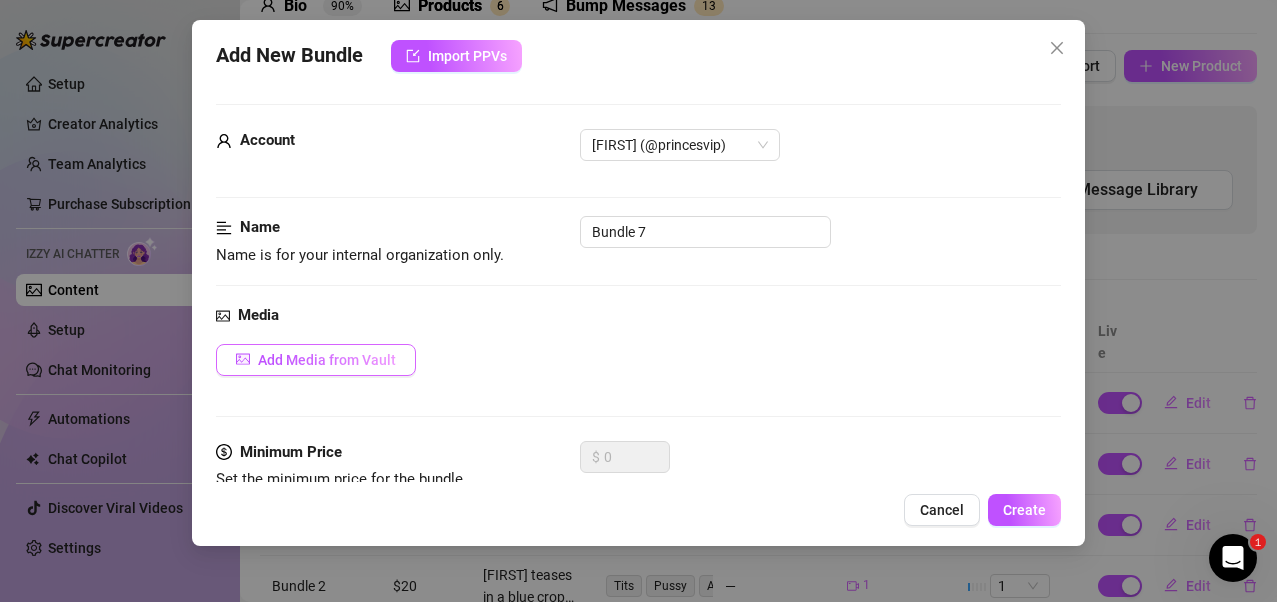 click on "Add Media from Vault" at bounding box center (327, 360) 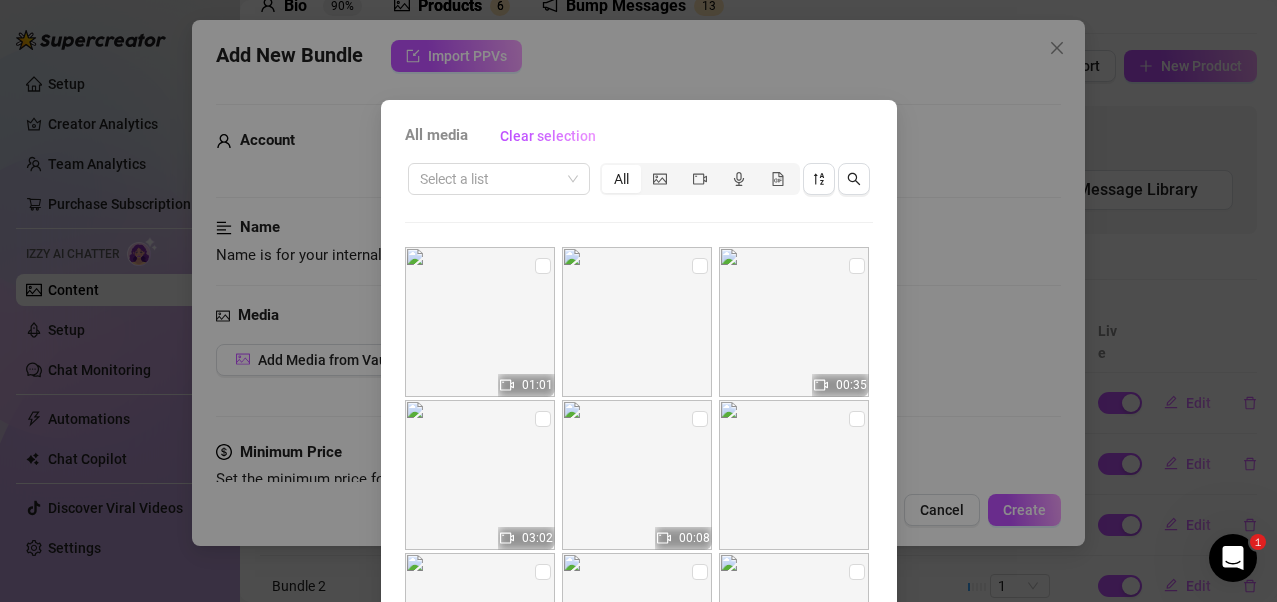 scroll, scrollTop: 193, scrollLeft: 0, axis: vertical 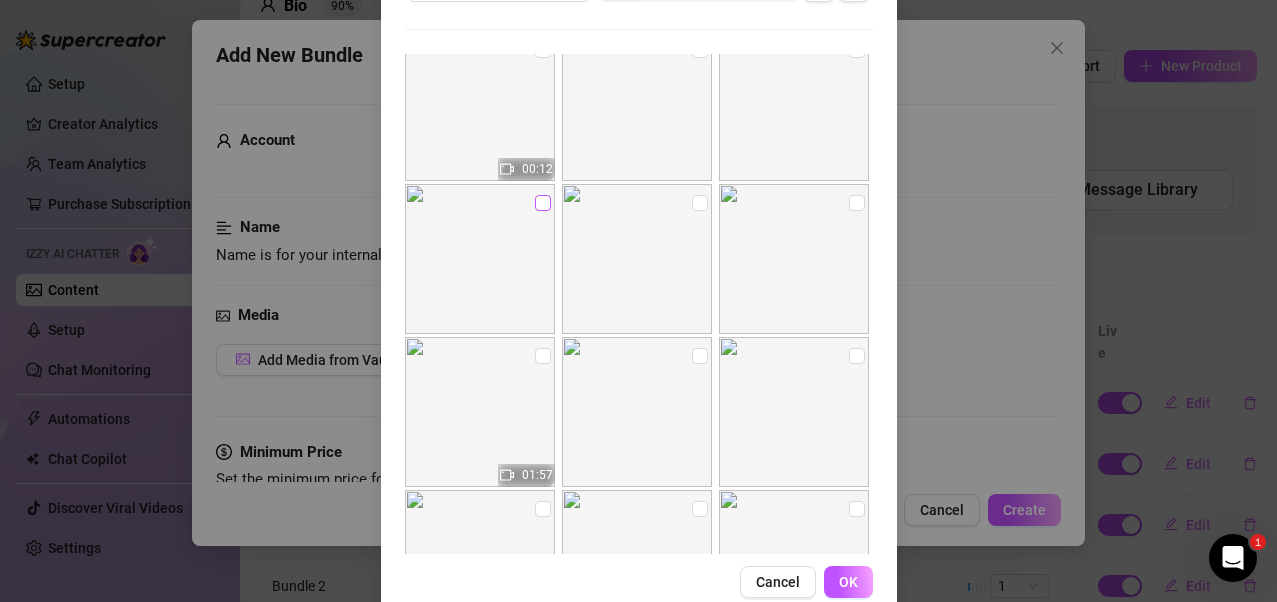 click at bounding box center (543, 203) 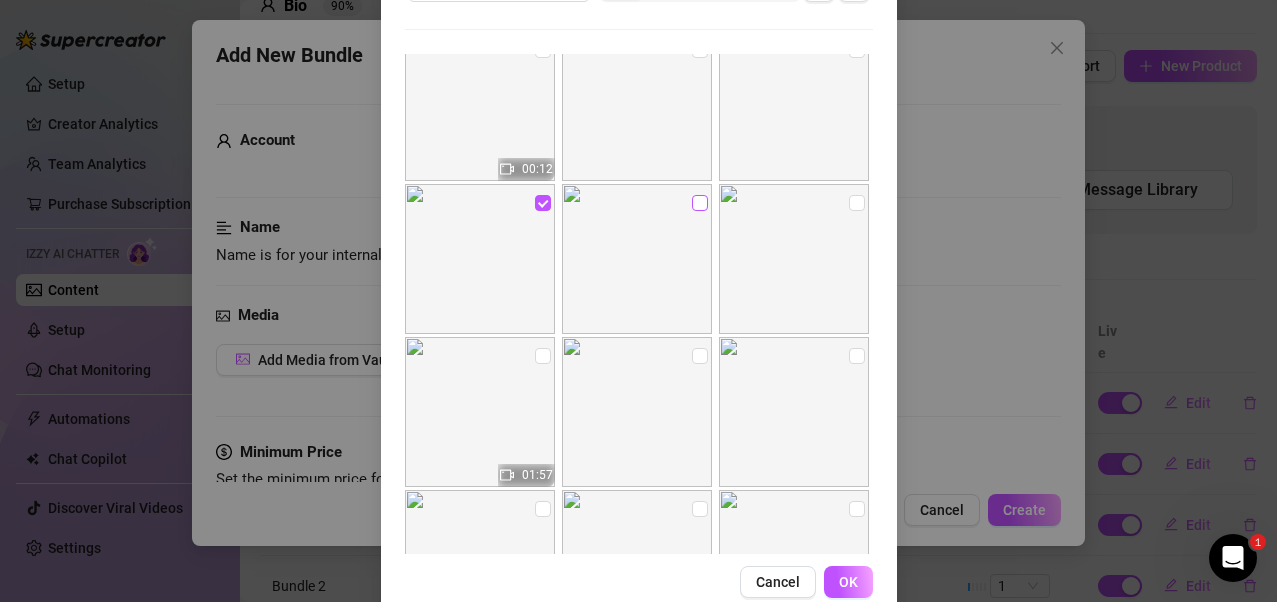 click at bounding box center [700, 203] 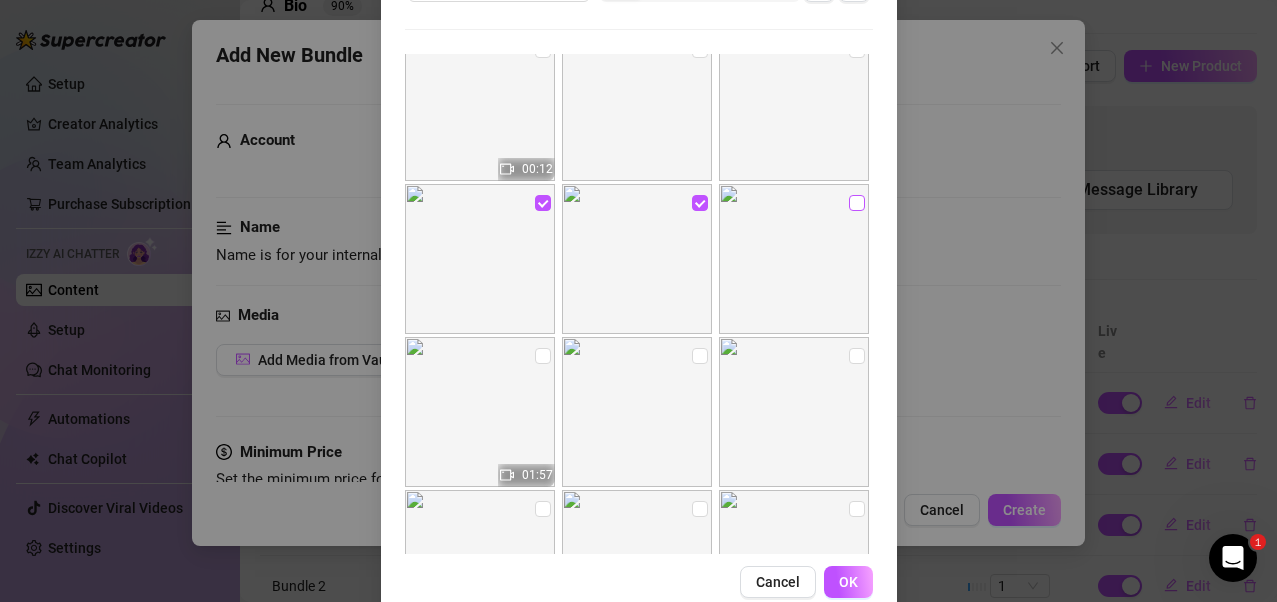 click at bounding box center (857, 203) 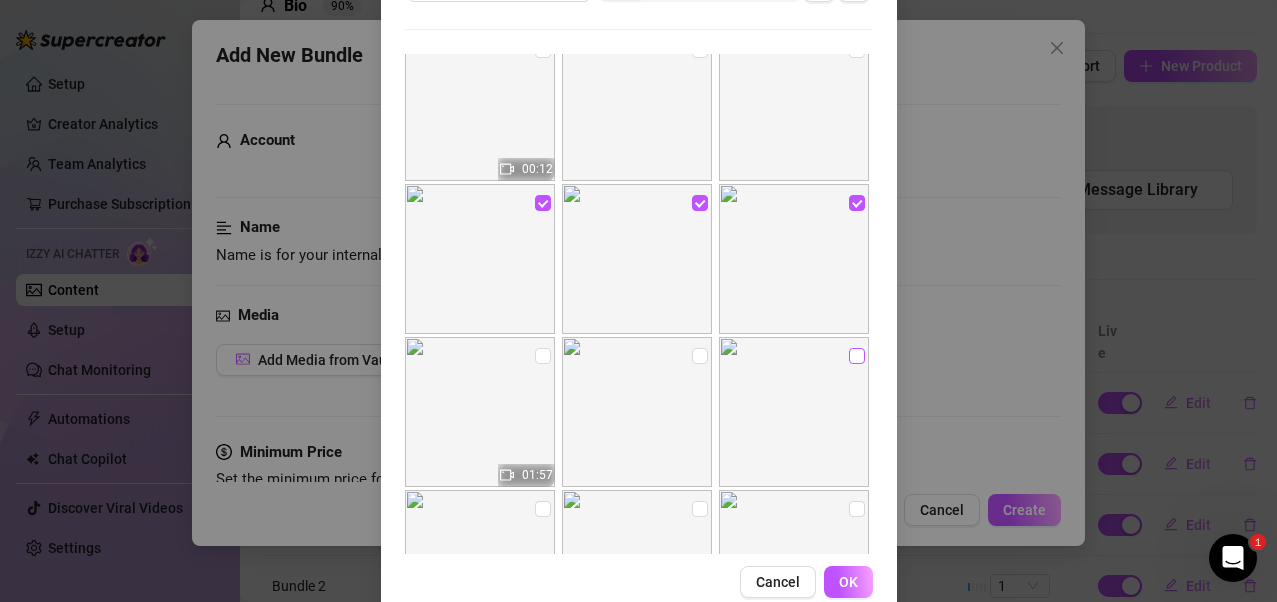 click at bounding box center (857, 356) 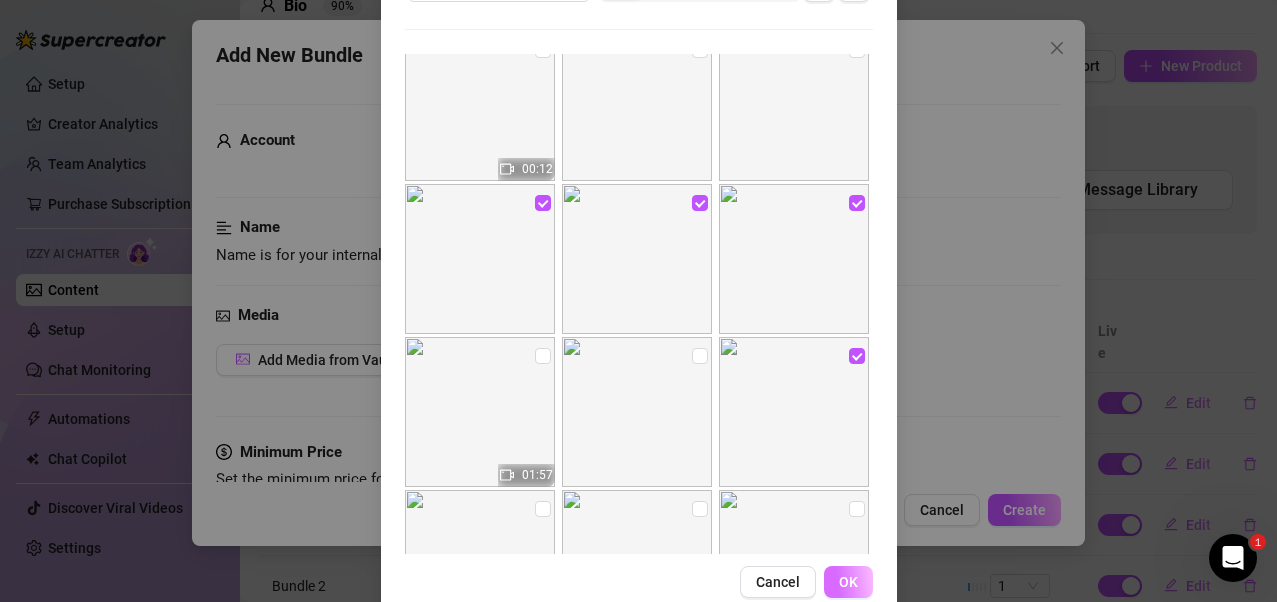 click on "OK" at bounding box center (848, 582) 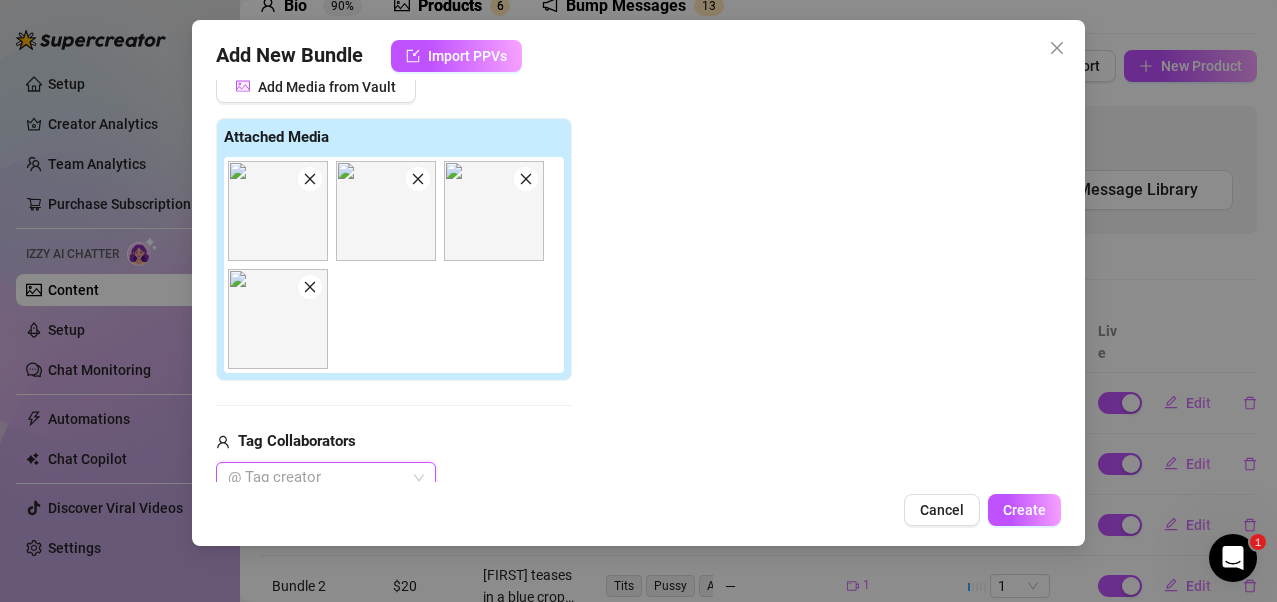 scroll, scrollTop: 573, scrollLeft: 0, axis: vertical 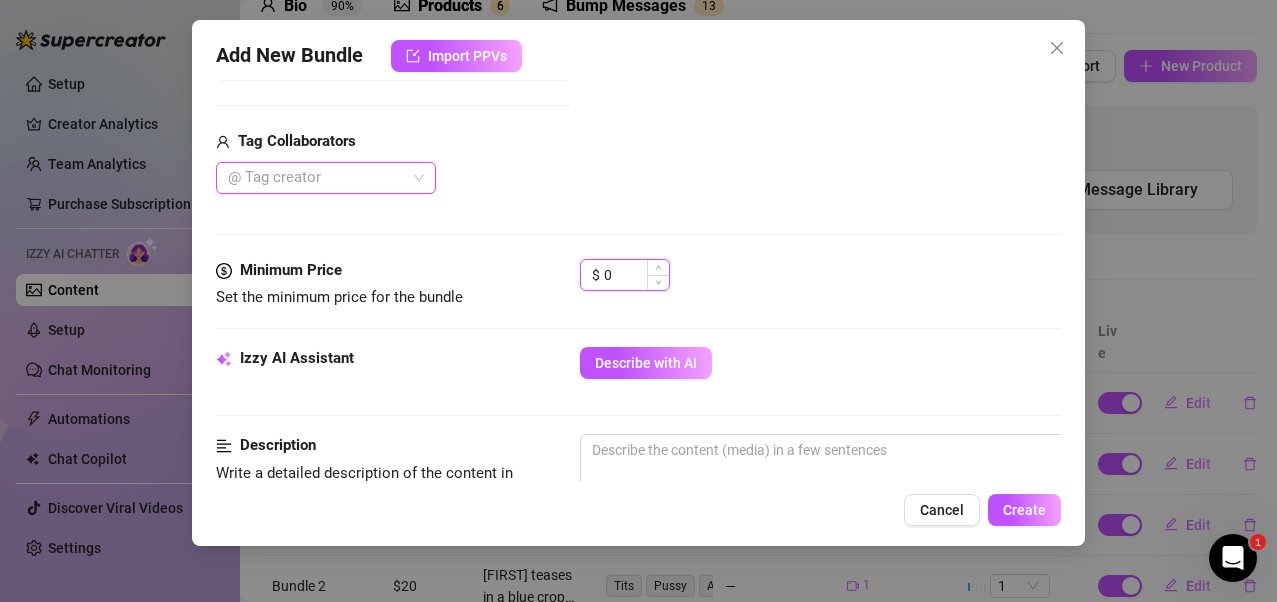 click on "0" at bounding box center (636, 275) 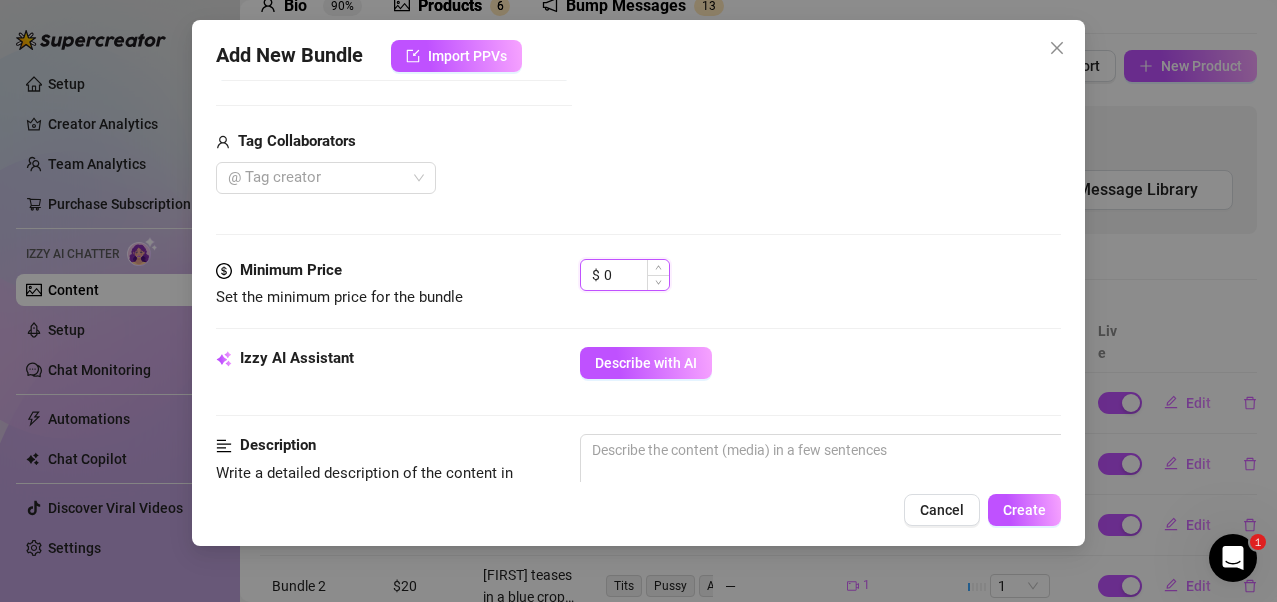 drag, startPoint x: 616, startPoint y: 272, endPoint x: 602, endPoint y: 271, distance: 14.035668 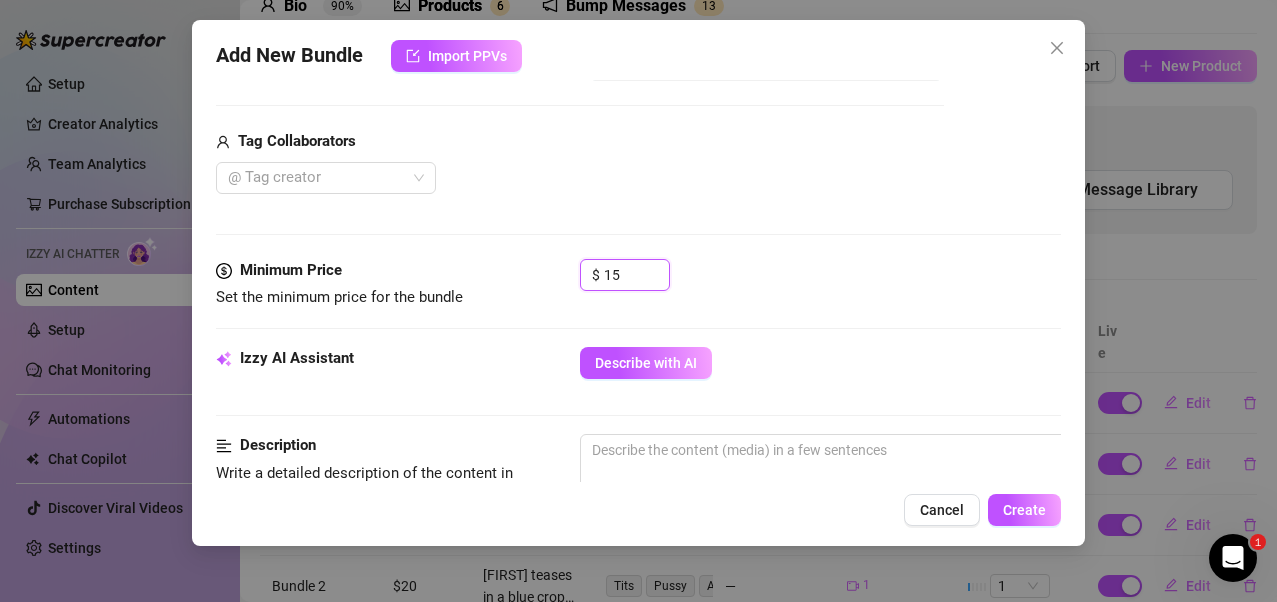 type on "15" 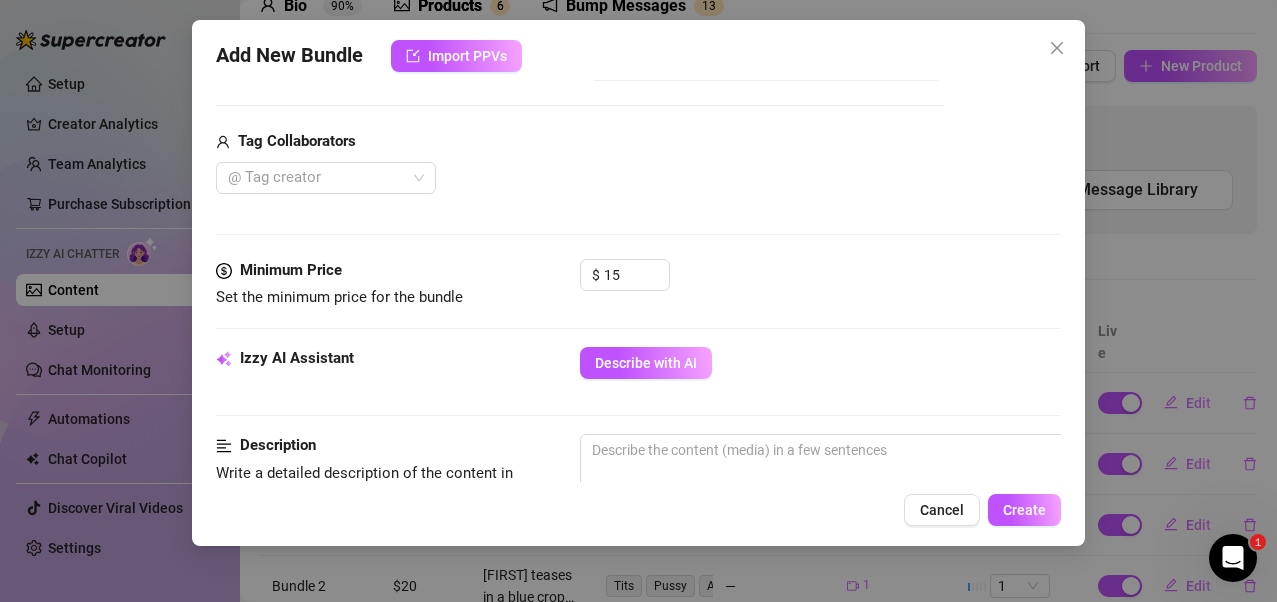 click on "@ Tag creator" at bounding box center (580, 178) 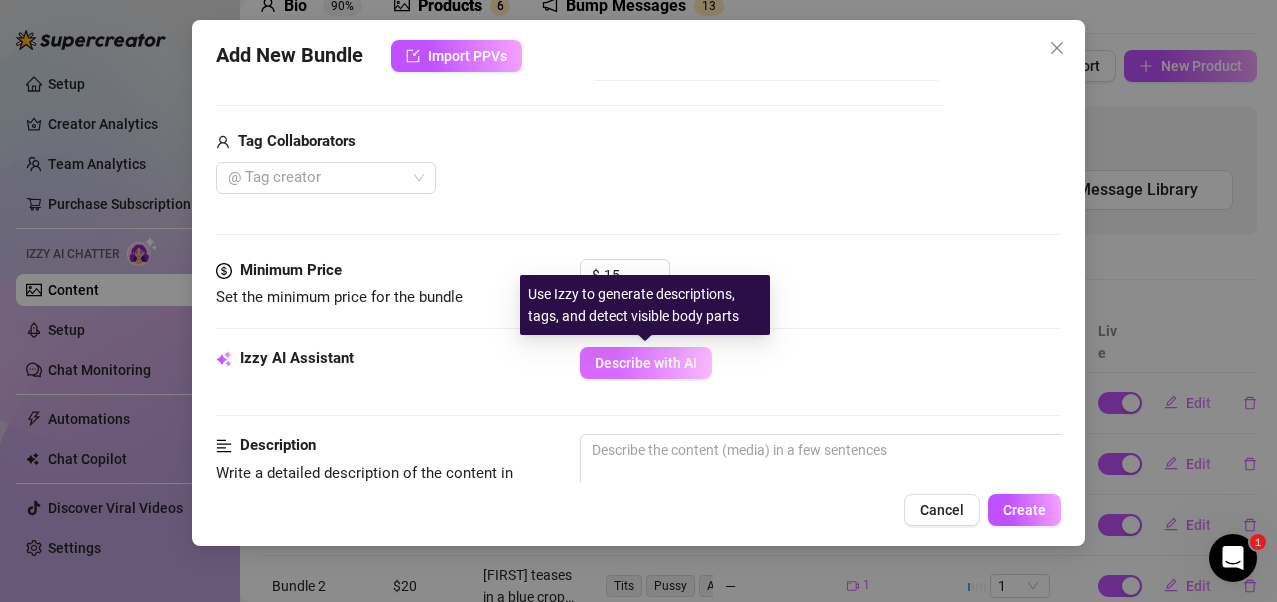 click on "Describe with AI" at bounding box center [646, 363] 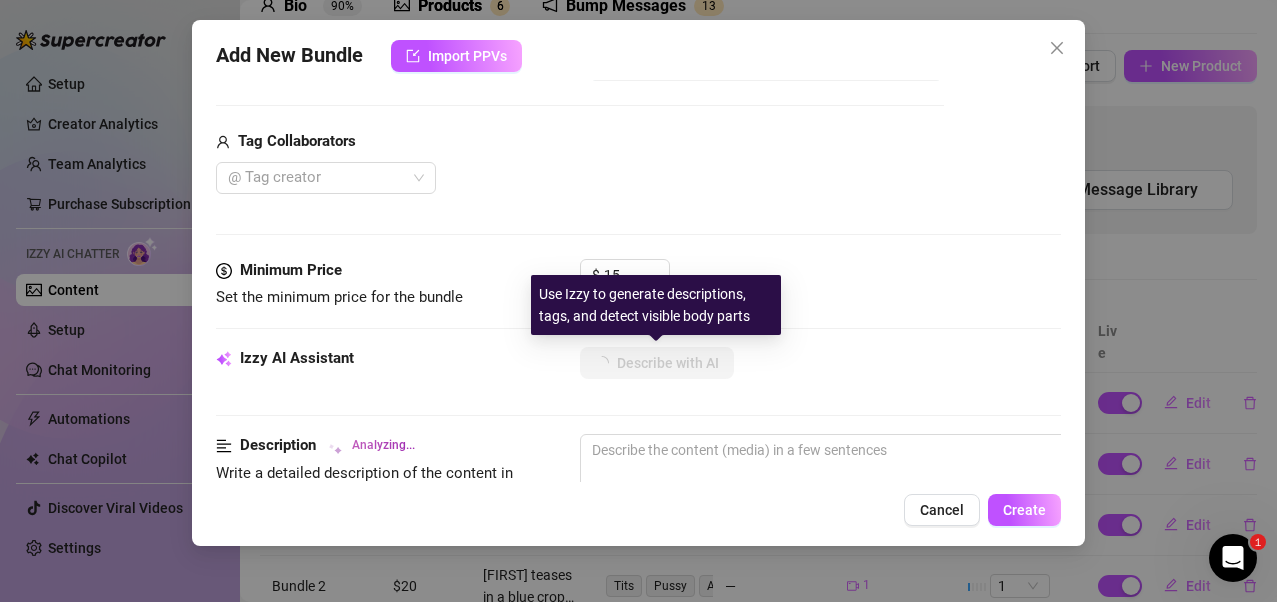 type on "[FIRST]" 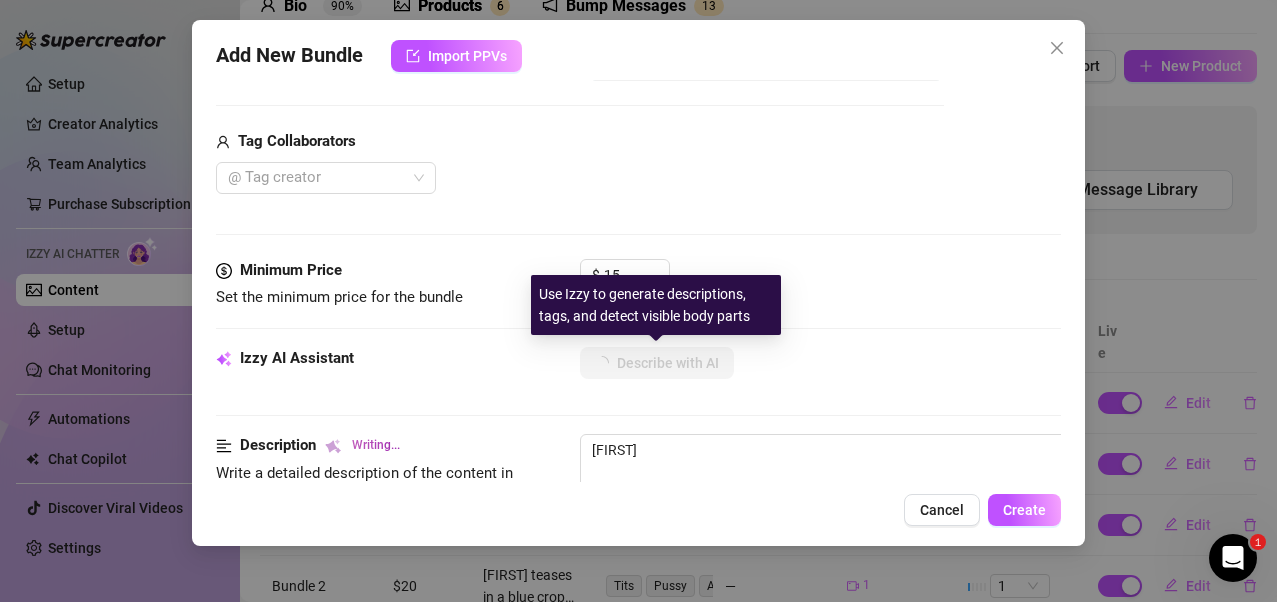 type on "Julia is" 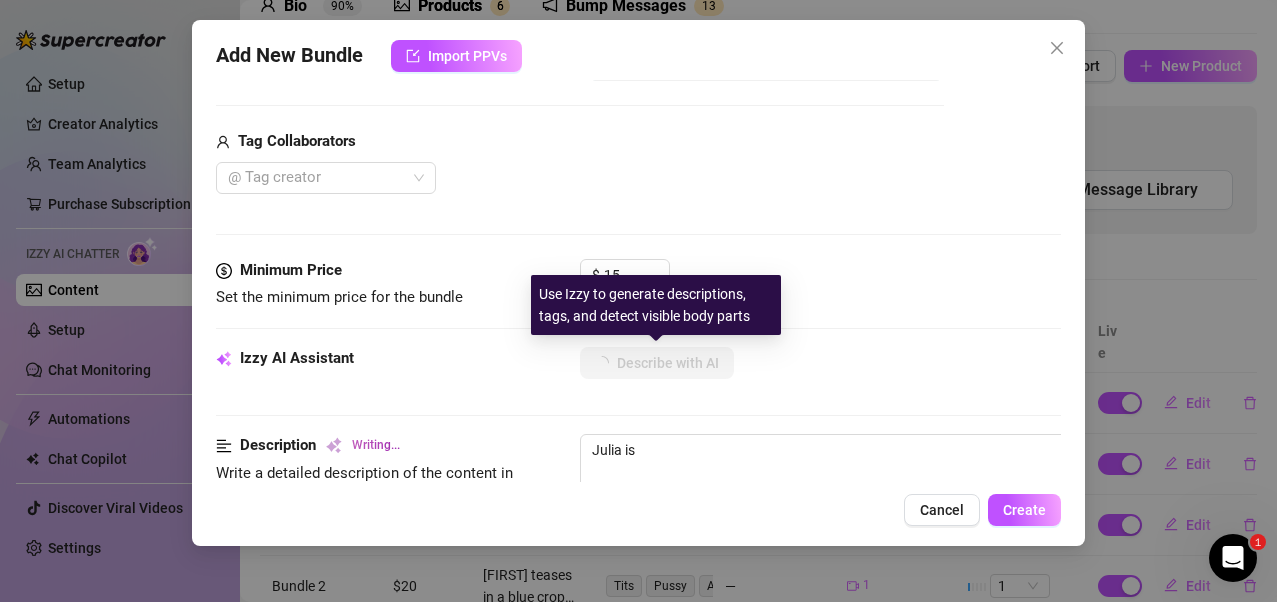 type on "[FIRST] is in" 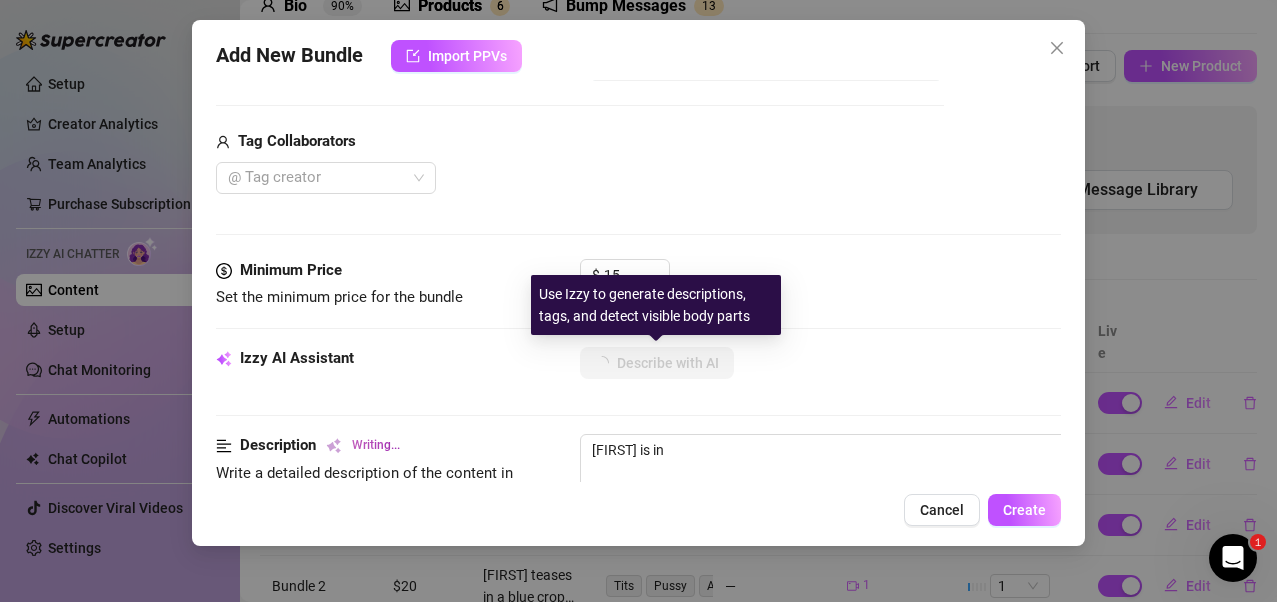 type on "[FIRST] is in a" 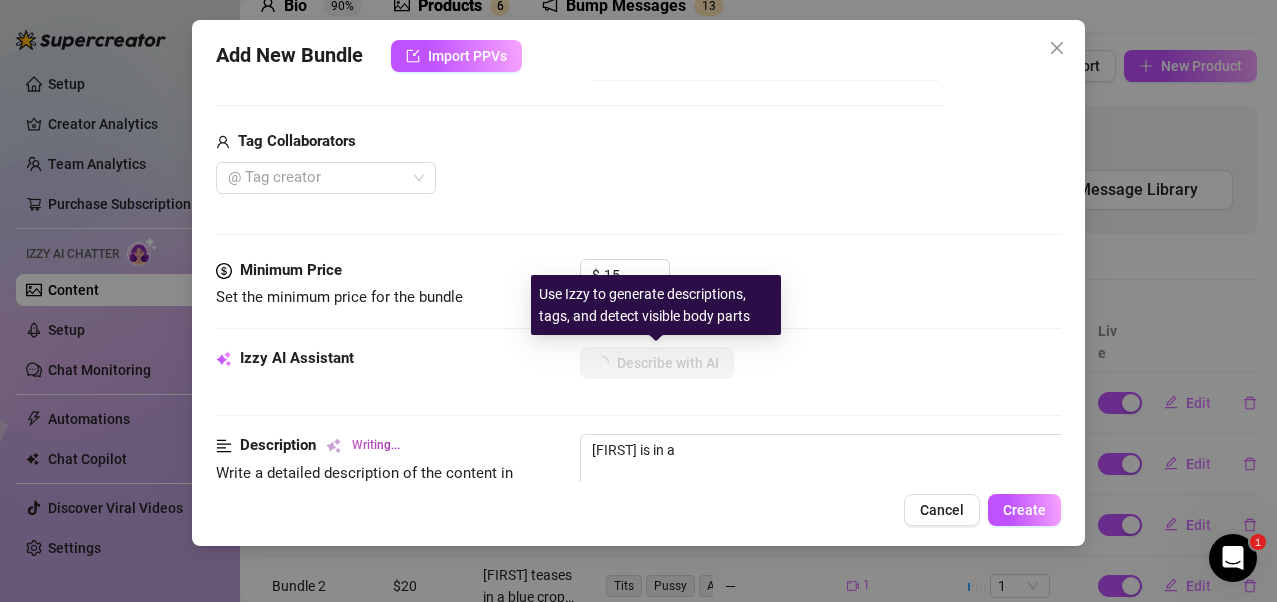 type on "[FIRST] is in a car," 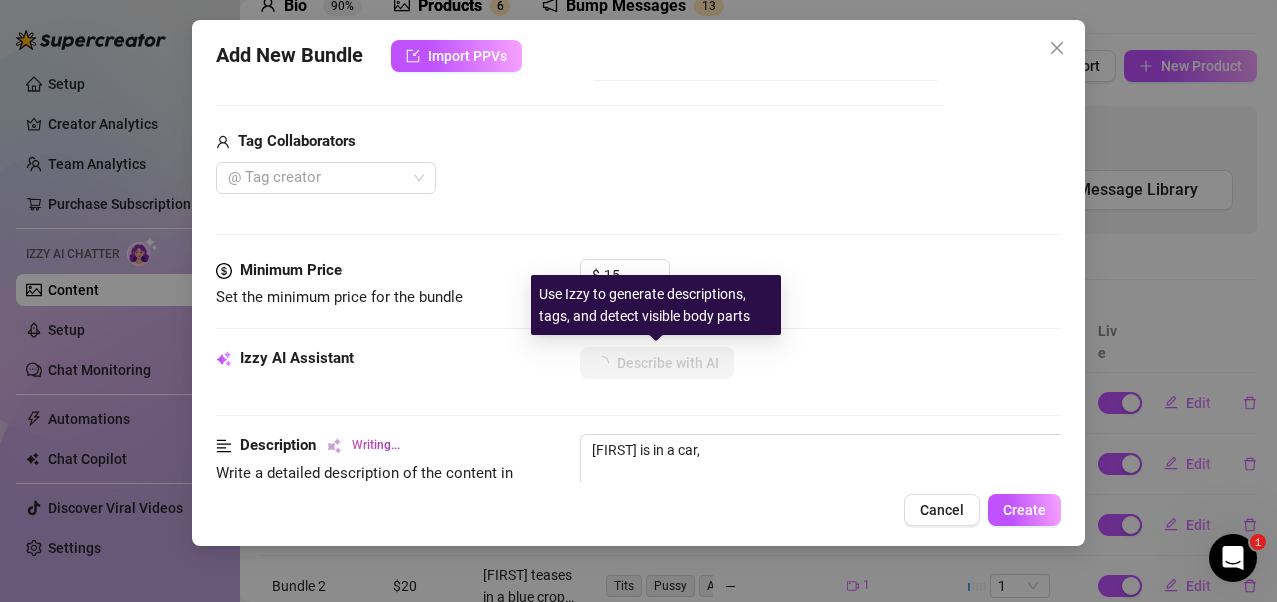 type on "[FIRST] is in a car, wearing" 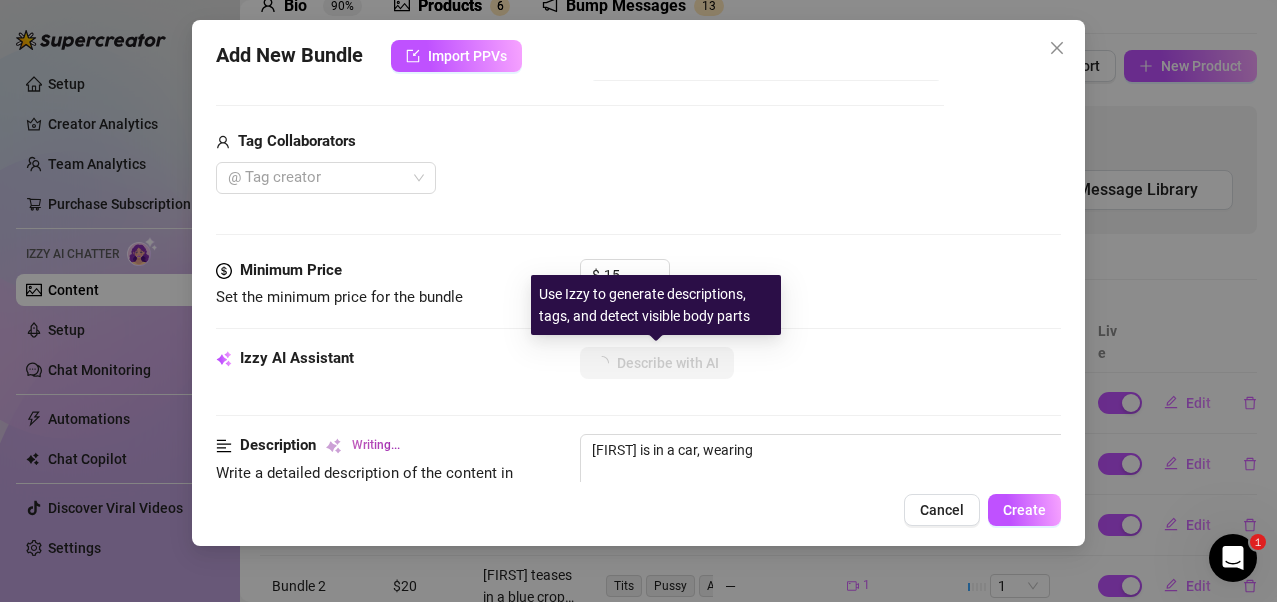 type on "[FIRST] is in a car, wearing nothing" 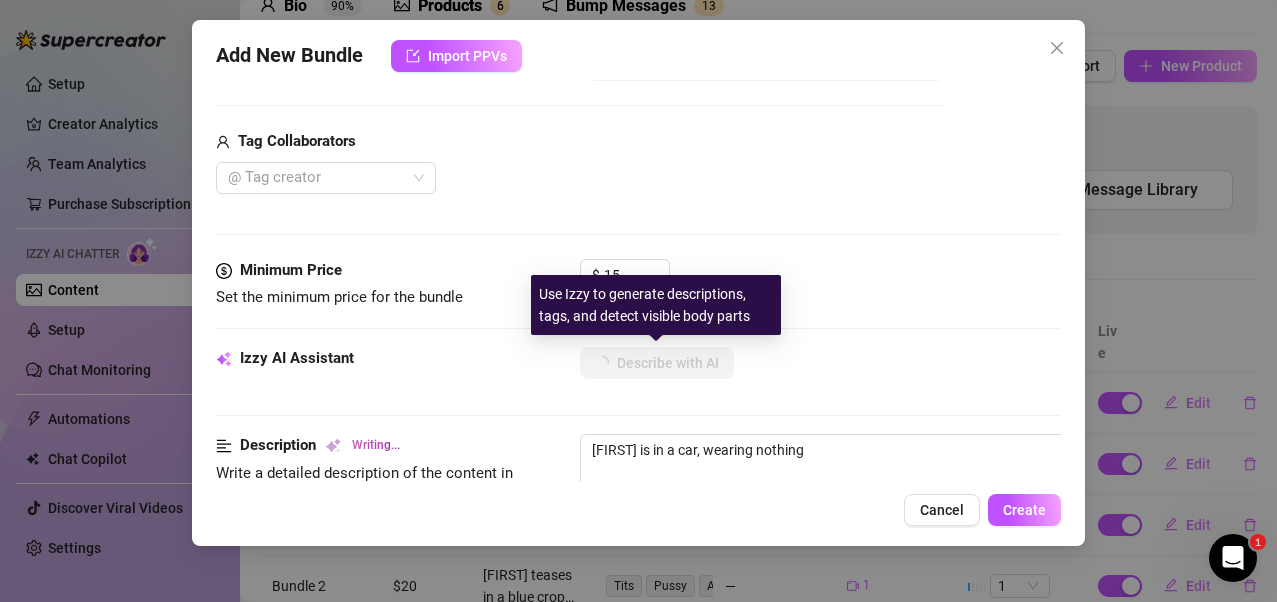 type on "[FIRST] is in a car, wearing nothing but" 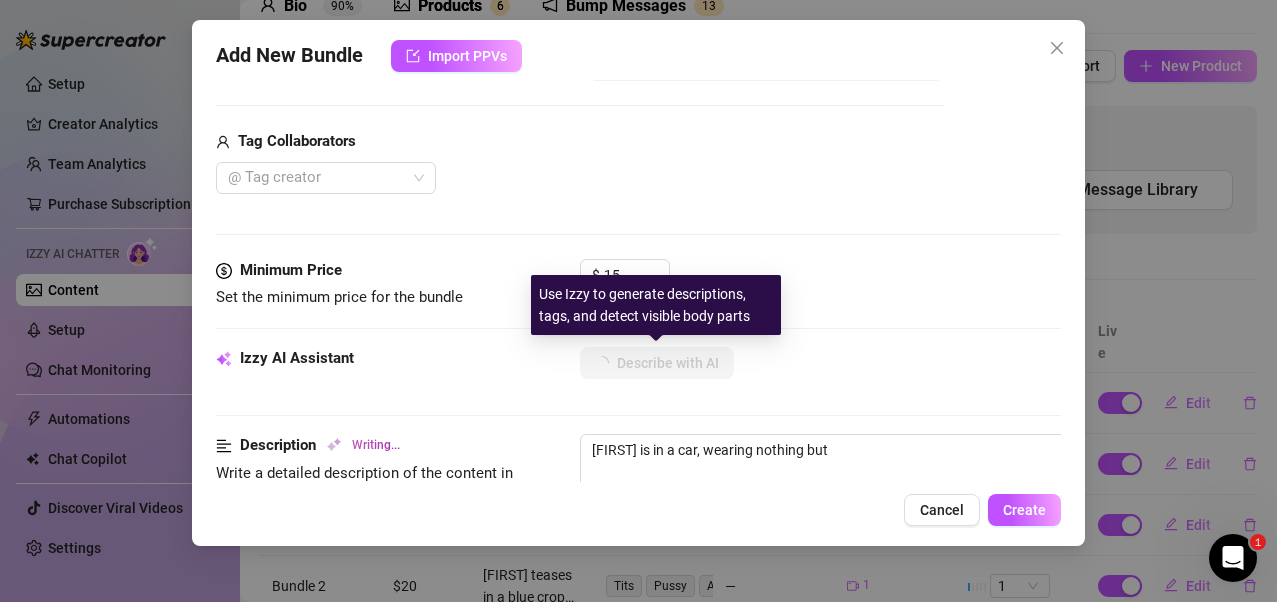 type on "[FIRST] is in a car, wearing nothing but a" 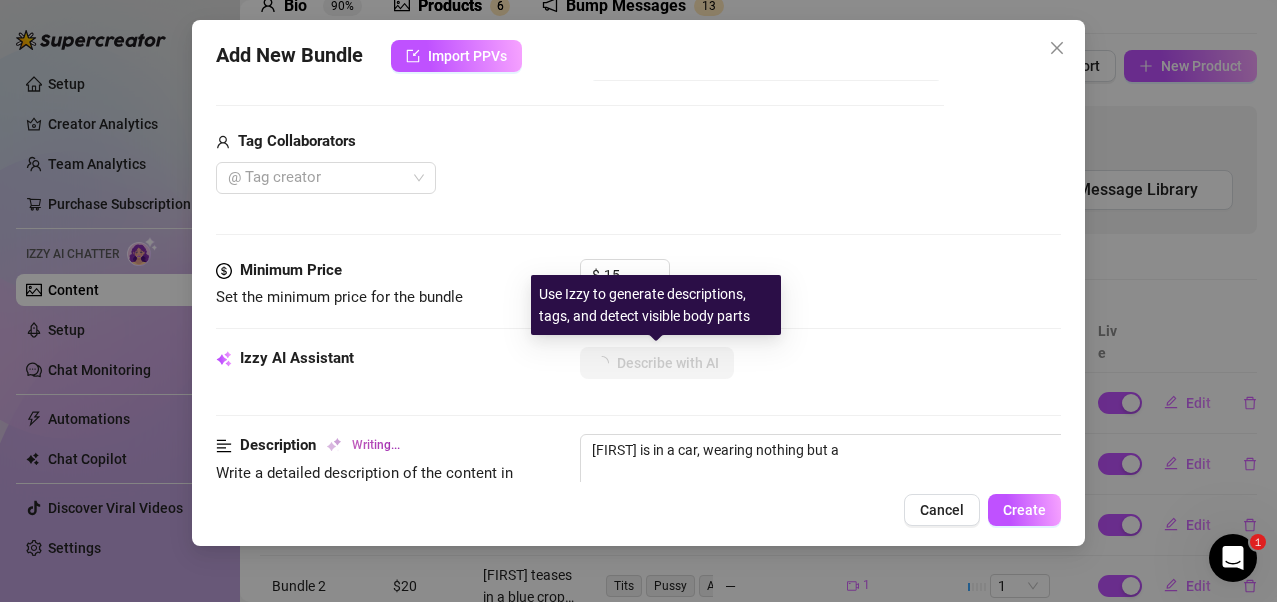 type on "[FIRST] is in a car, wearing nothing but a tiny" 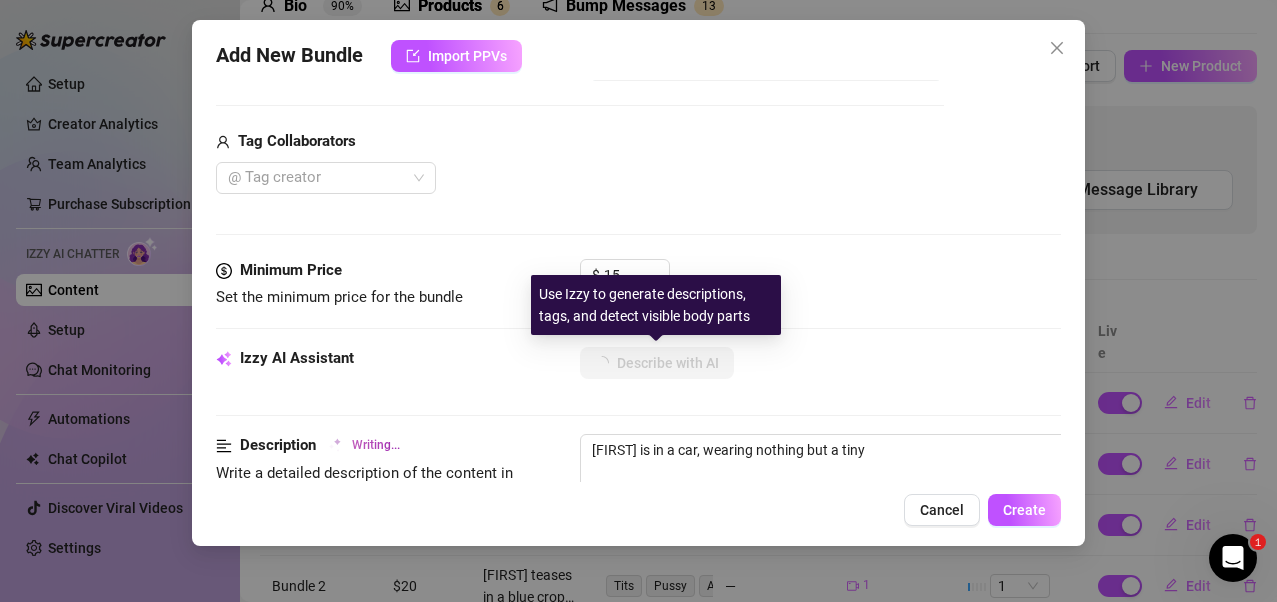 type on "[FIRST] is in a car, wearing nothing but a tiny pink" 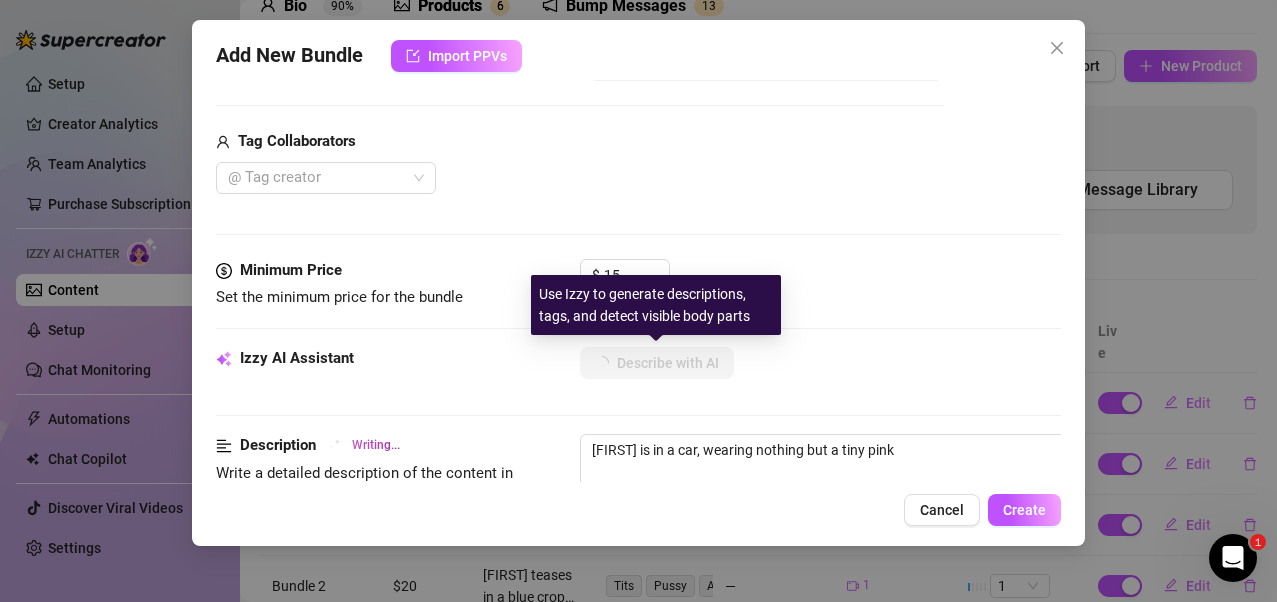 type on "[FIRST] is in a car, wearing nothing but a tiny pink thong" 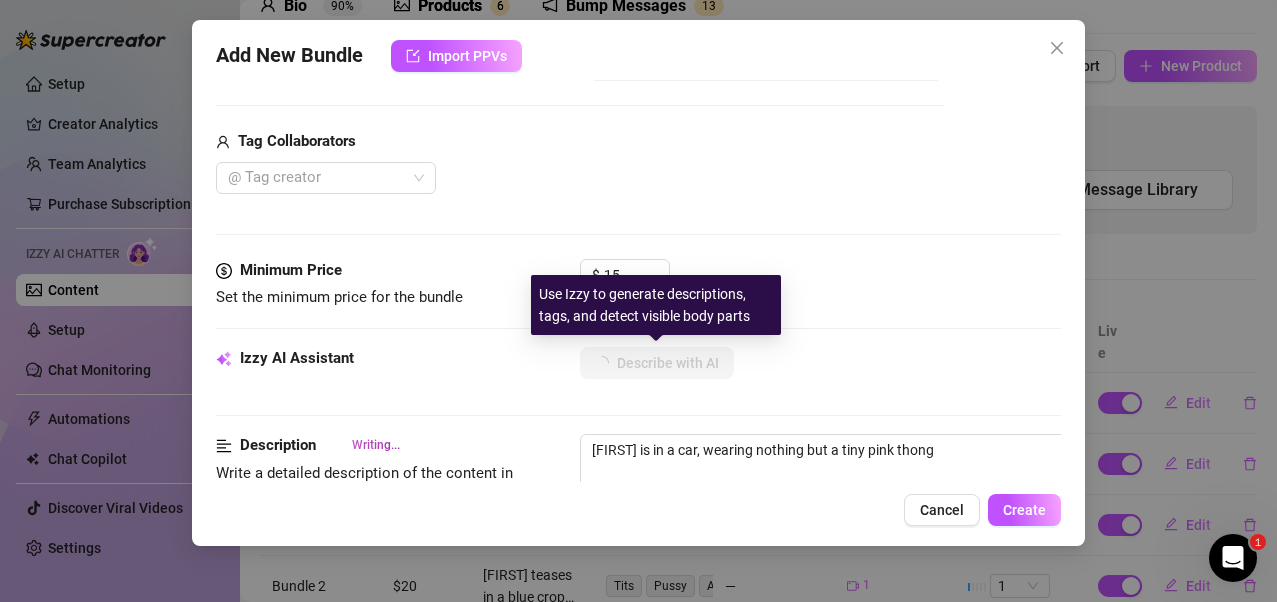 type on "[FIRST] is in a car, wearing nothing but a tiny pink thong that" 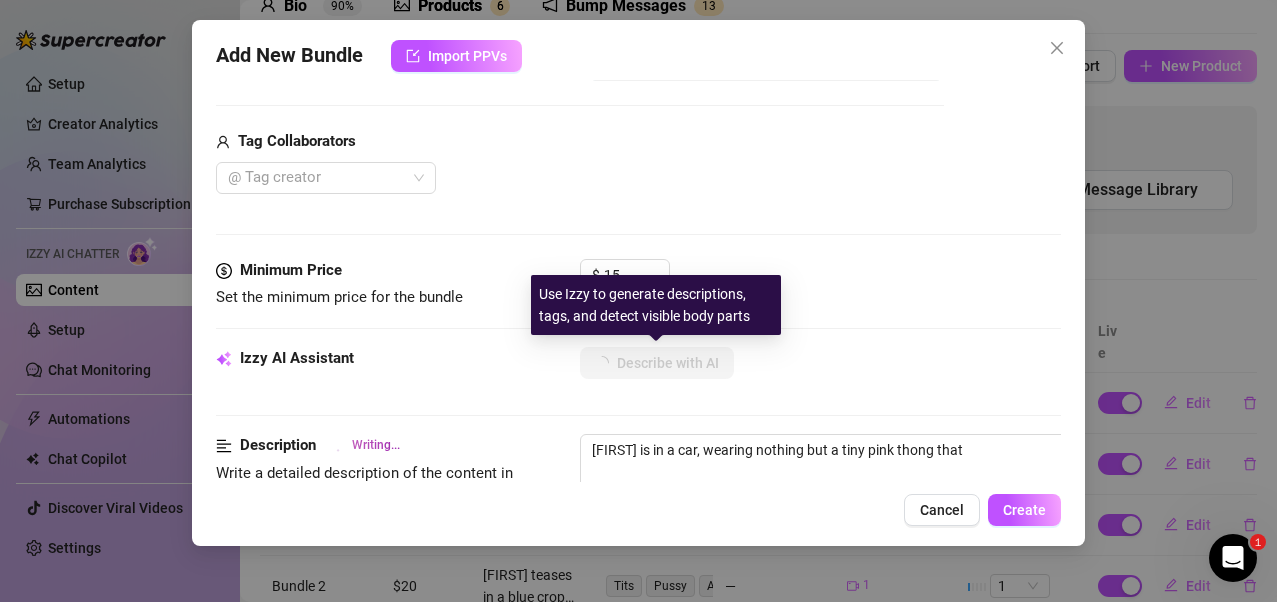 type on "[FIRST] is in a car, wearing nothing but a tiny pink thong that barely" 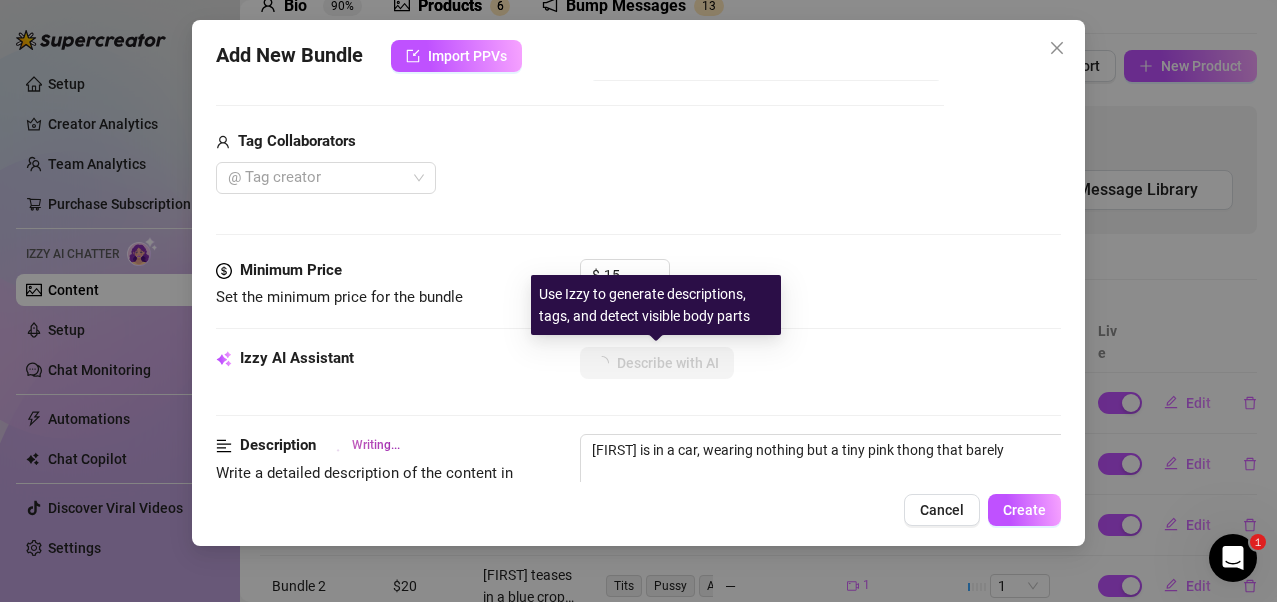 type on "[FIRST] is in a car, wearing nothing but a tiny pink thong that barely covers" 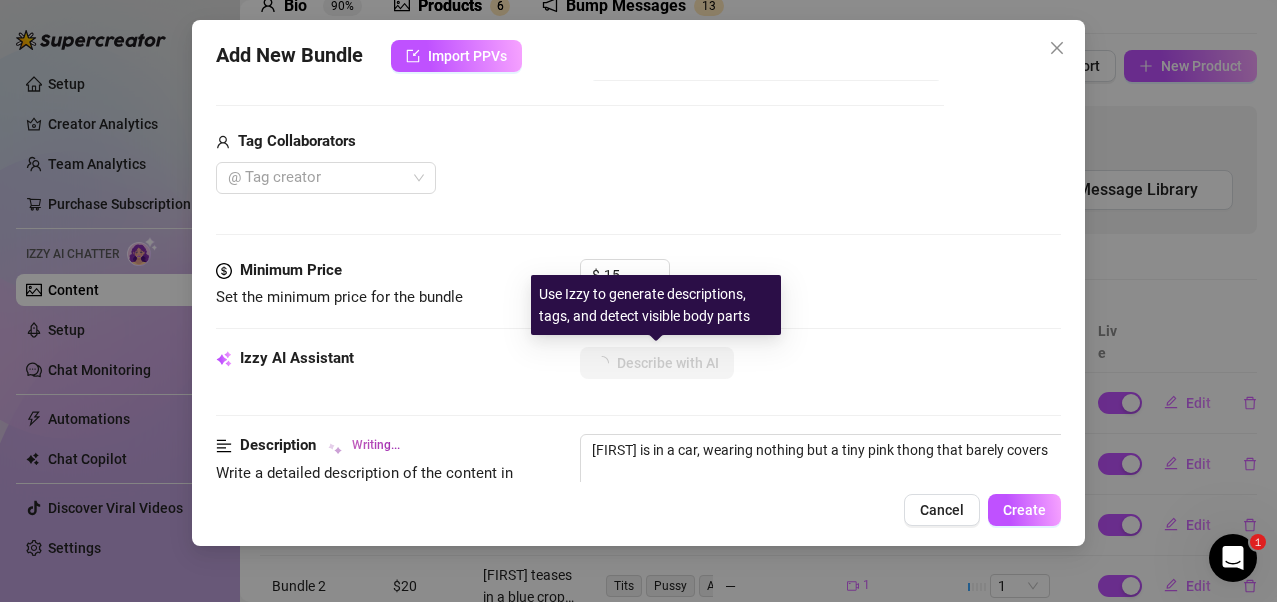 type on "[FIRST] is in a car, wearing nothing but a tiny pink thong that barely covers her" 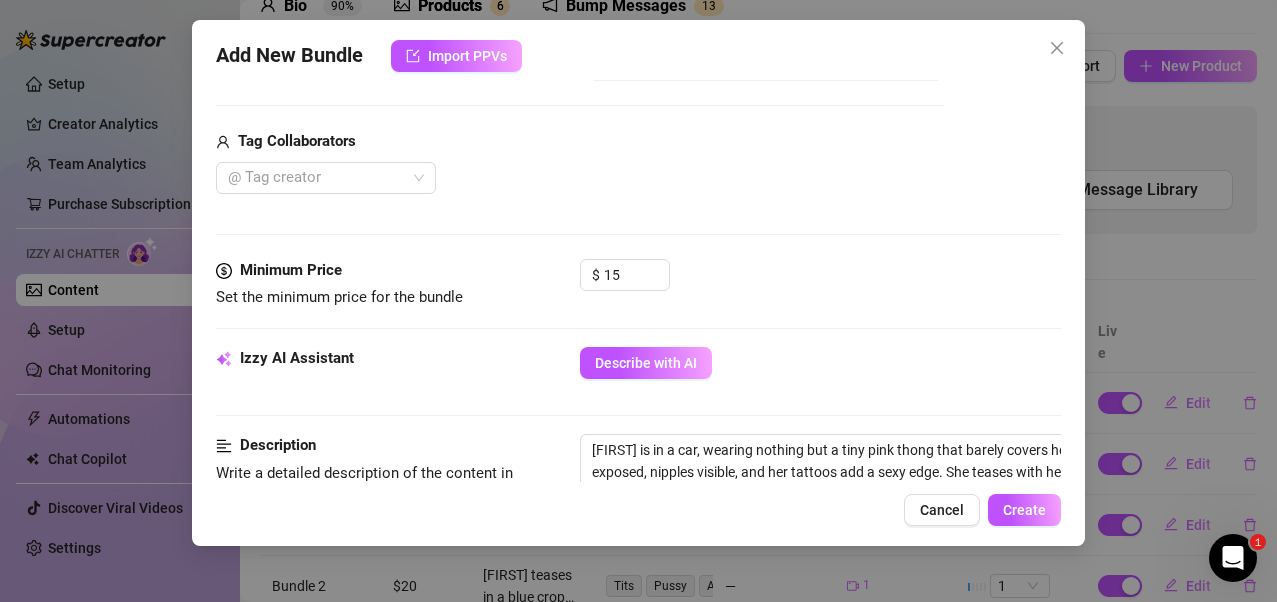 scroll, scrollTop: 873, scrollLeft: 0, axis: vertical 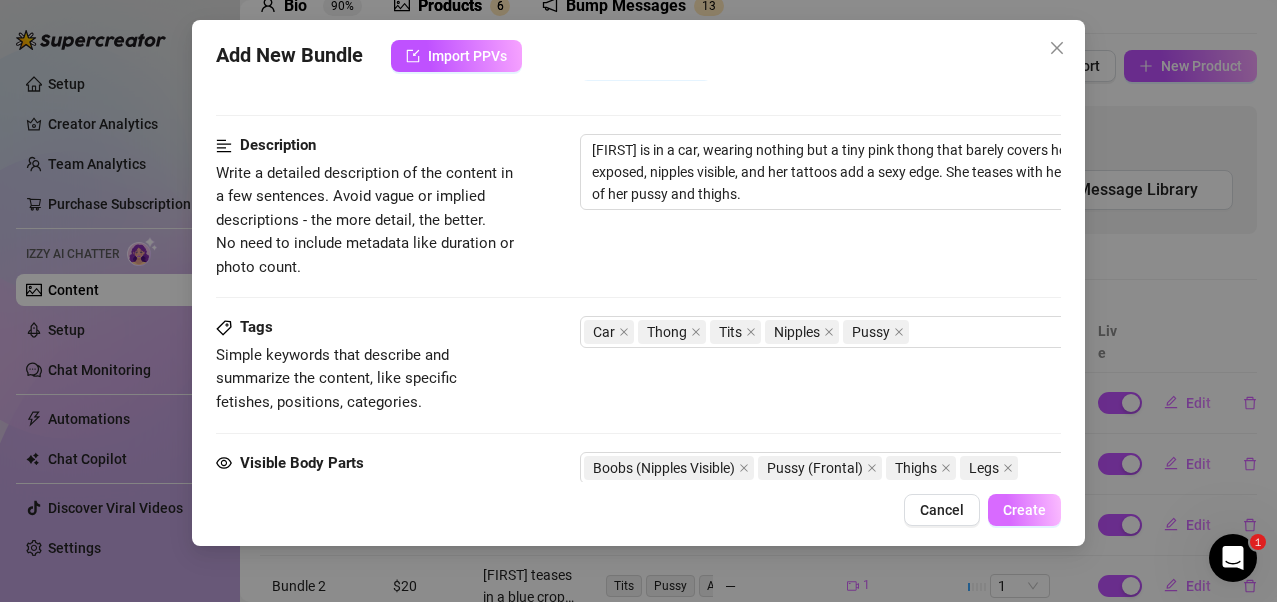 click on "Create" at bounding box center (1024, 510) 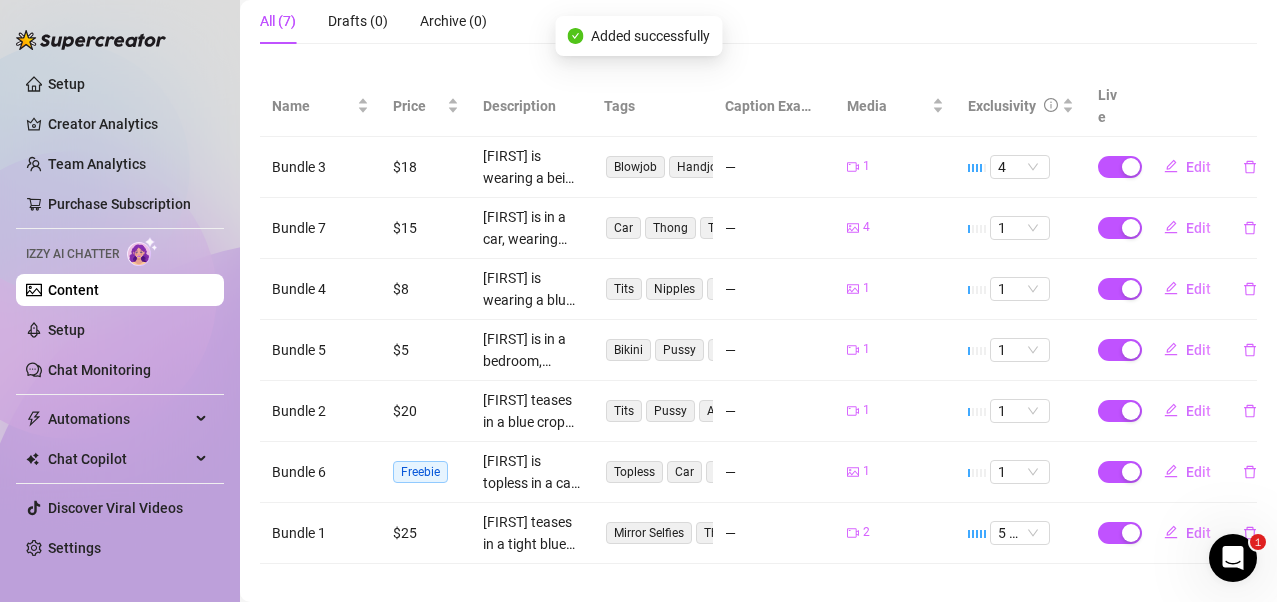 scroll, scrollTop: 36, scrollLeft: 0, axis: vertical 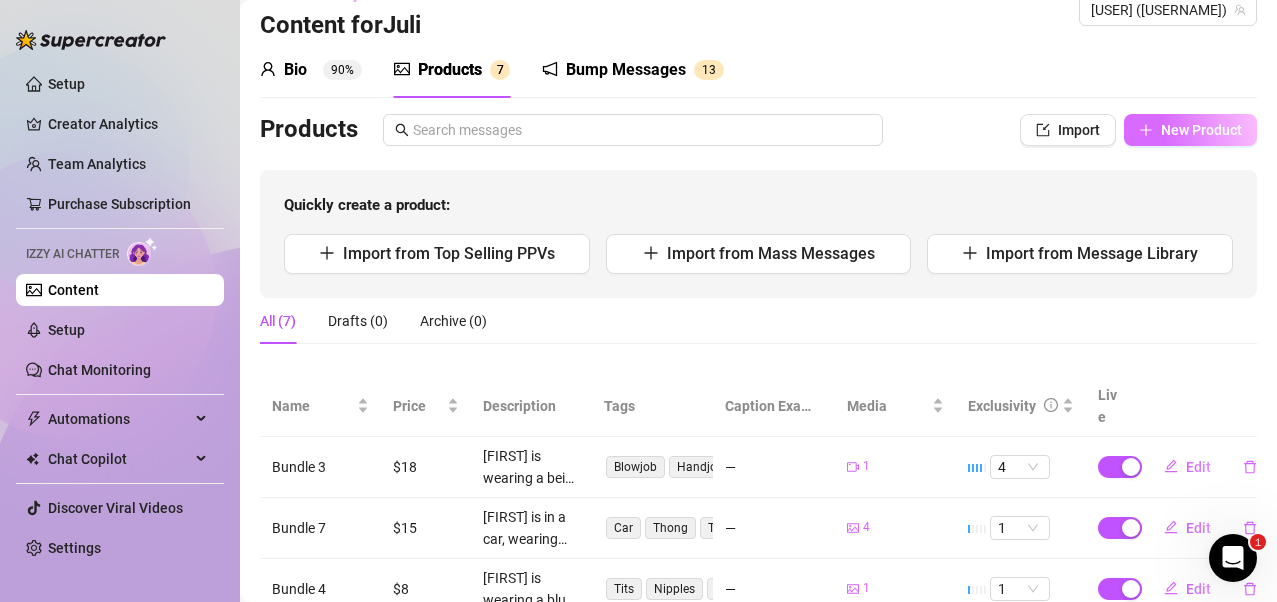 click on "New Product" at bounding box center [1201, 130] 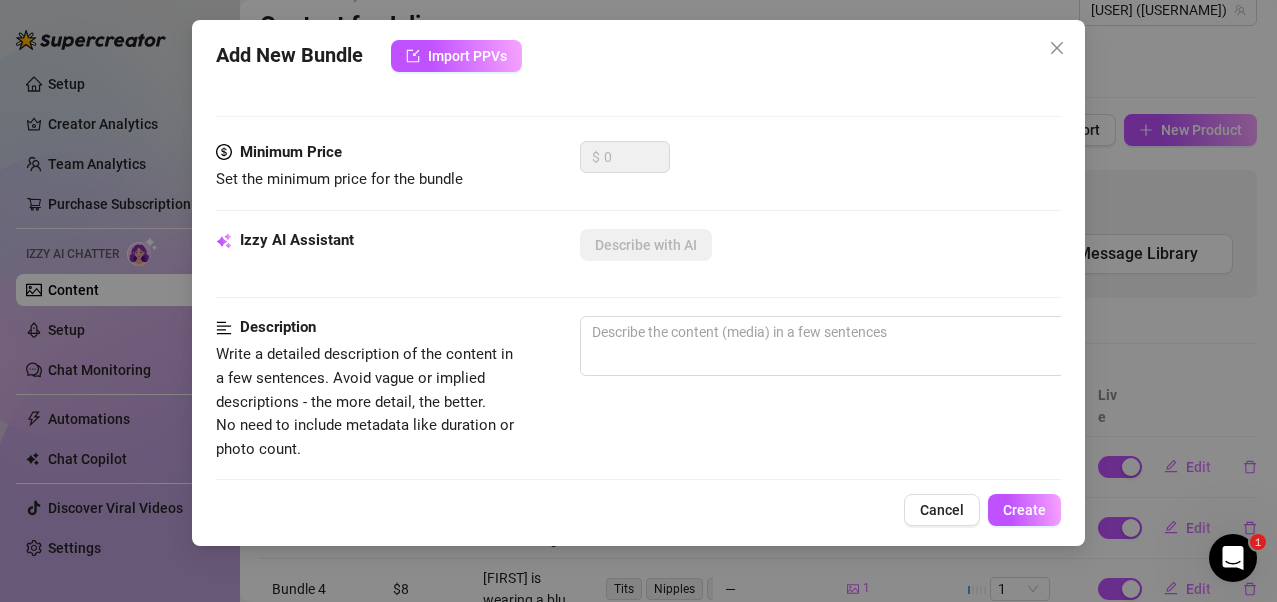 scroll, scrollTop: 0, scrollLeft: 0, axis: both 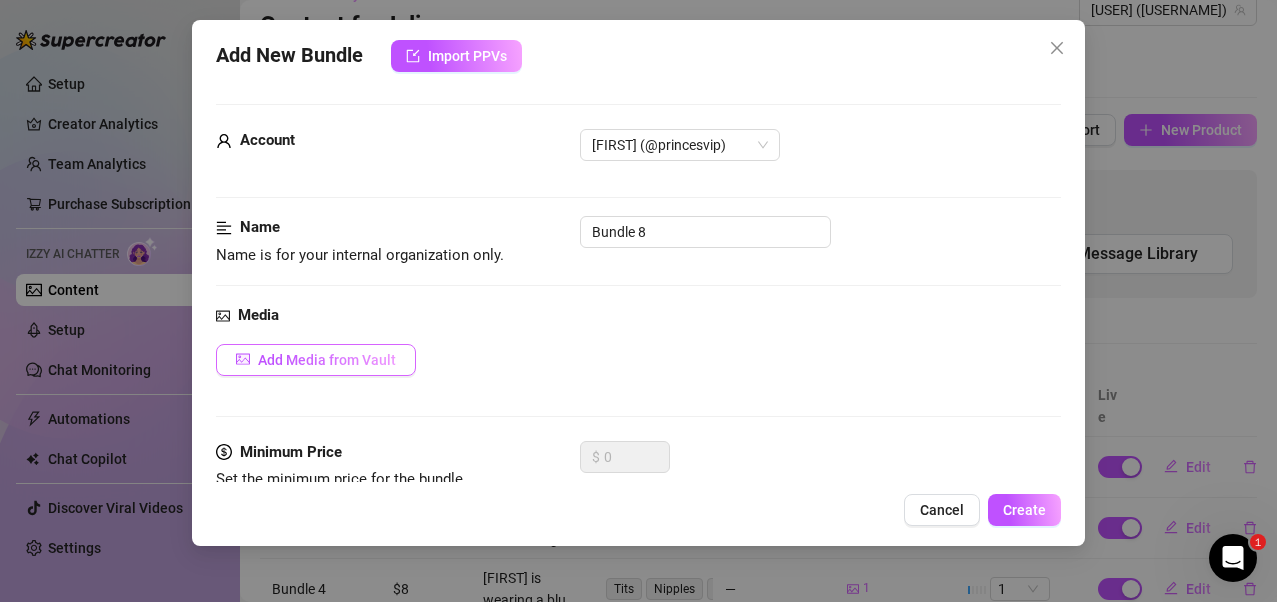click on "Add Media from Vault" at bounding box center (327, 360) 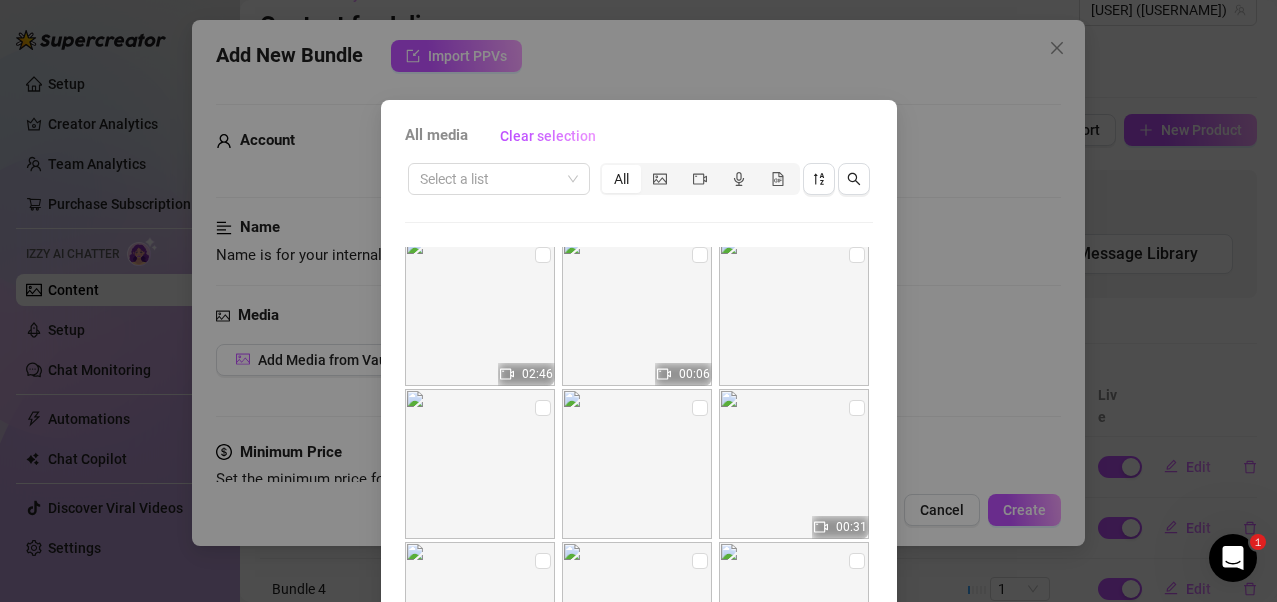 scroll, scrollTop: 1700, scrollLeft: 0, axis: vertical 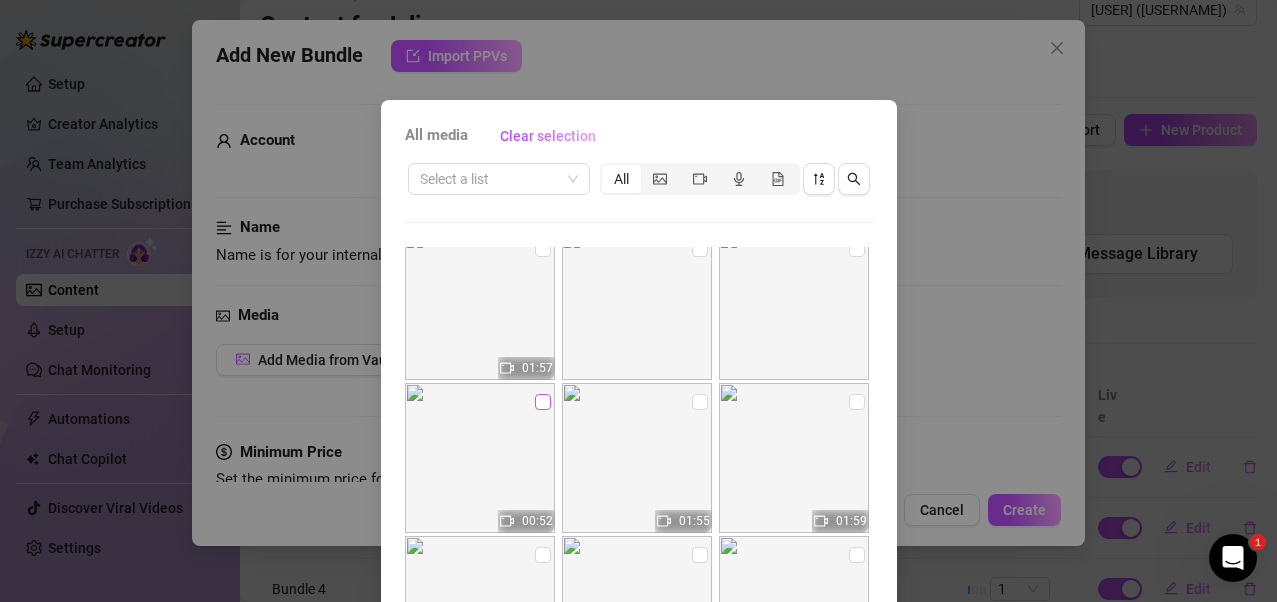 click at bounding box center [543, 402] 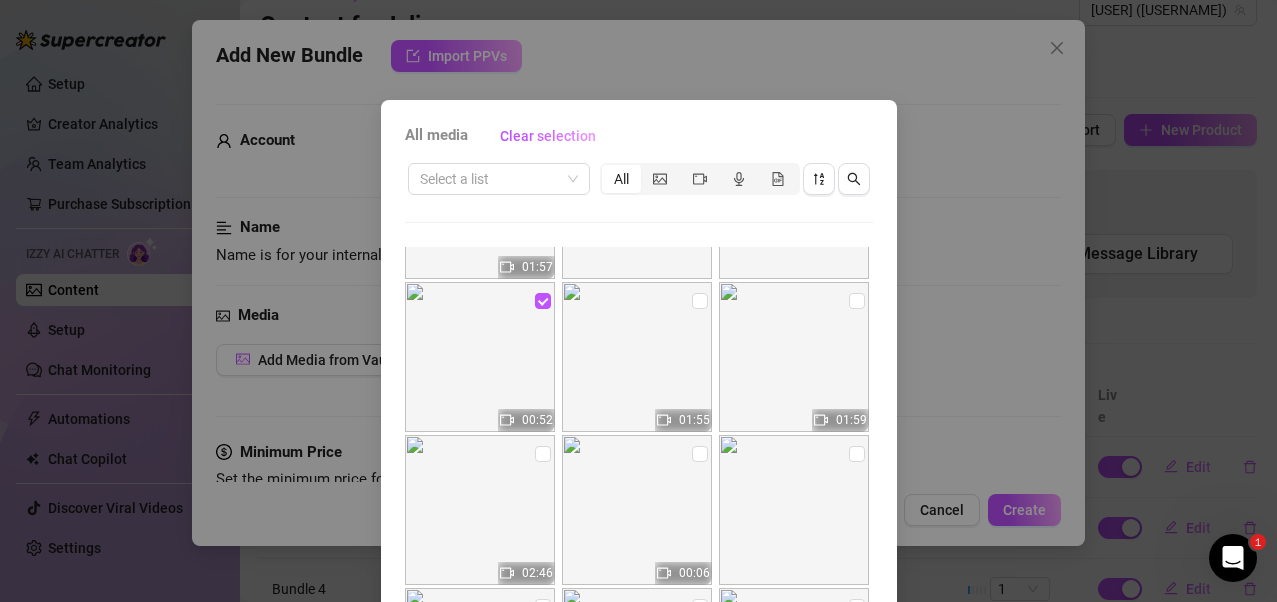 scroll, scrollTop: 1900, scrollLeft: 0, axis: vertical 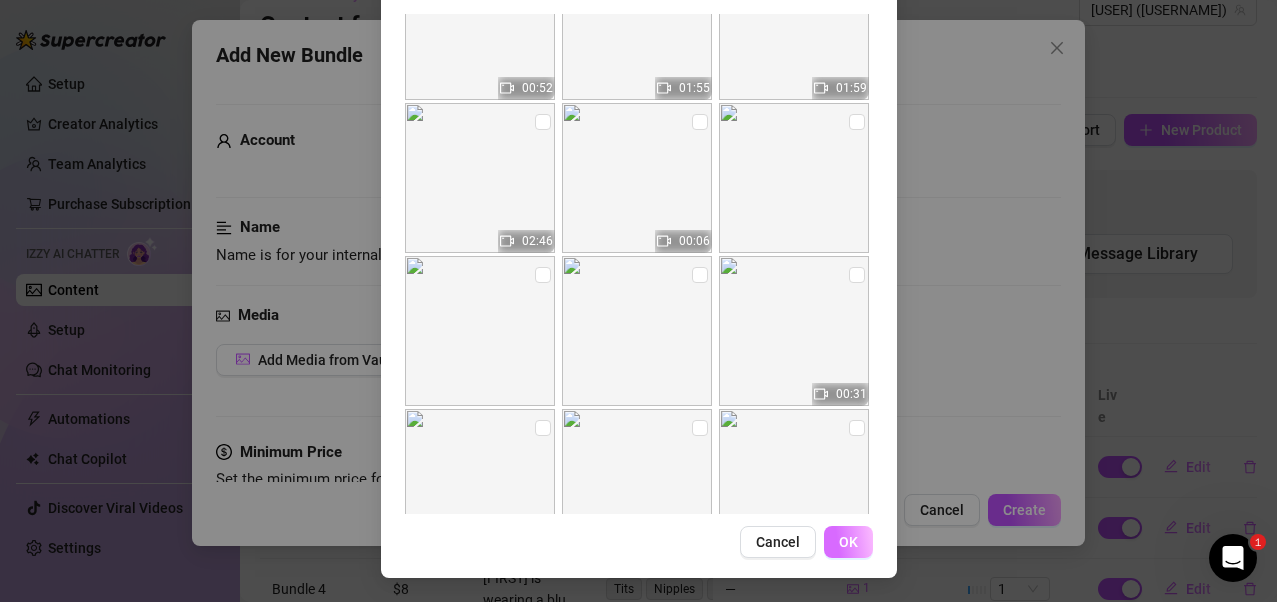 click on "OK" at bounding box center [848, 542] 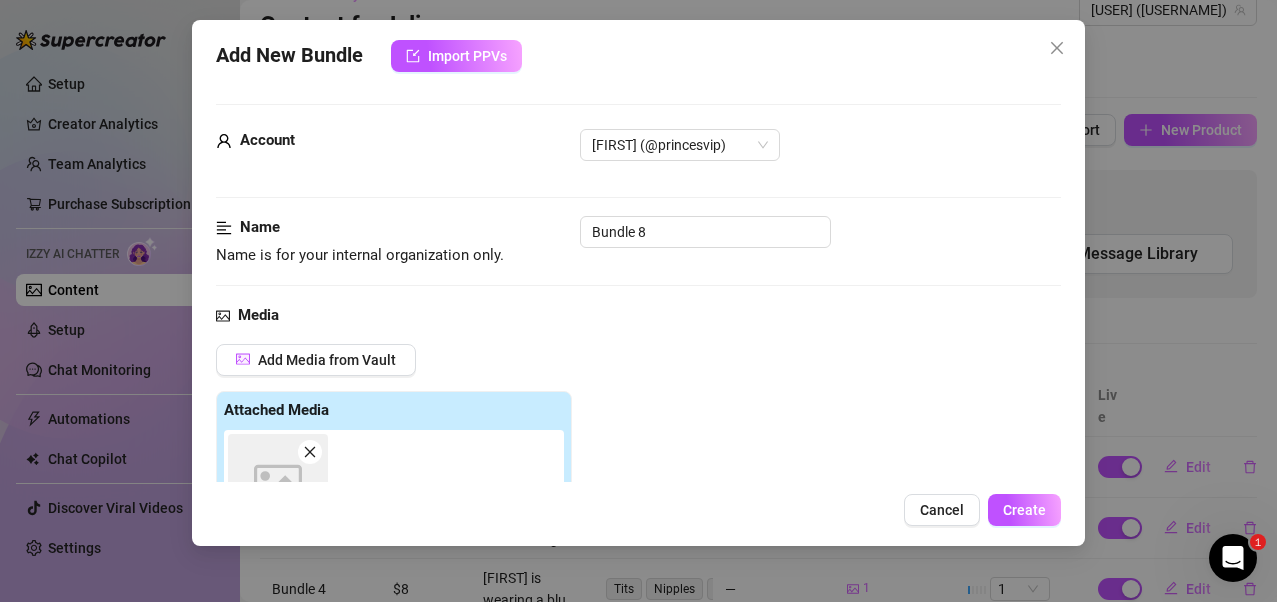 scroll, scrollTop: 373, scrollLeft: 0, axis: vertical 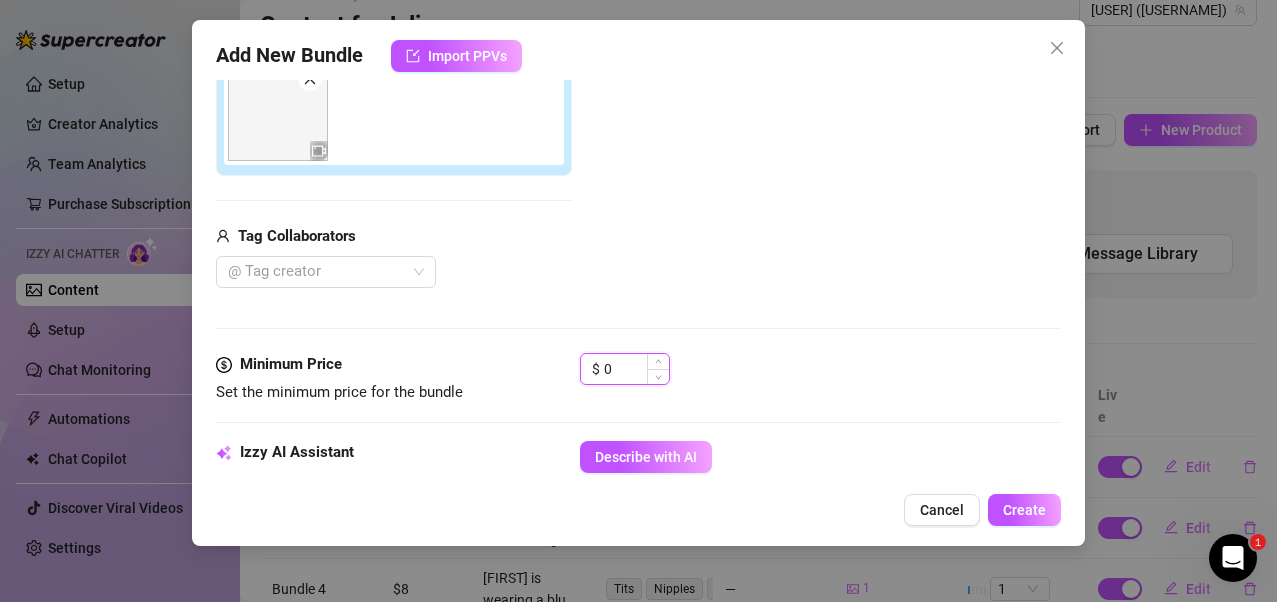 drag, startPoint x: 617, startPoint y: 364, endPoint x: 598, endPoint y: 367, distance: 19.235384 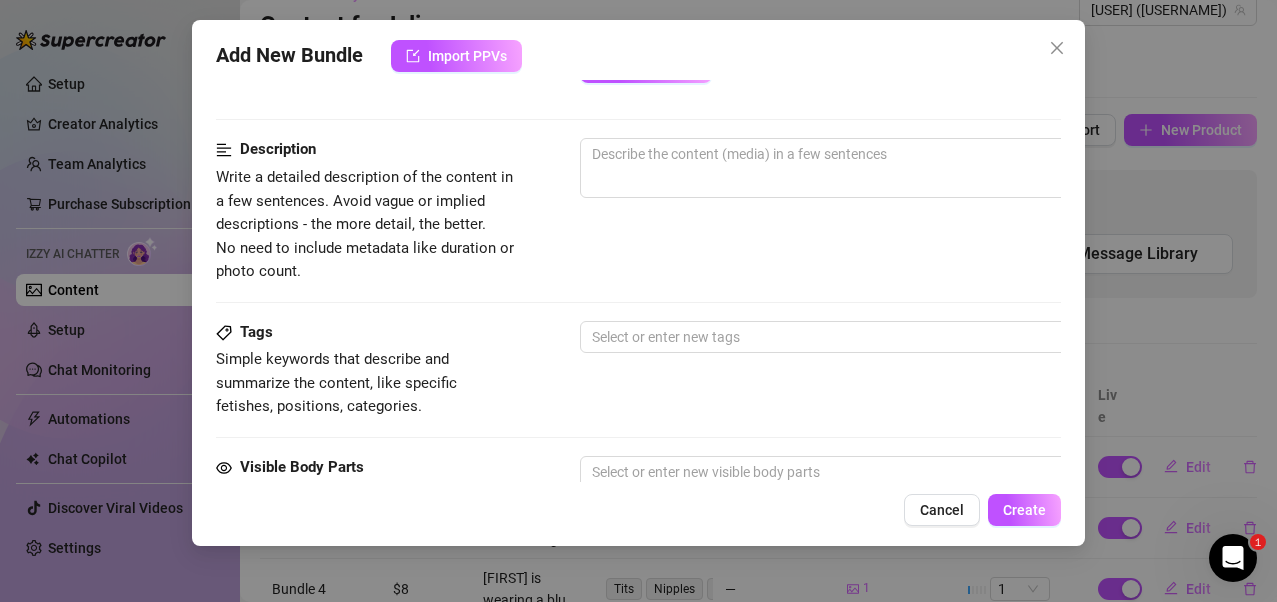 scroll, scrollTop: 573, scrollLeft: 0, axis: vertical 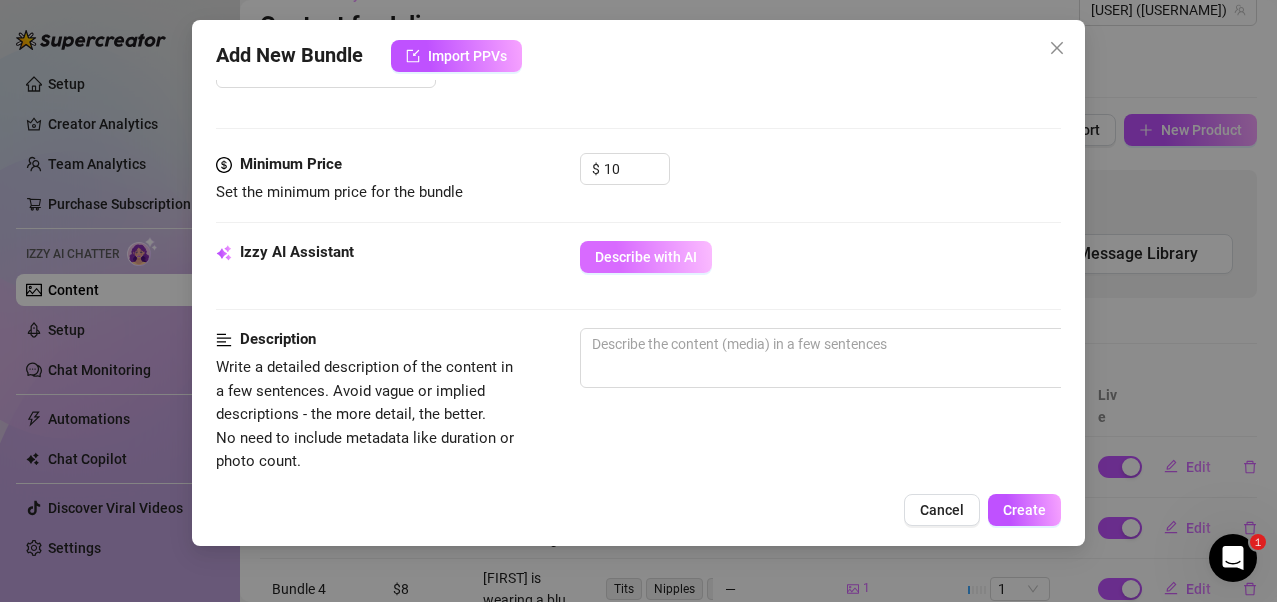 click on "Describe with AI" at bounding box center [646, 257] 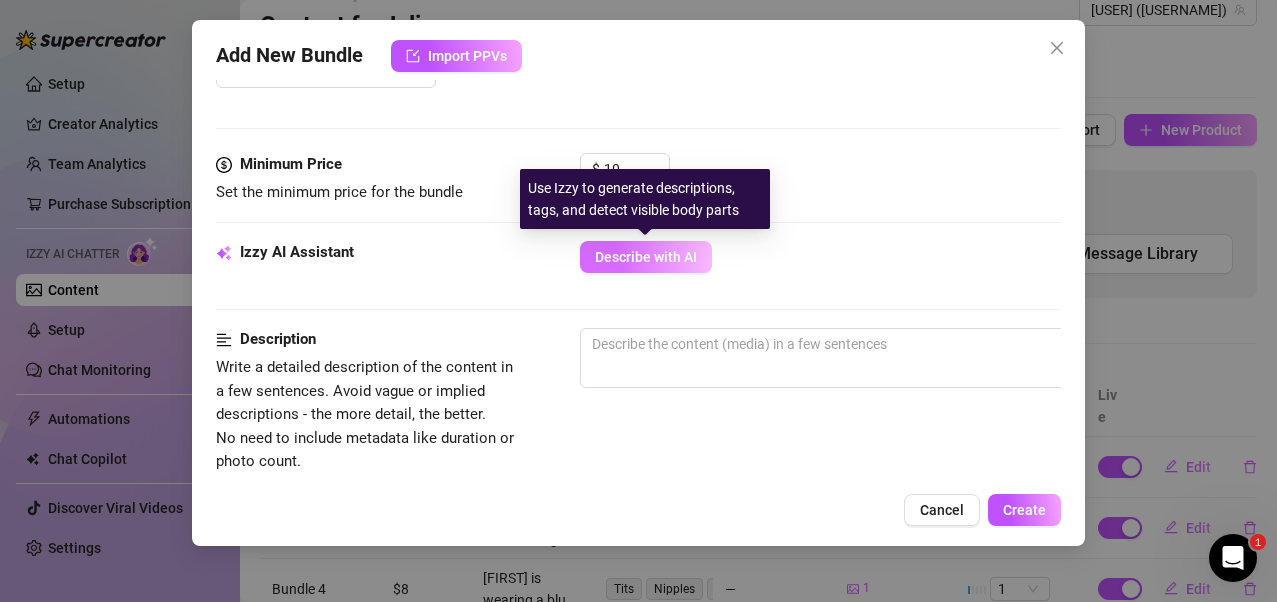 click on "Describe with AI" at bounding box center (646, 257) 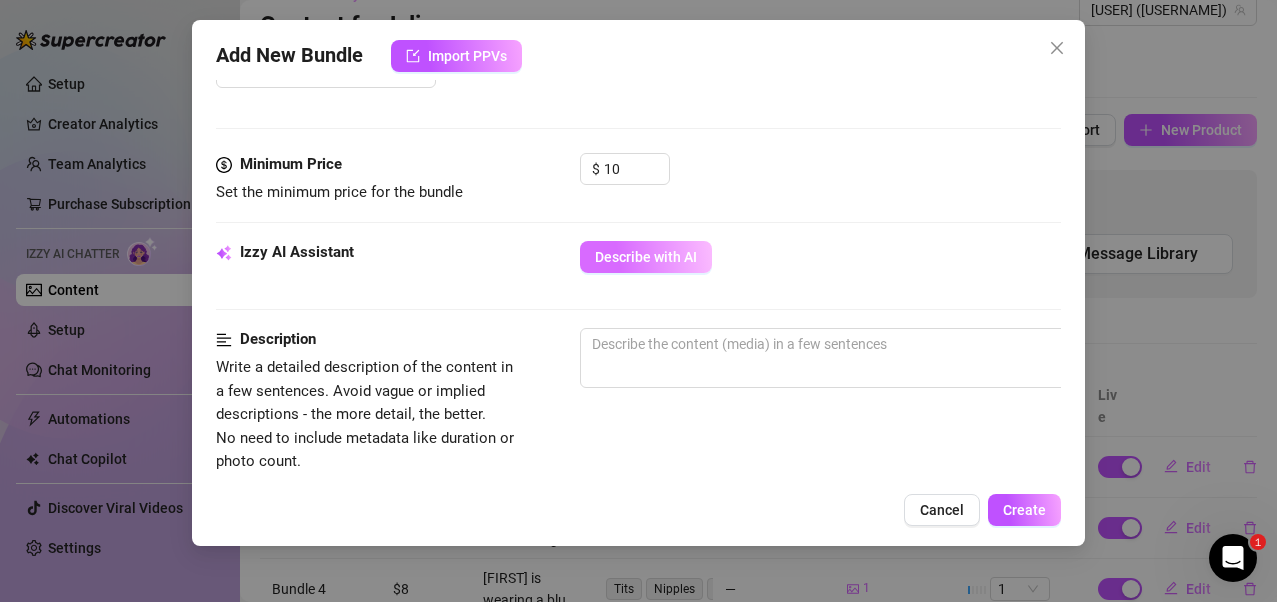 click on "Describe with AI" at bounding box center (646, 257) 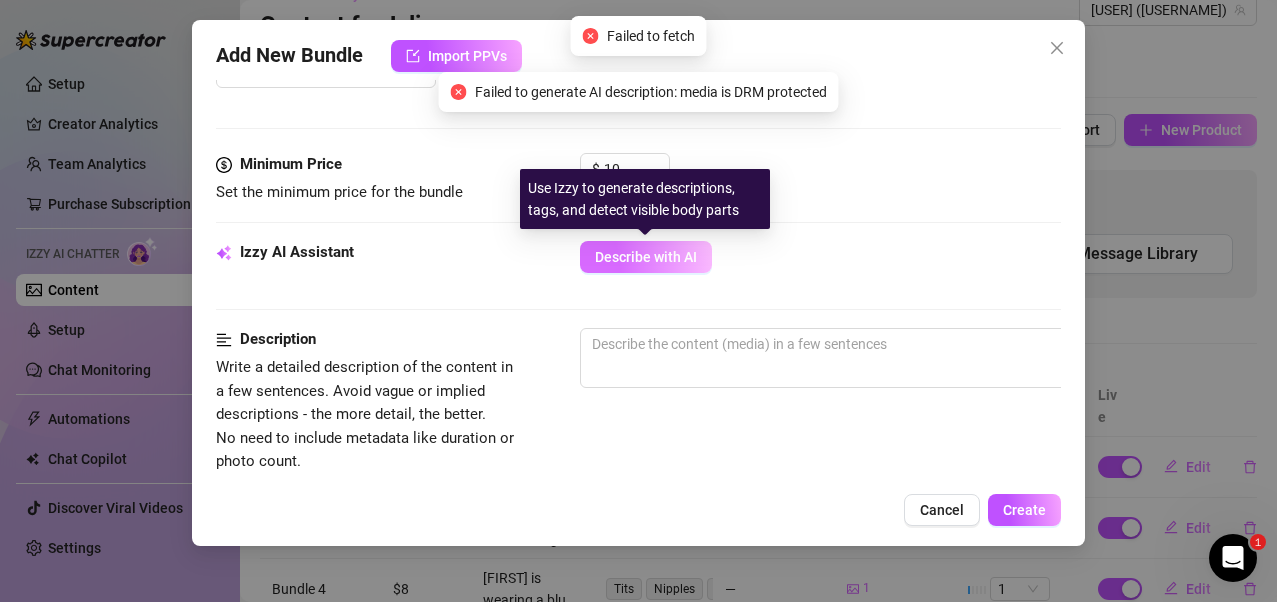 click on "Describe with AI" at bounding box center (646, 257) 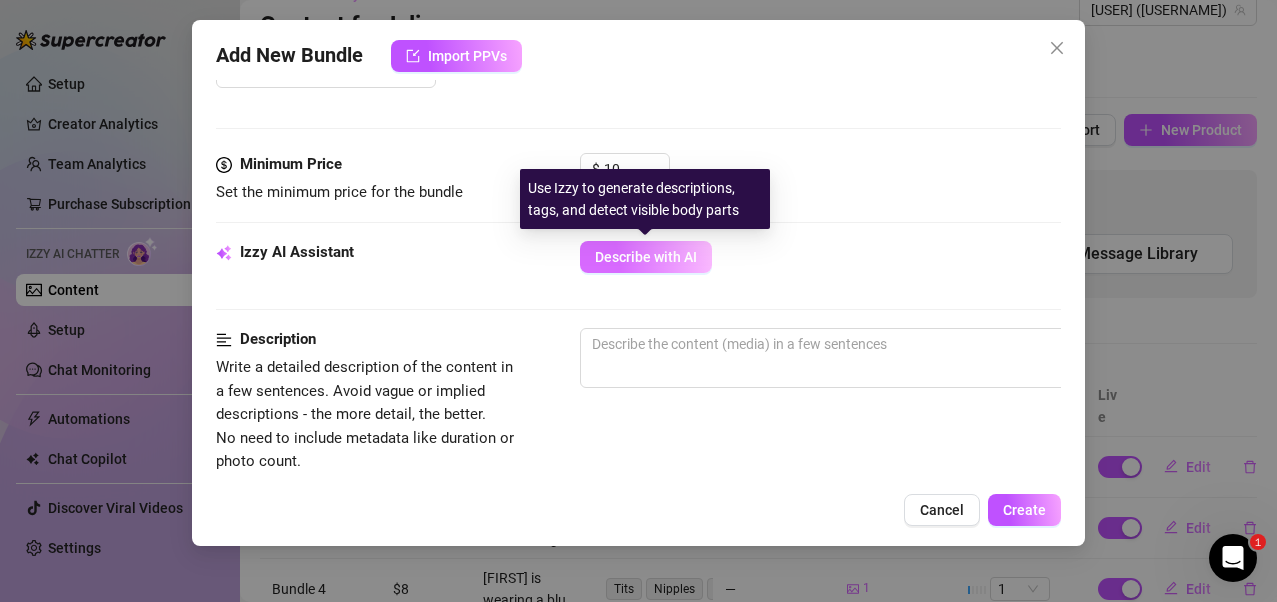 click on "Describe with AI" at bounding box center [646, 257] 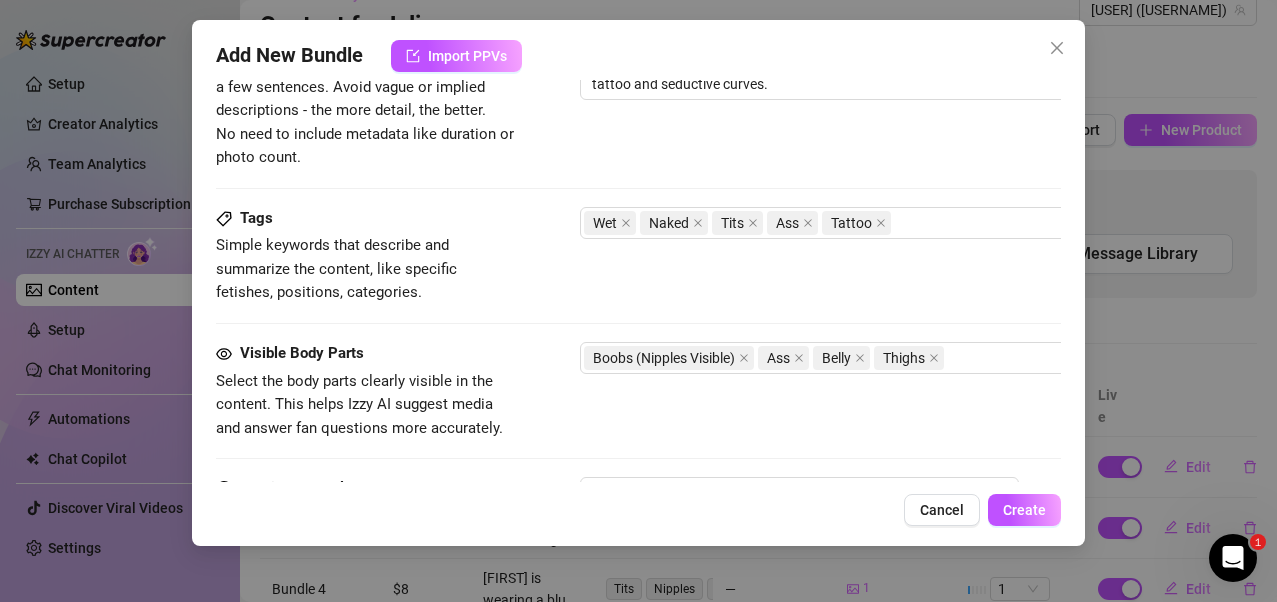 scroll, scrollTop: 1073, scrollLeft: 0, axis: vertical 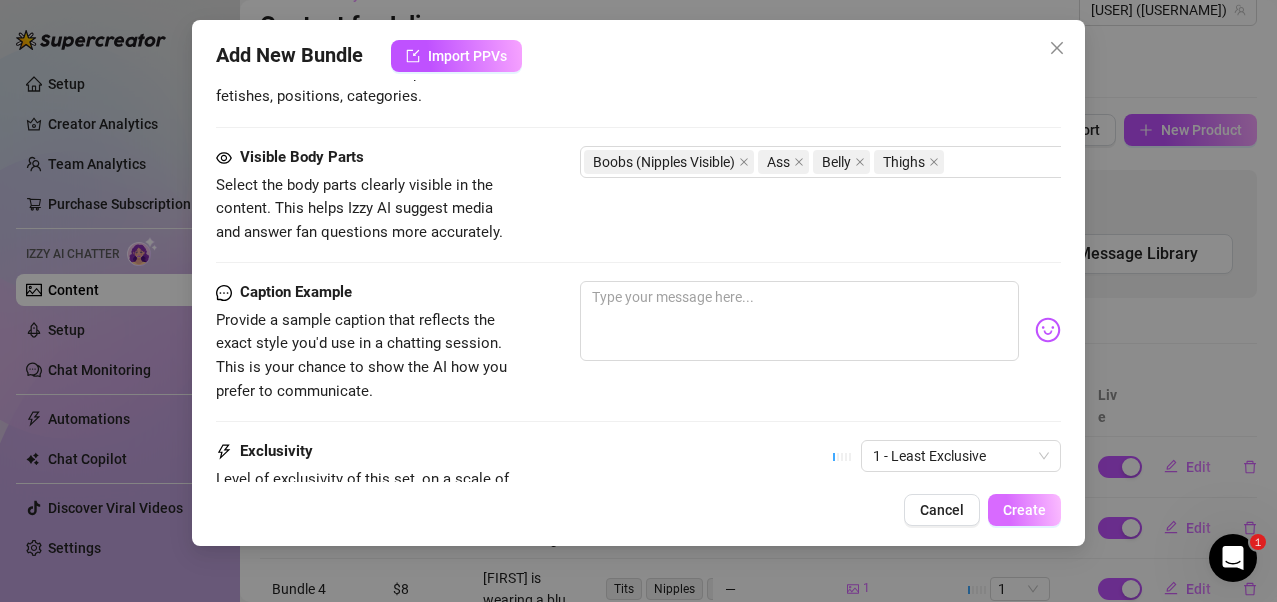 click on "Create" at bounding box center [1024, 510] 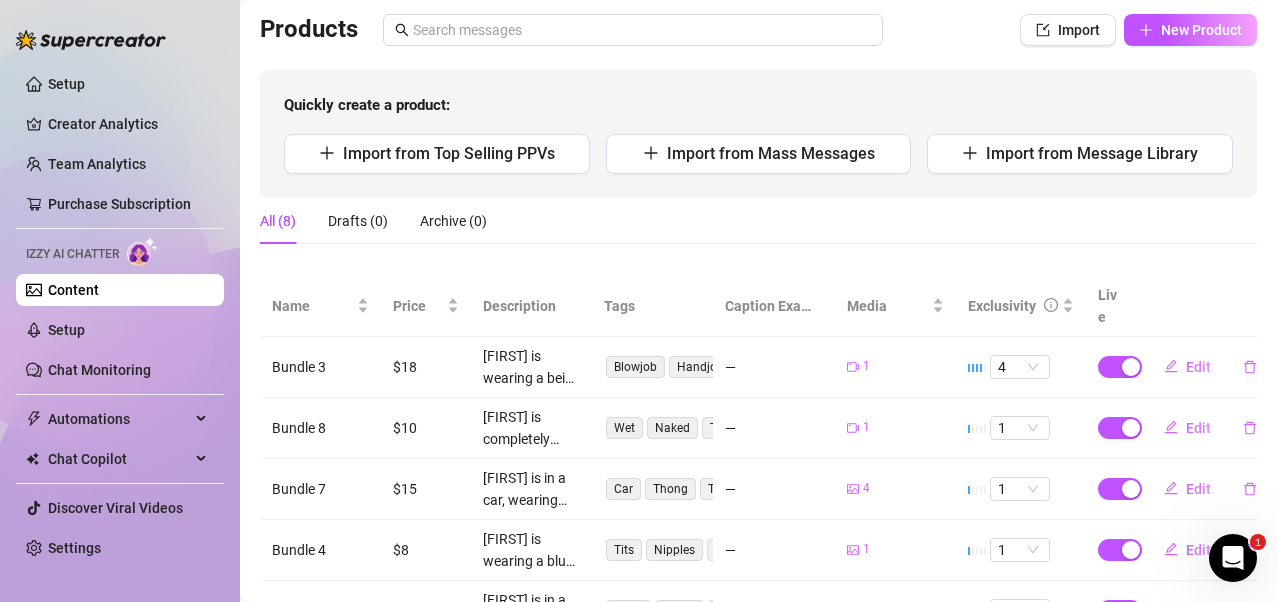 scroll, scrollTop: 0, scrollLeft: 0, axis: both 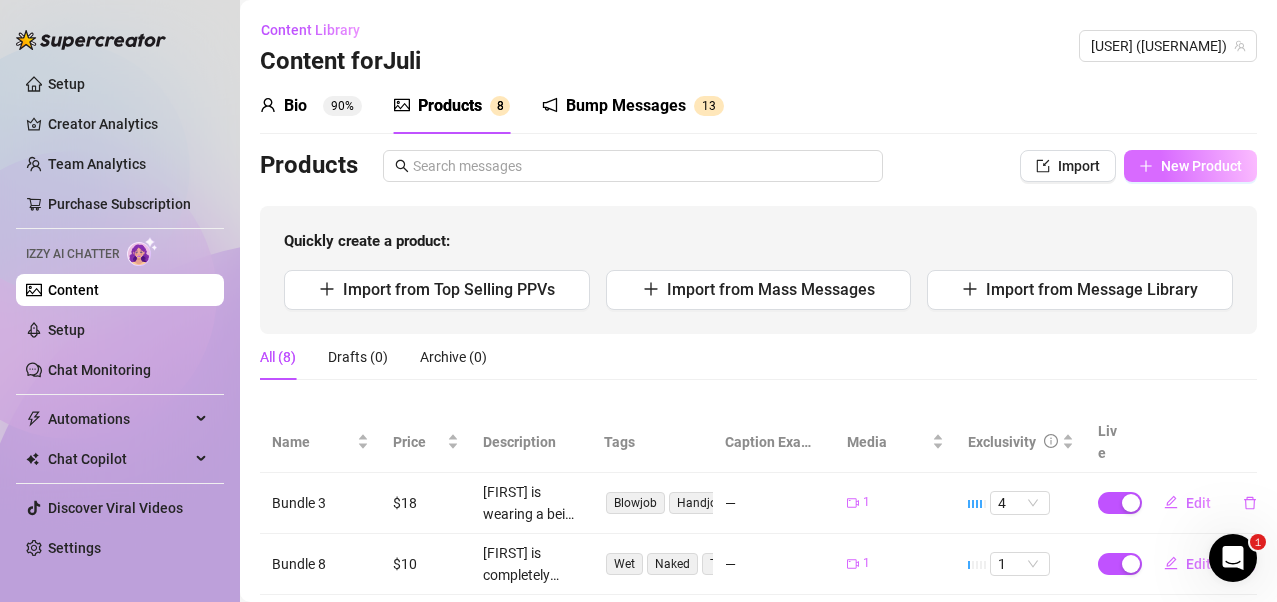 click on "New Product" at bounding box center [1201, 166] 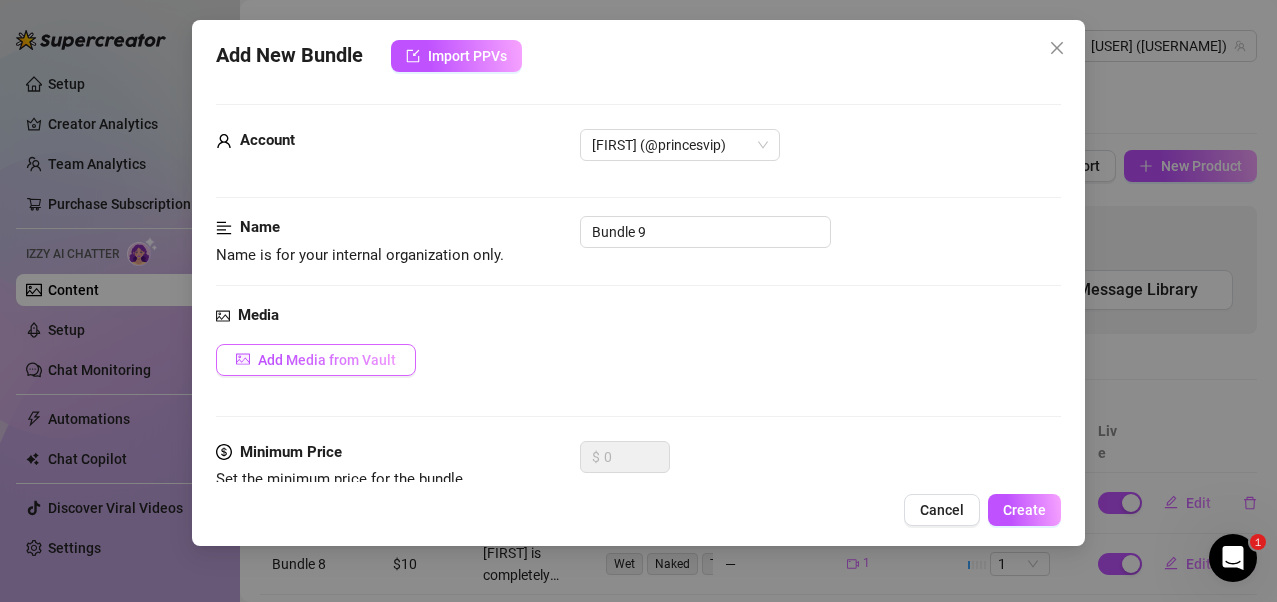 click on "Add Media from Vault" at bounding box center (327, 360) 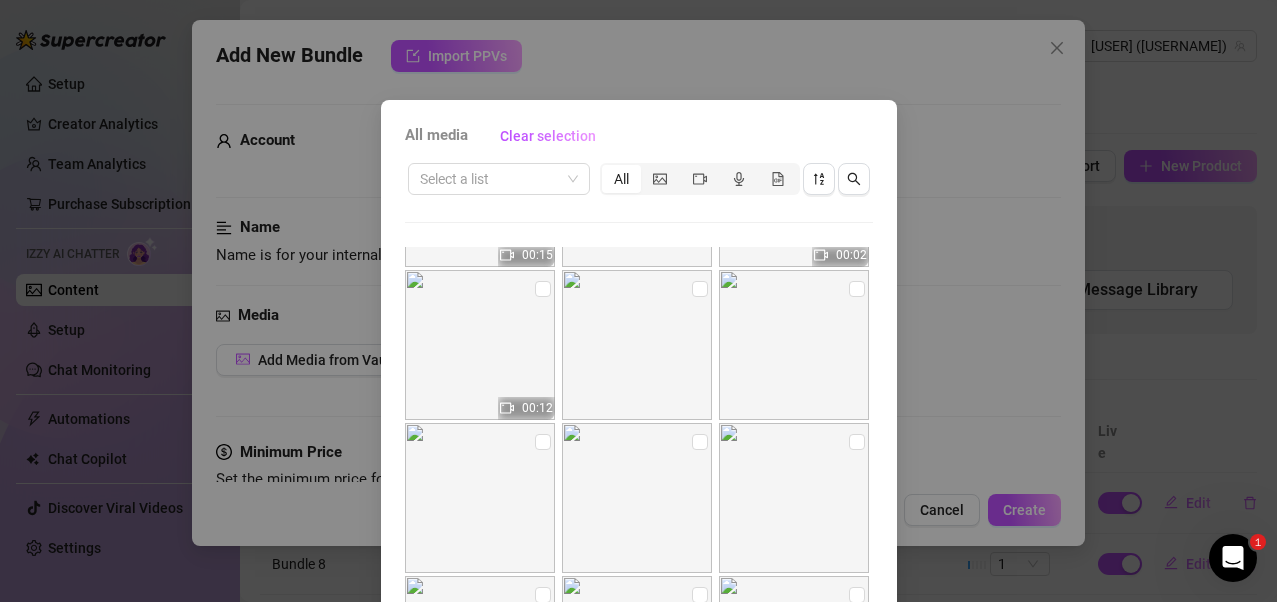 scroll, scrollTop: 1754, scrollLeft: 0, axis: vertical 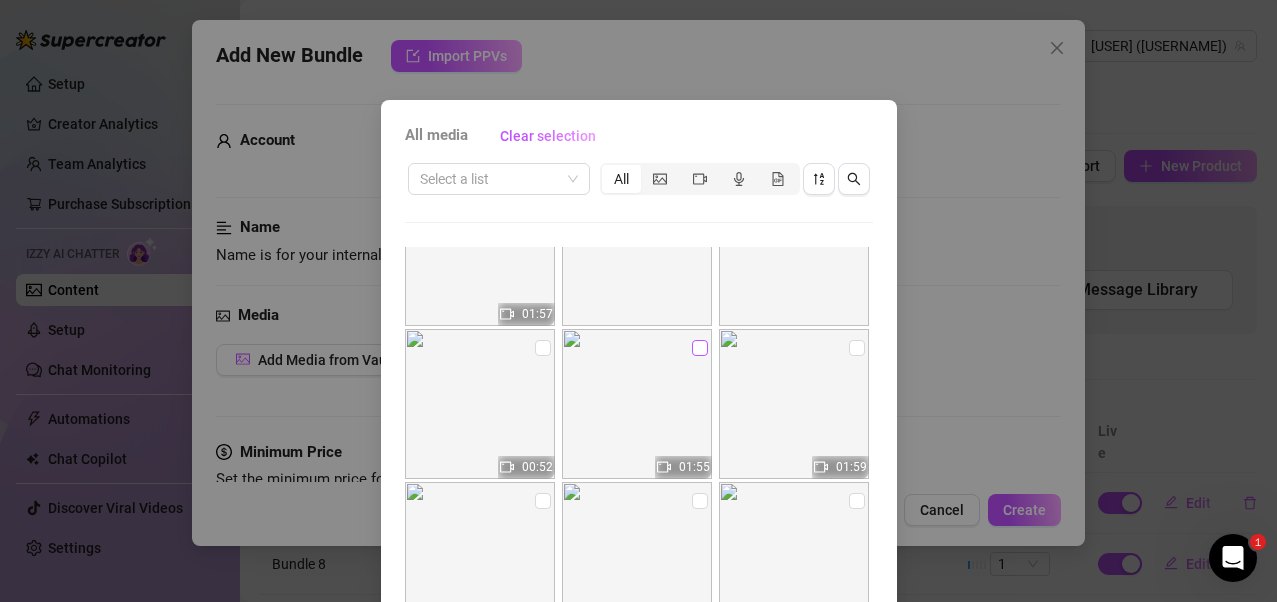 click at bounding box center (700, 348) 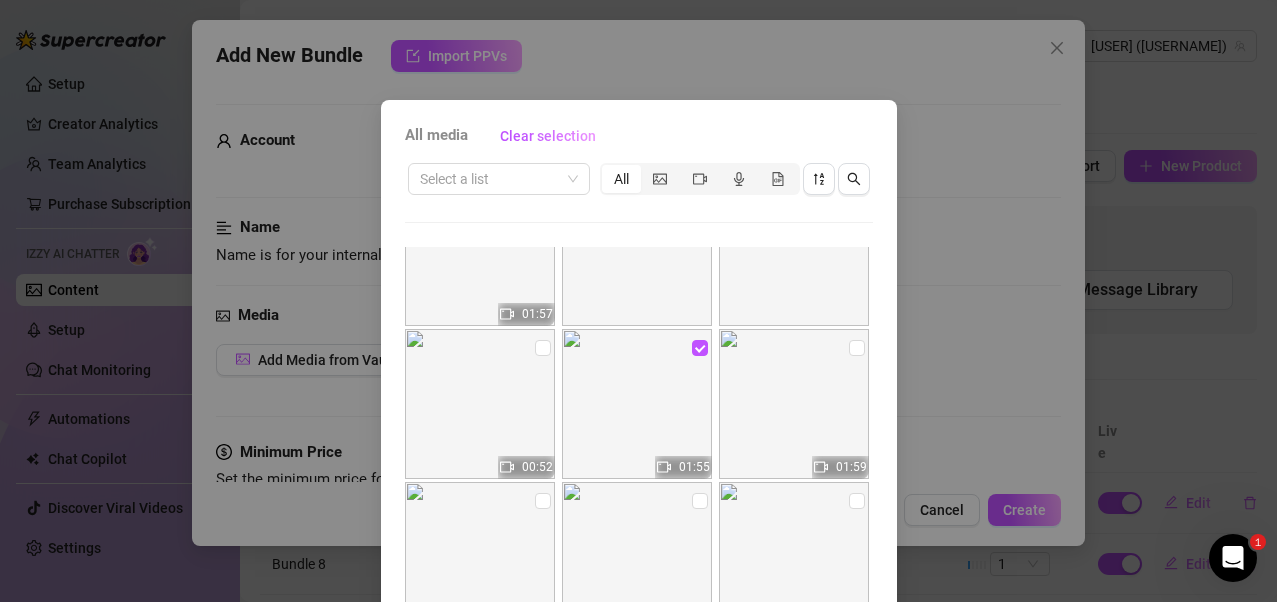 scroll, scrollTop: 1854, scrollLeft: 0, axis: vertical 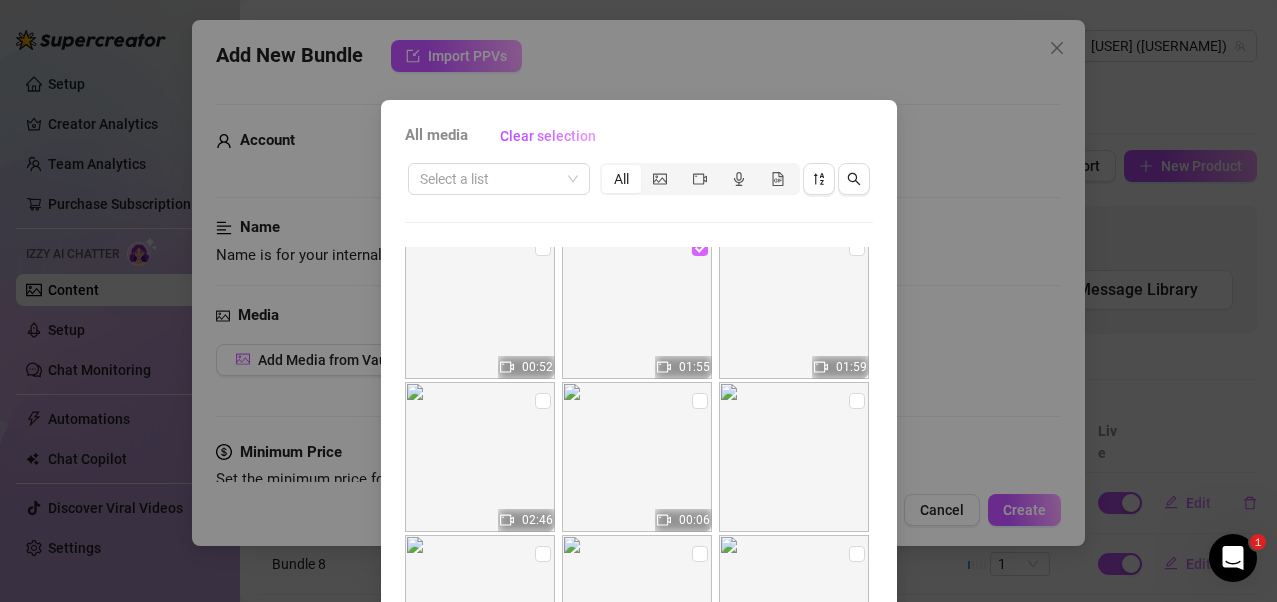 click at bounding box center [700, 248] 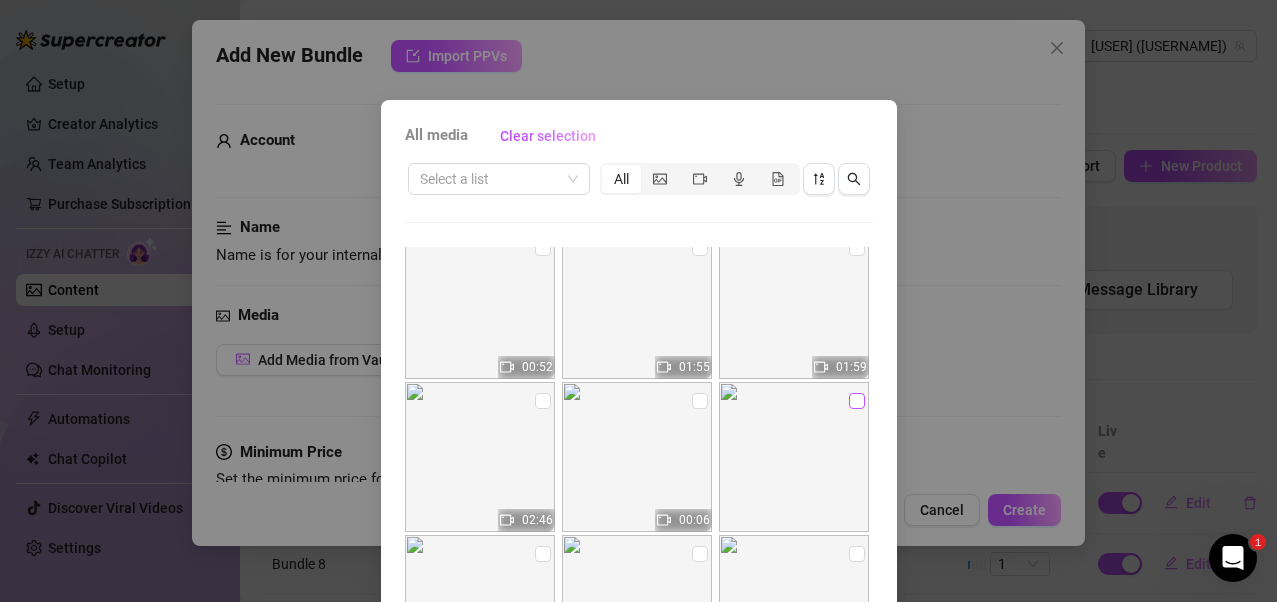 click at bounding box center [857, 401] 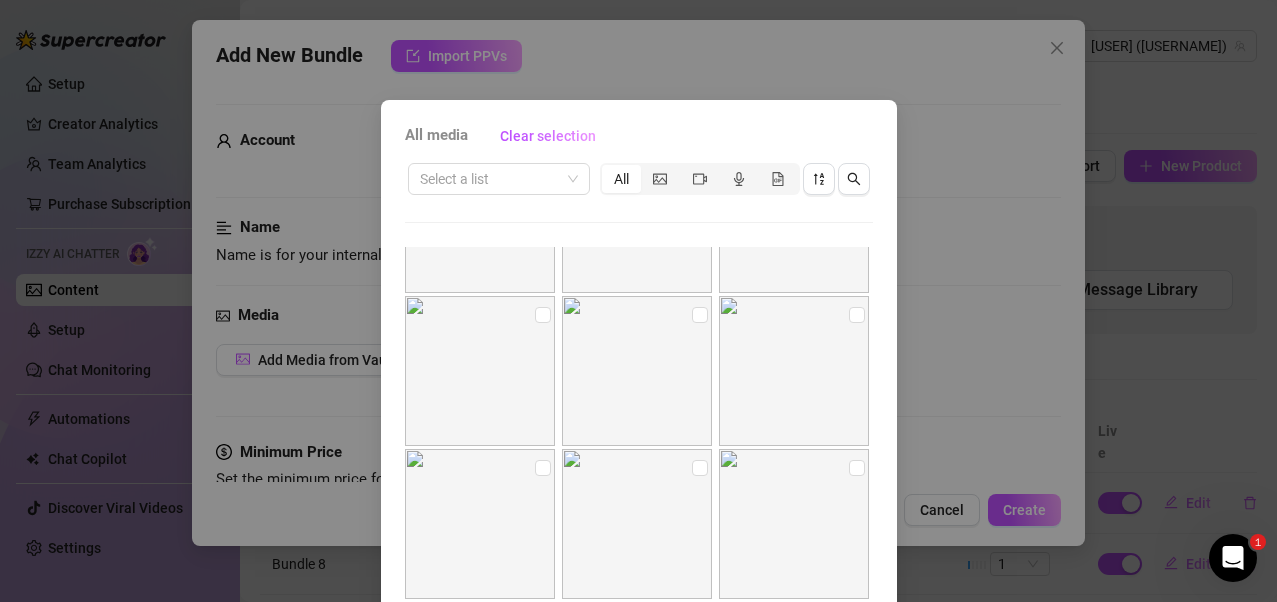 scroll, scrollTop: 2554, scrollLeft: 0, axis: vertical 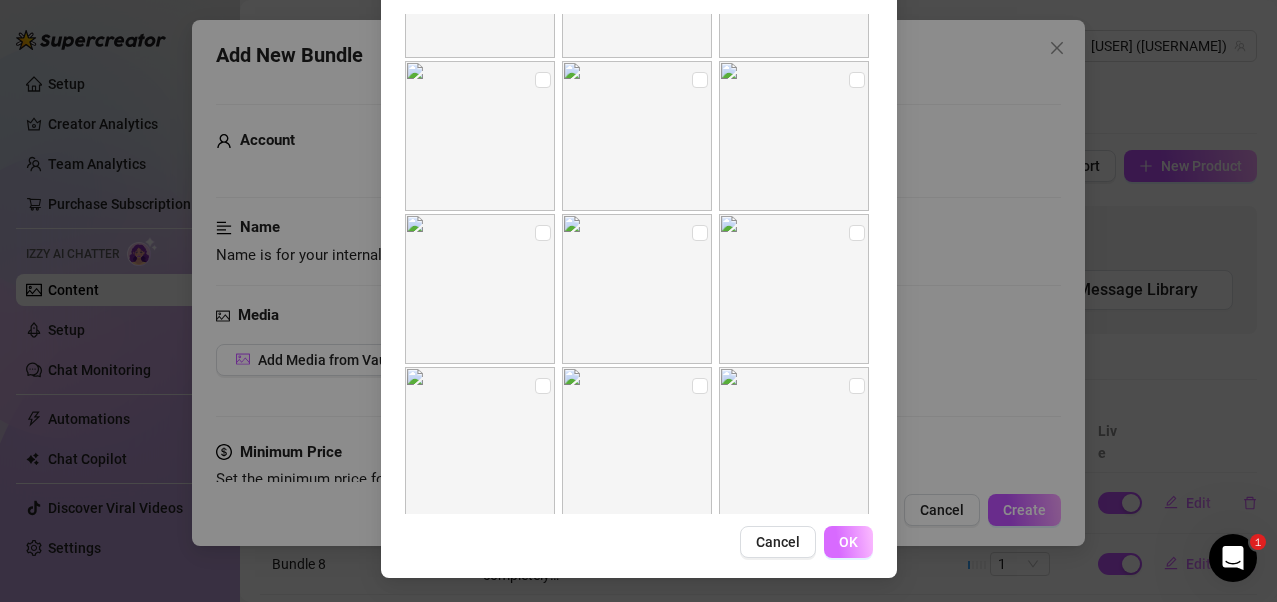 click on "OK" at bounding box center (848, 542) 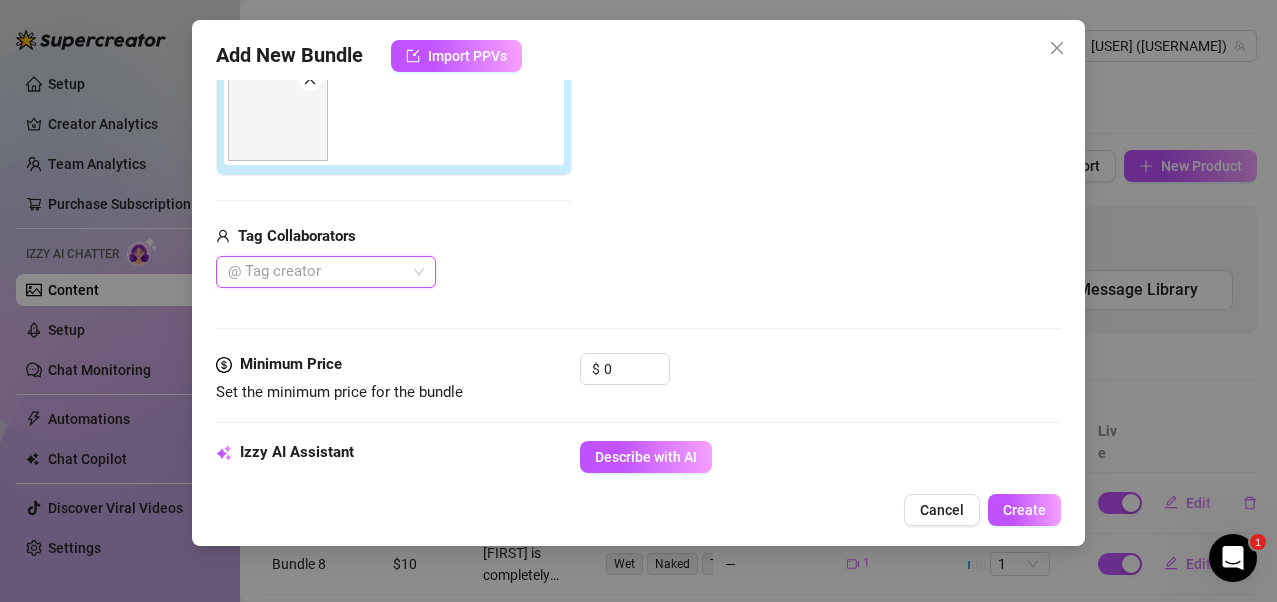 scroll, scrollTop: 573, scrollLeft: 0, axis: vertical 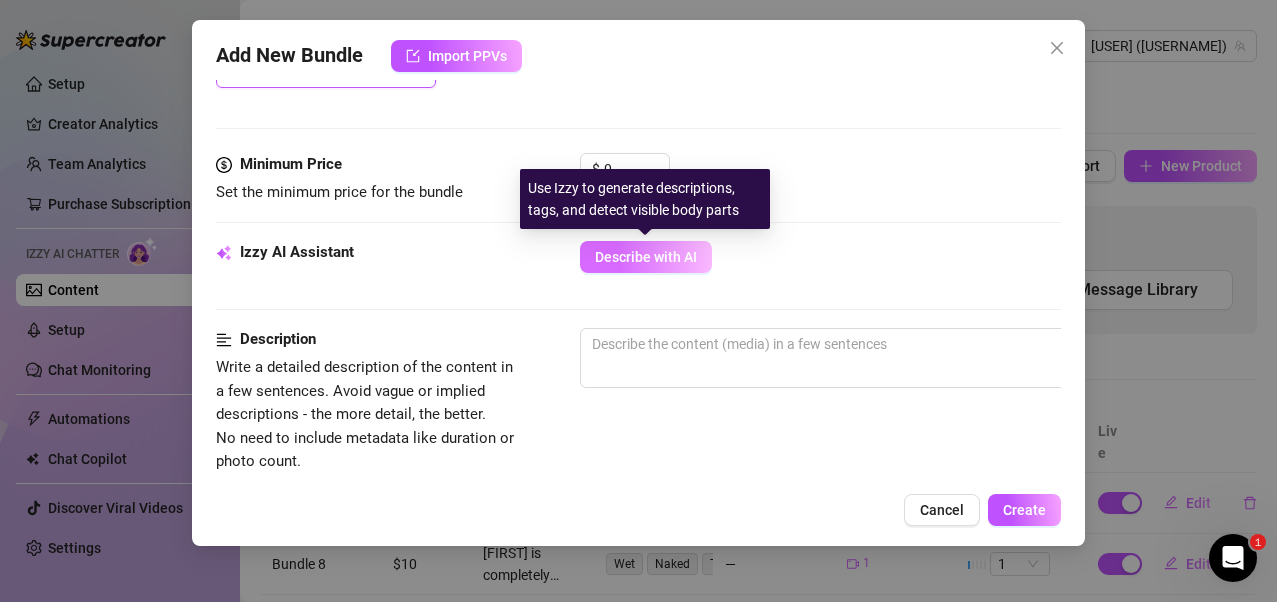 click on "Describe with AI" at bounding box center [646, 257] 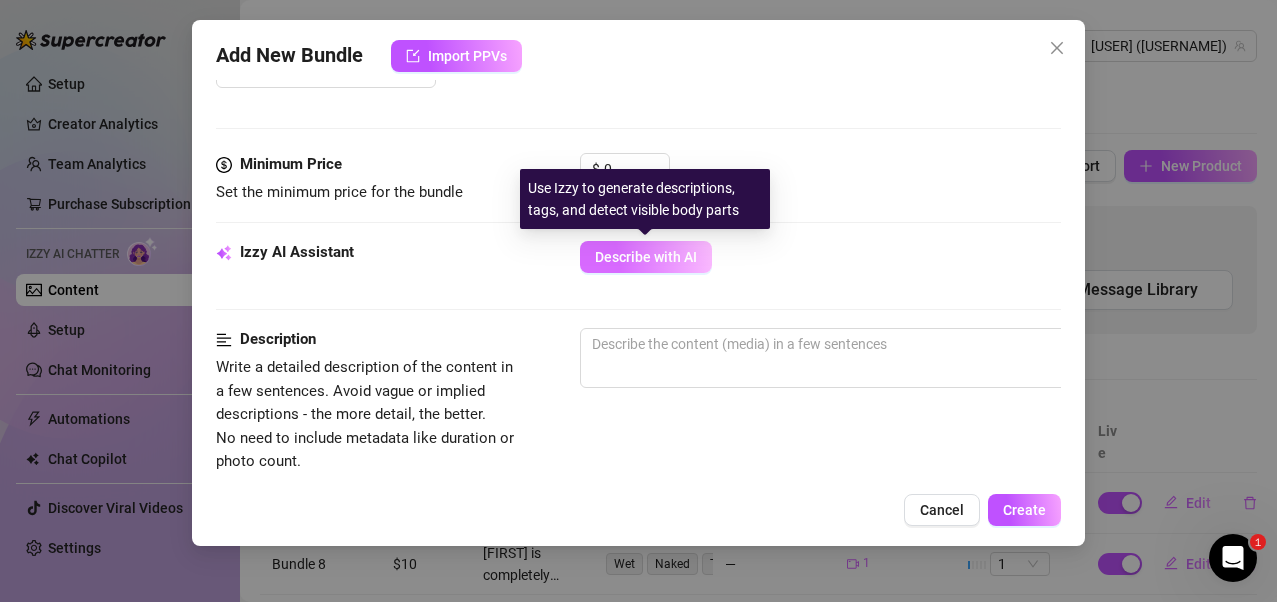 click on "Describe with AI" at bounding box center [646, 257] 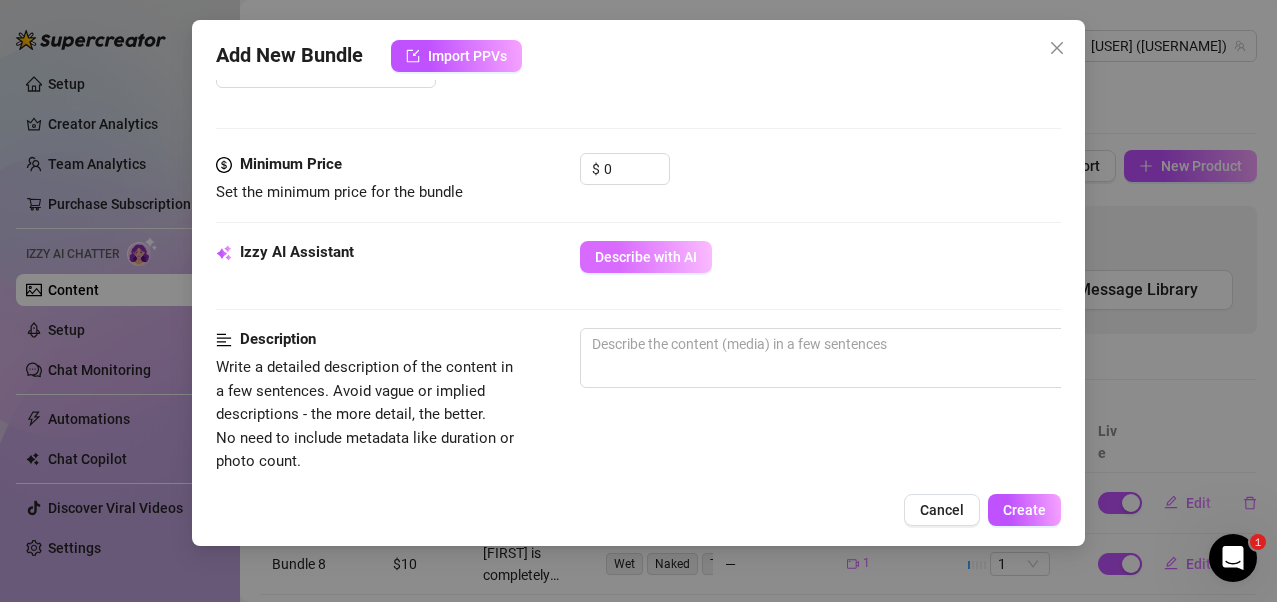 click on "Describe with AI" at bounding box center [646, 257] 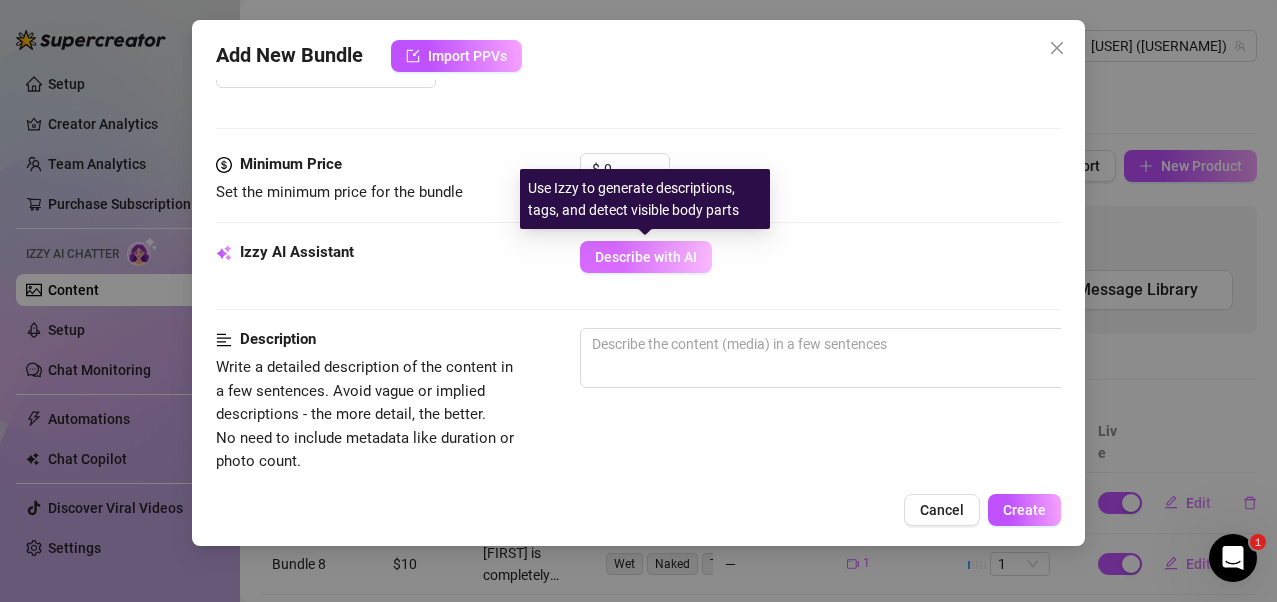 click on "Describe with AI" at bounding box center (646, 257) 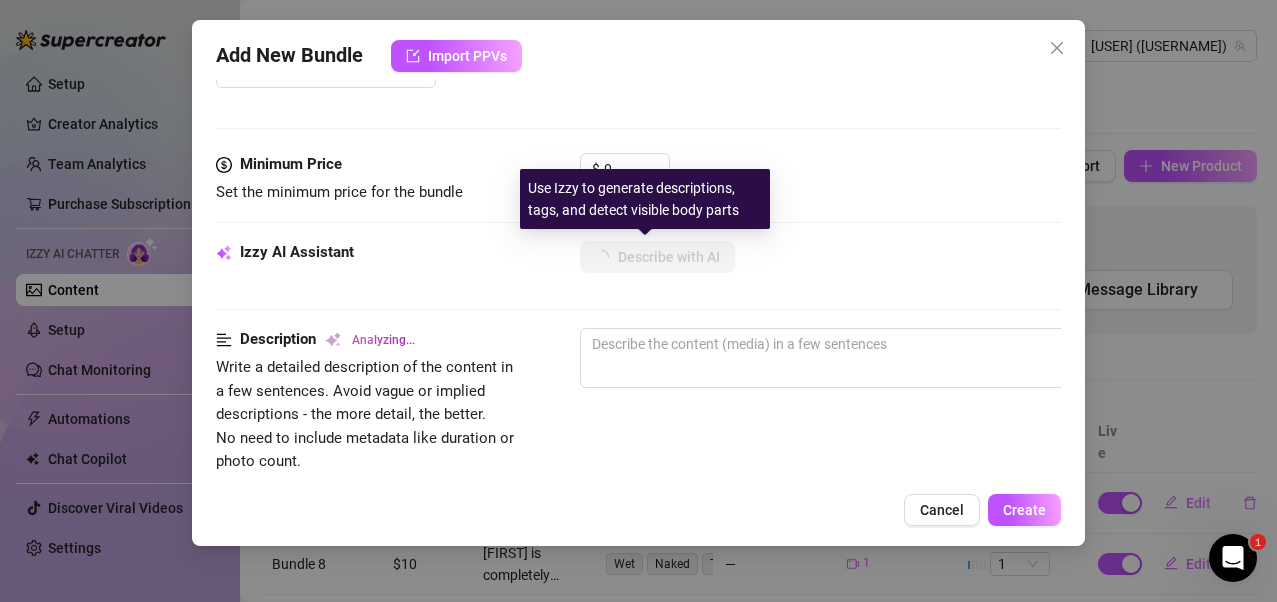 scroll, scrollTop: 473, scrollLeft: 0, axis: vertical 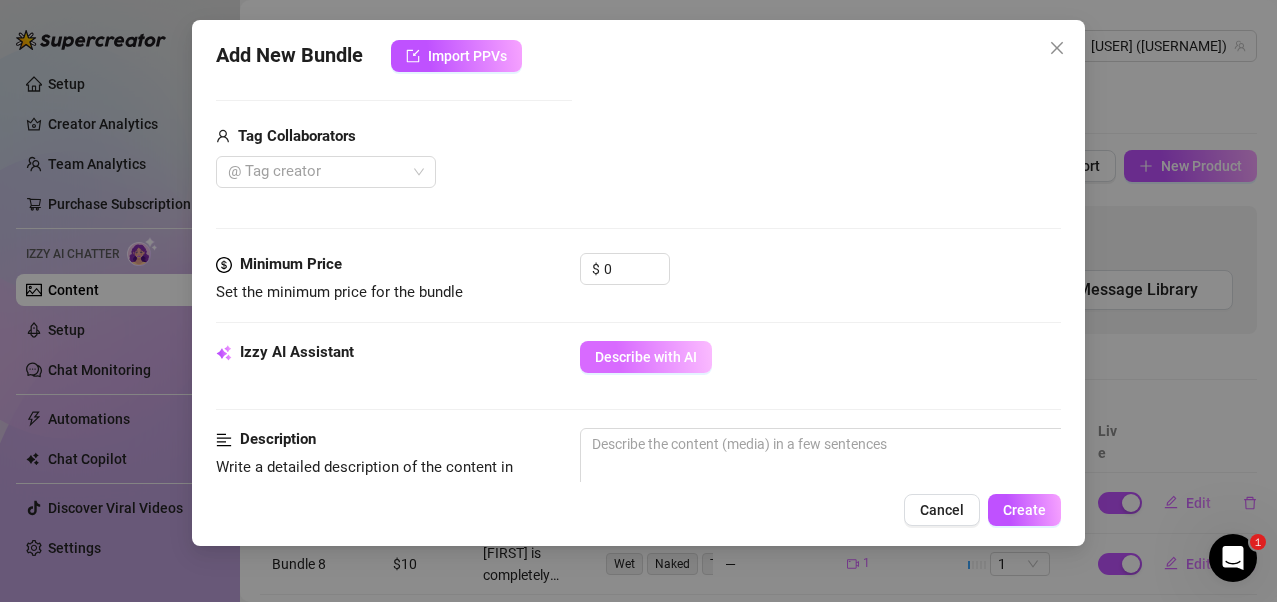 click on "Describe with AI" at bounding box center [646, 357] 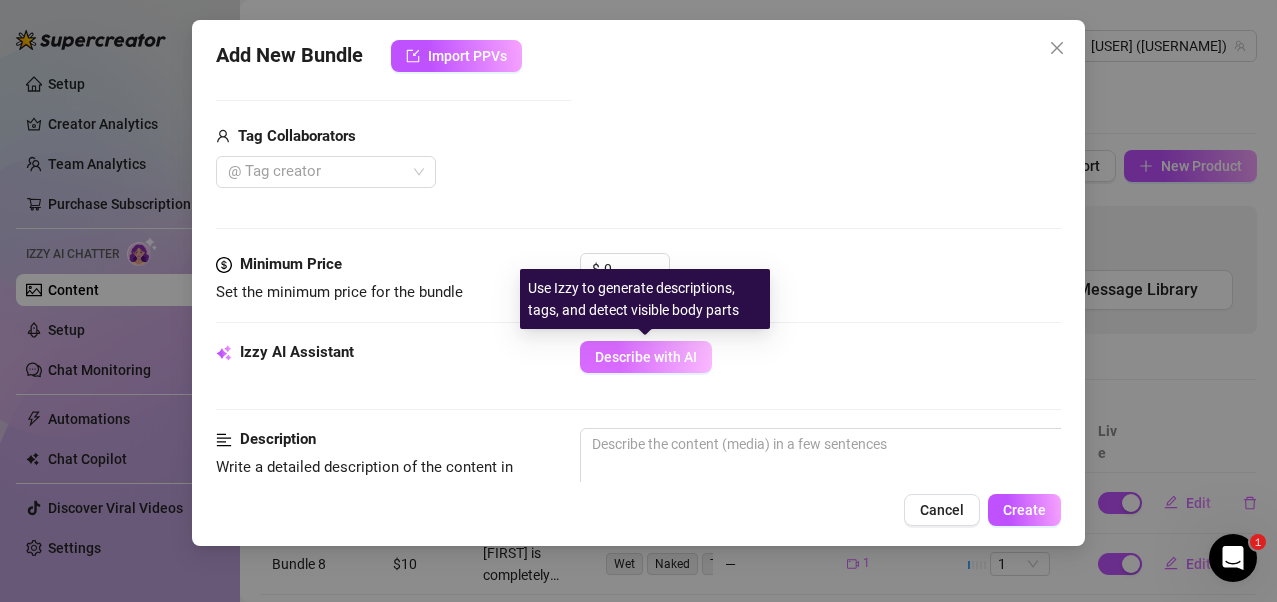 click on "Describe with AI" at bounding box center [646, 357] 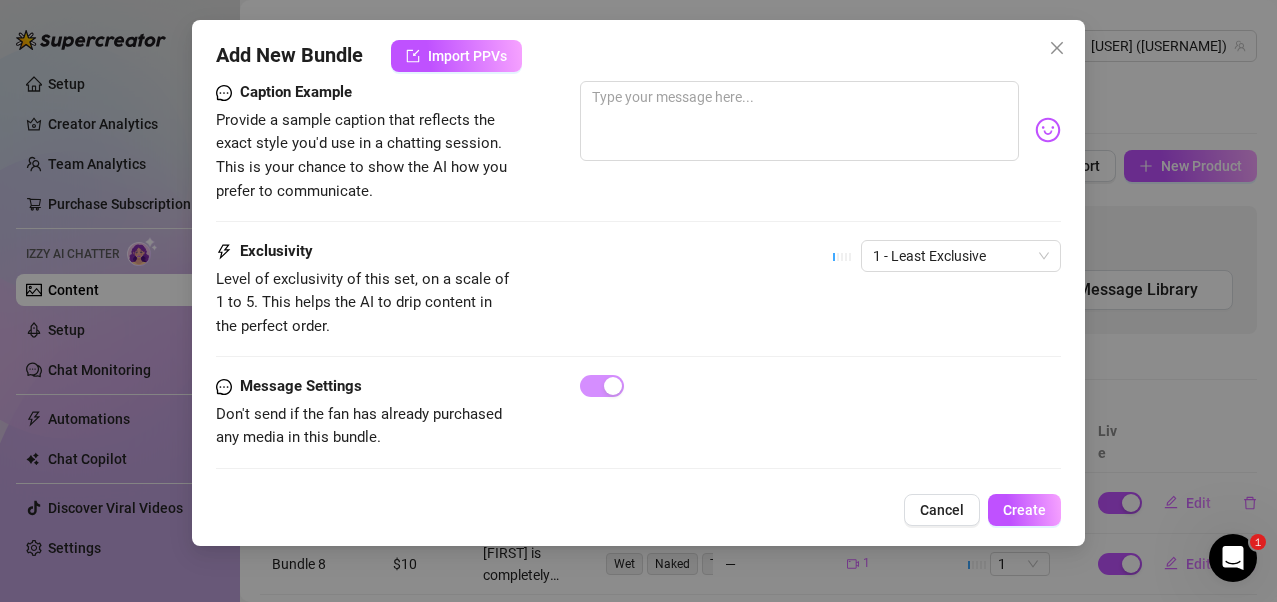 scroll, scrollTop: 1295, scrollLeft: 0, axis: vertical 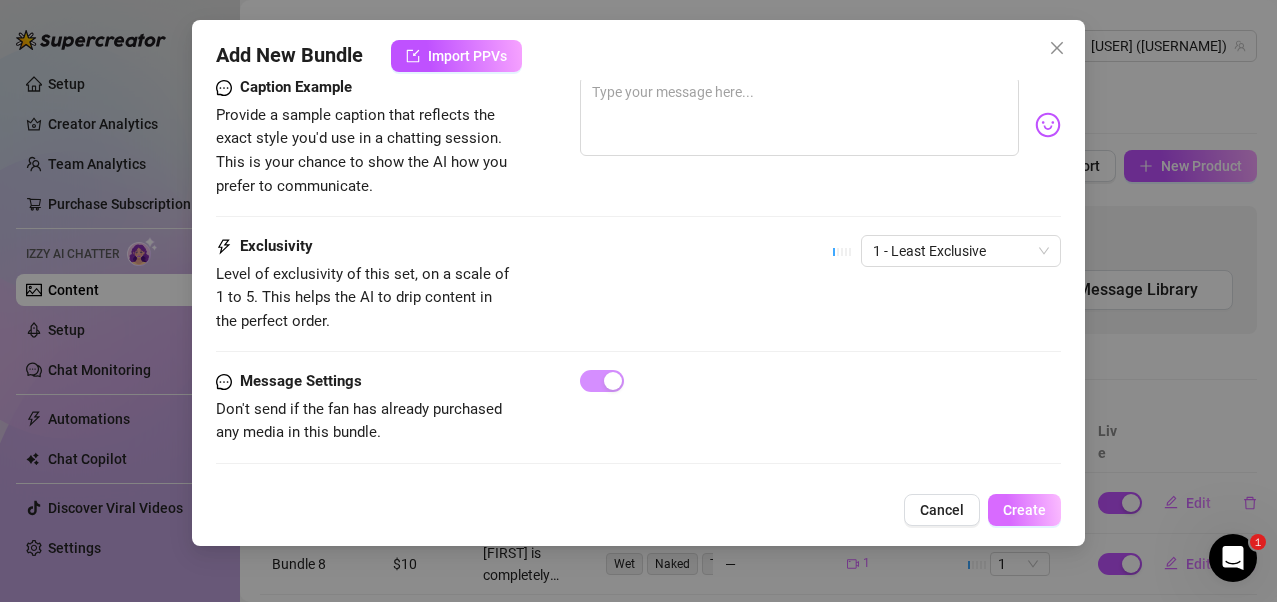 click on "Create" at bounding box center (1024, 510) 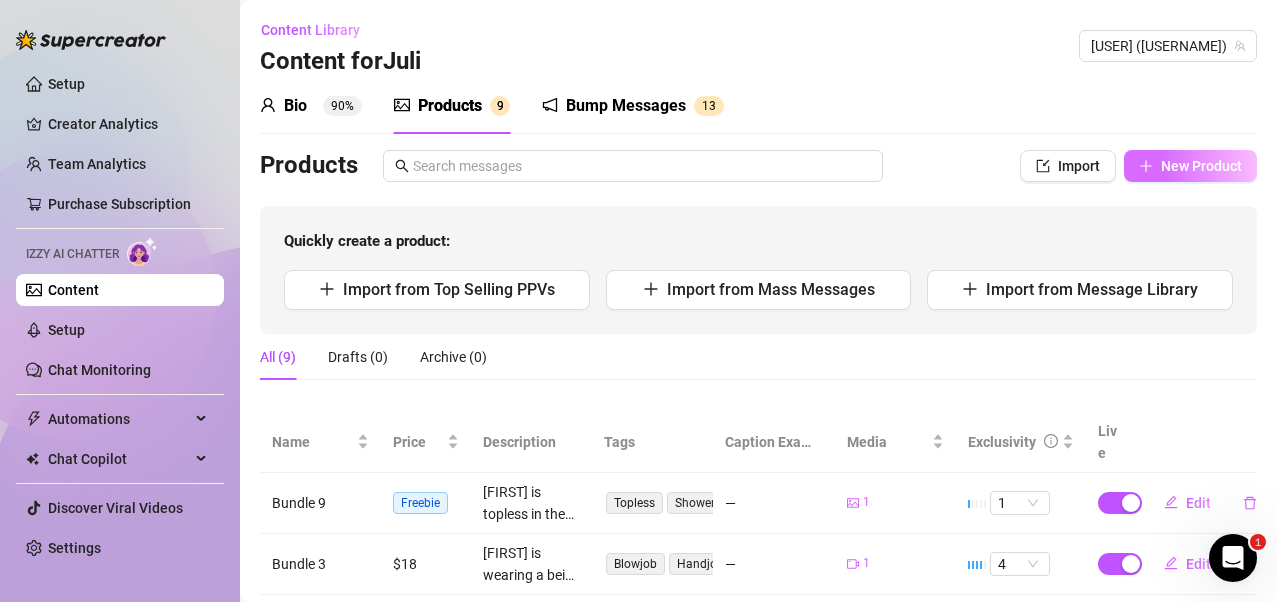 click on "New Product" at bounding box center (1201, 166) 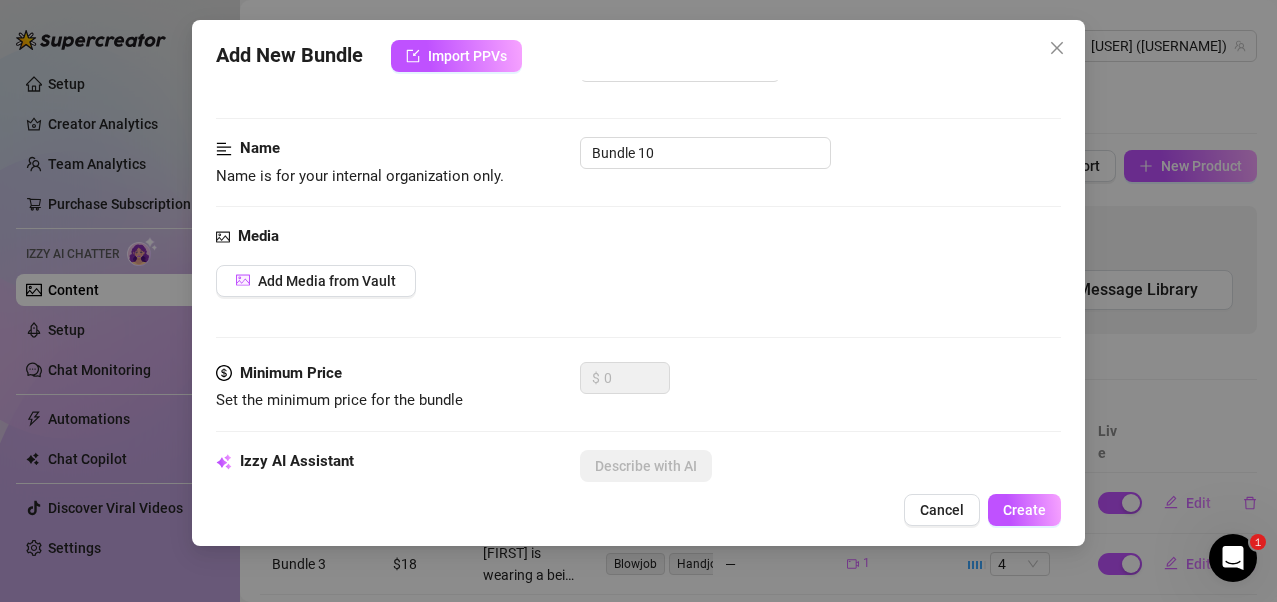 scroll, scrollTop: 200, scrollLeft: 0, axis: vertical 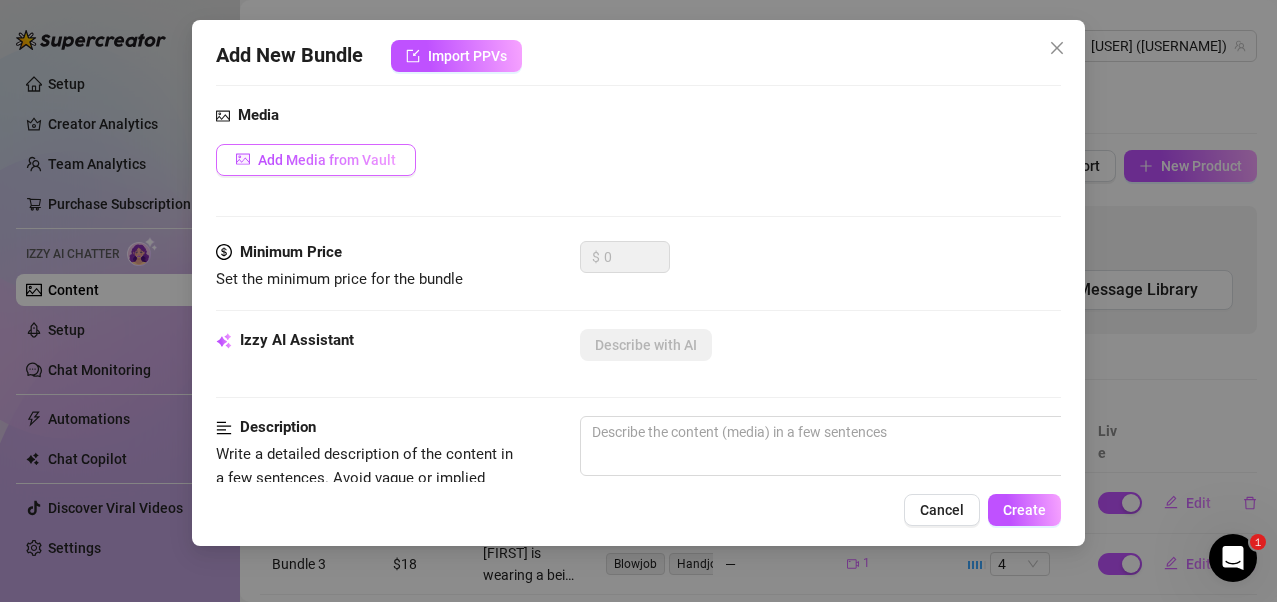 click on "Add Media from Vault" at bounding box center [316, 160] 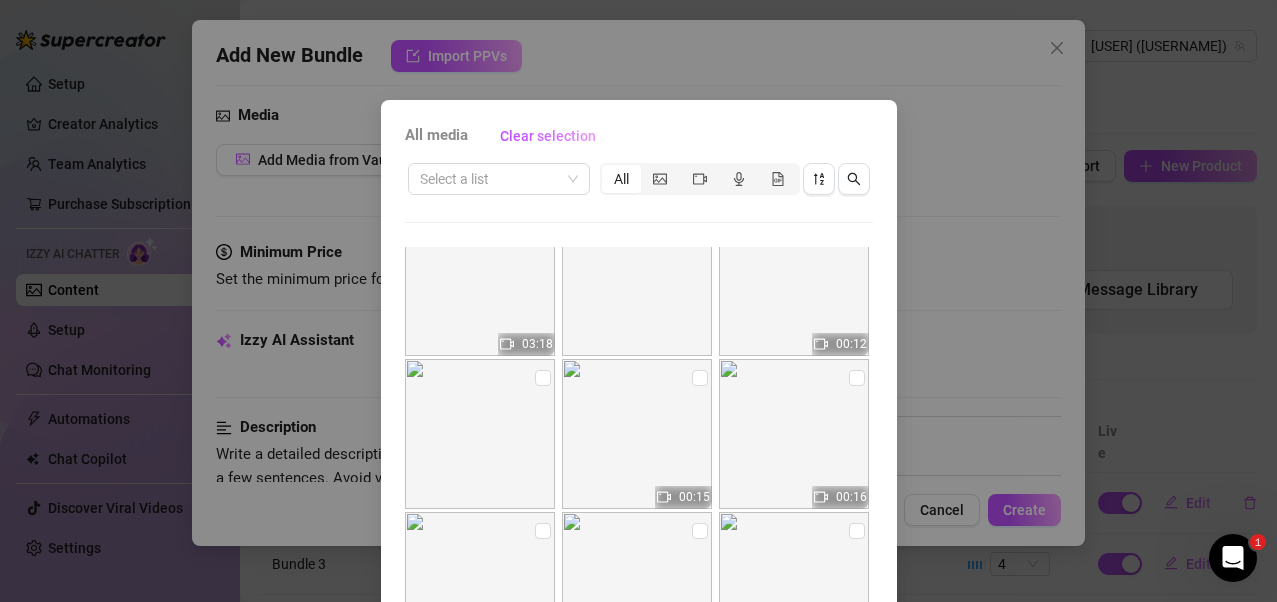 scroll, scrollTop: 754, scrollLeft: 0, axis: vertical 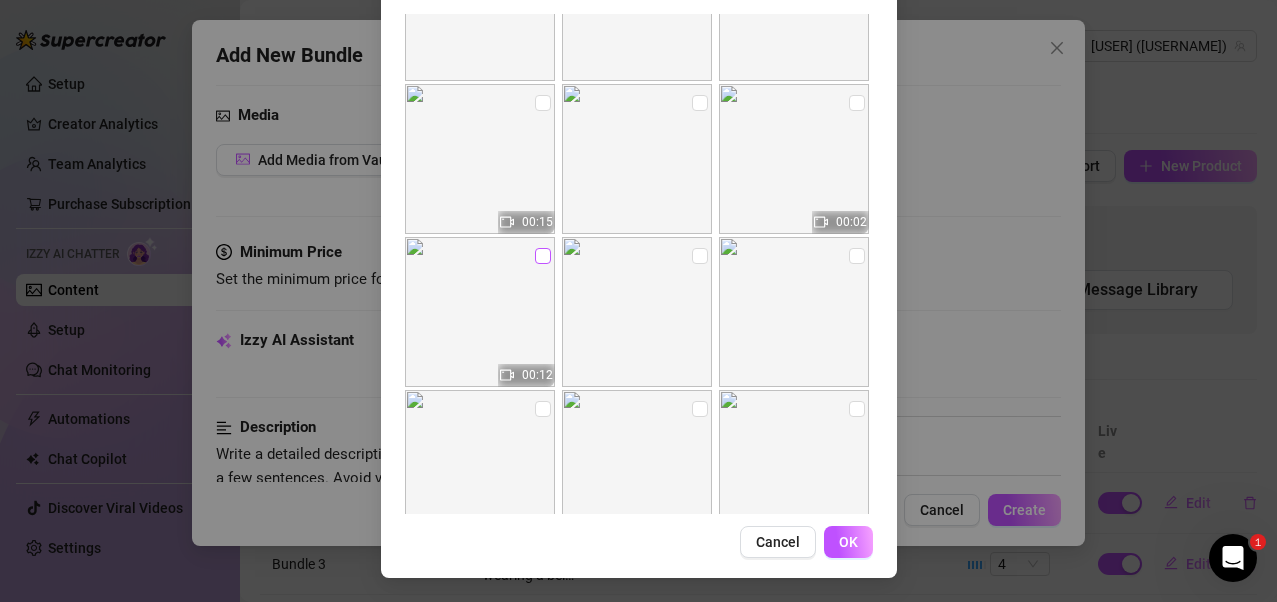 click at bounding box center (543, 256) 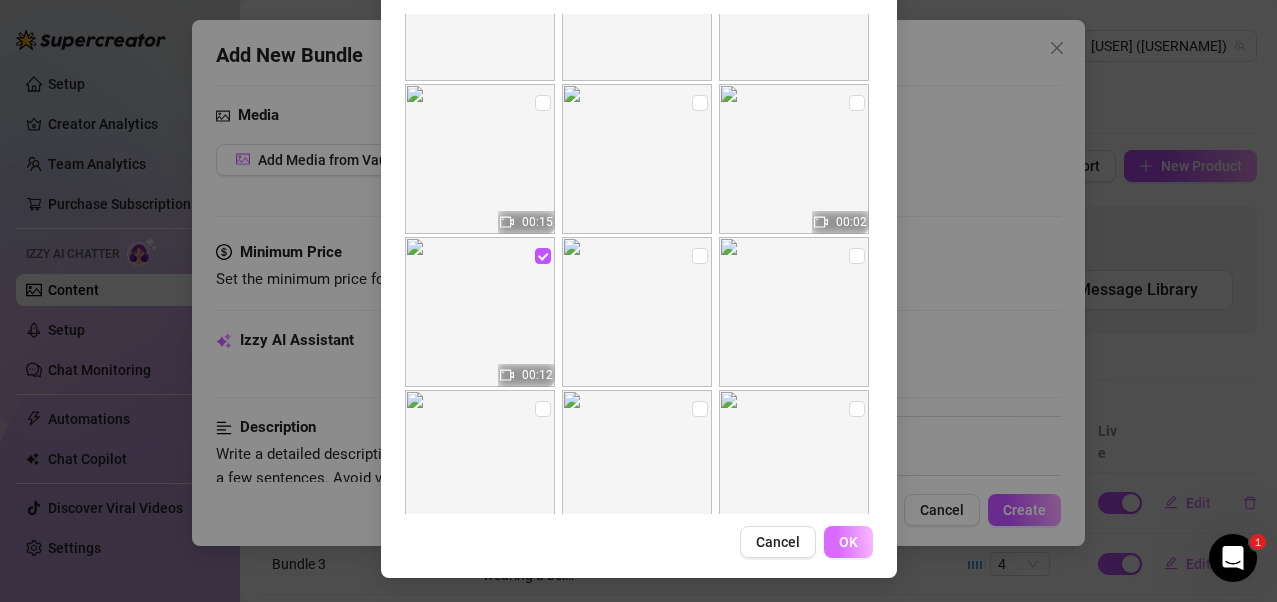 click on "OK" at bounding box center [848, 542] 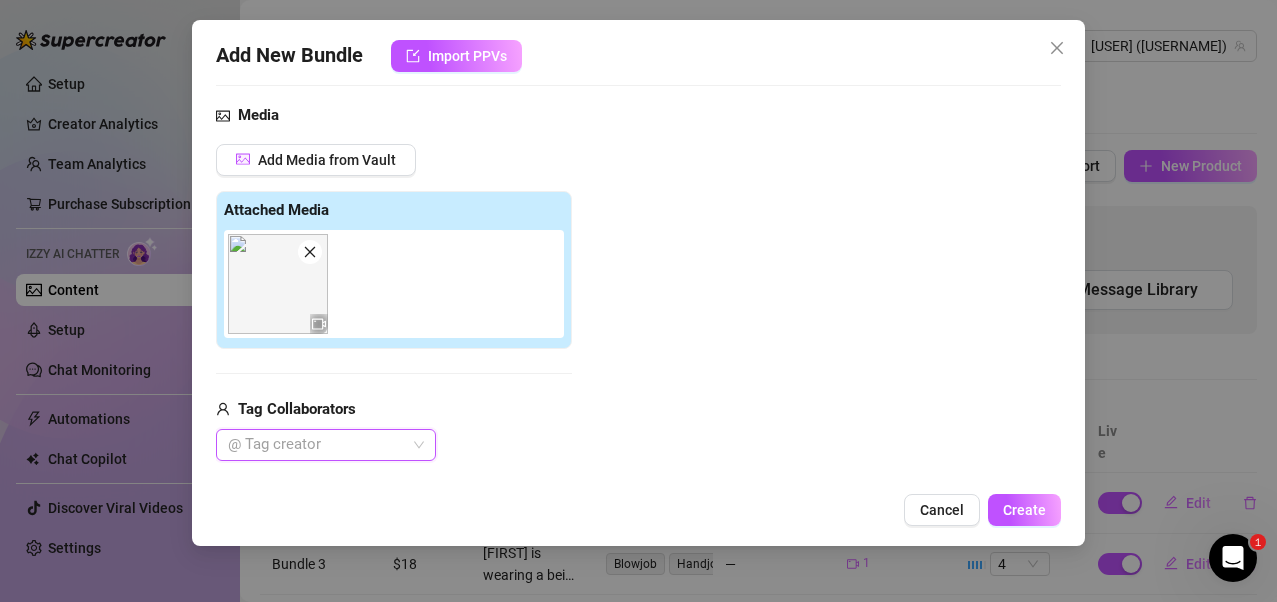 scroll, scrollTop: 400, scrollLeft: 0, axis: vertical 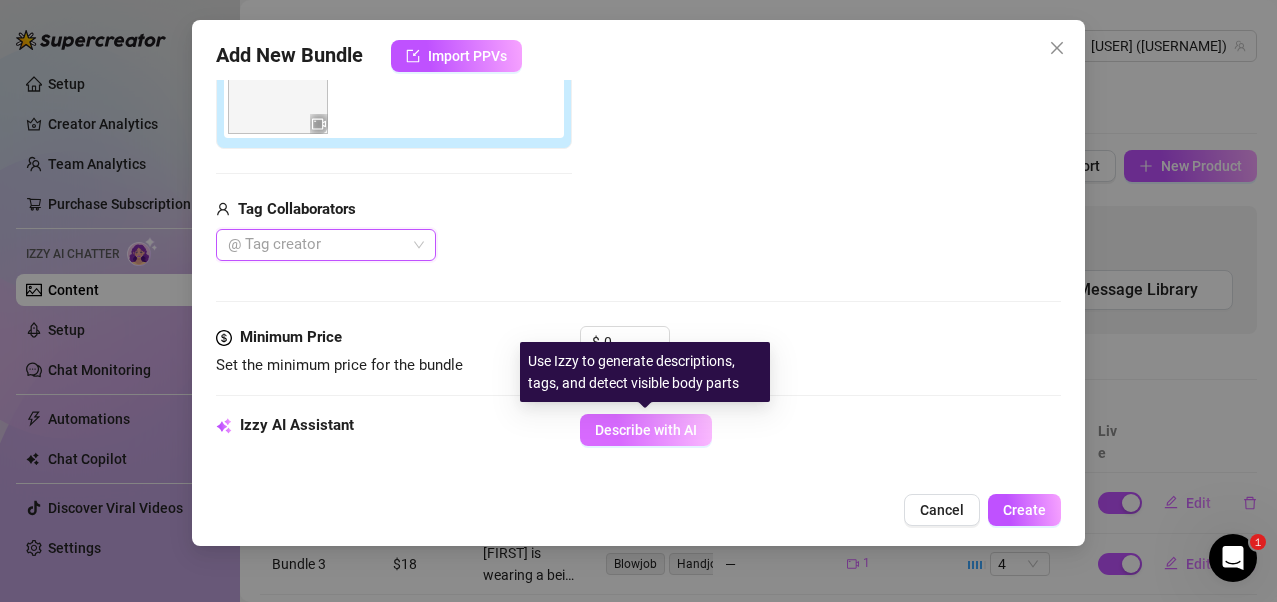 click on "Describe with AI" at bounding box center [646, 430] 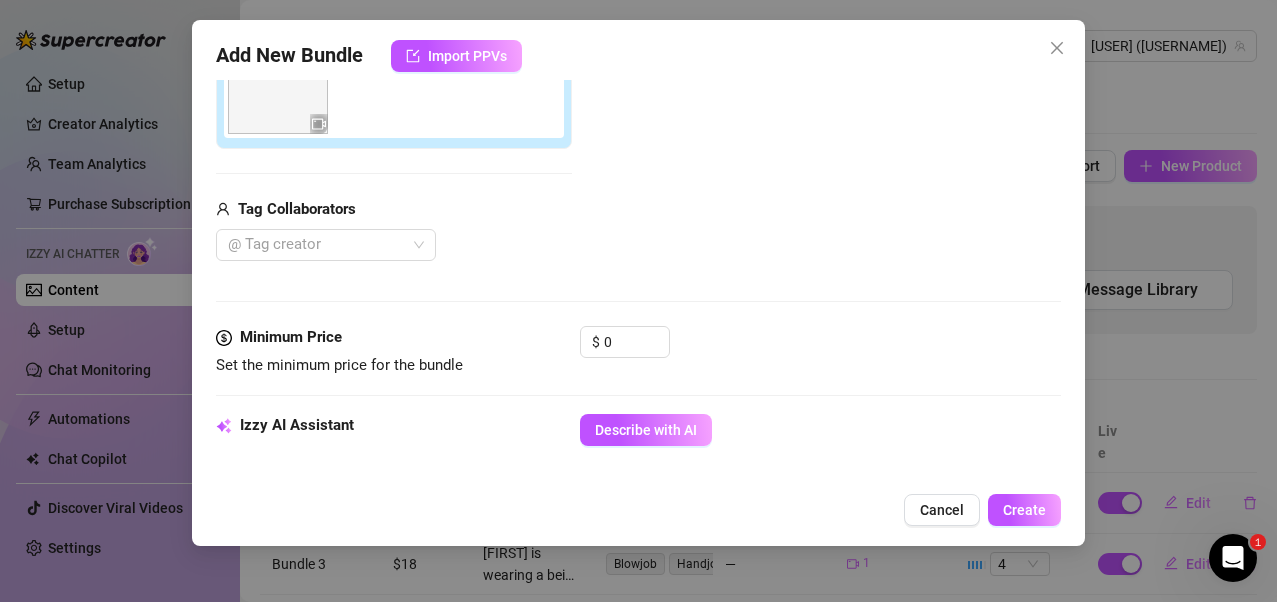 scroll, scrollTop: 700, scrollLeft: 0, axis: vertical 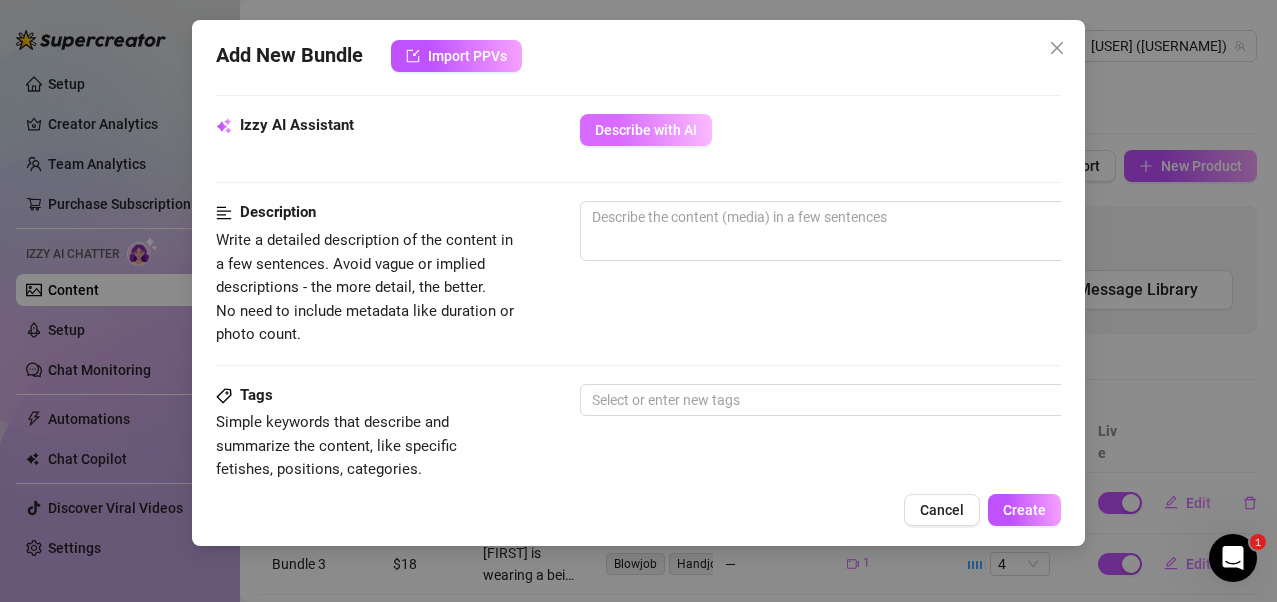 click on "Describe with AI" at bounding box center (646, 130) 